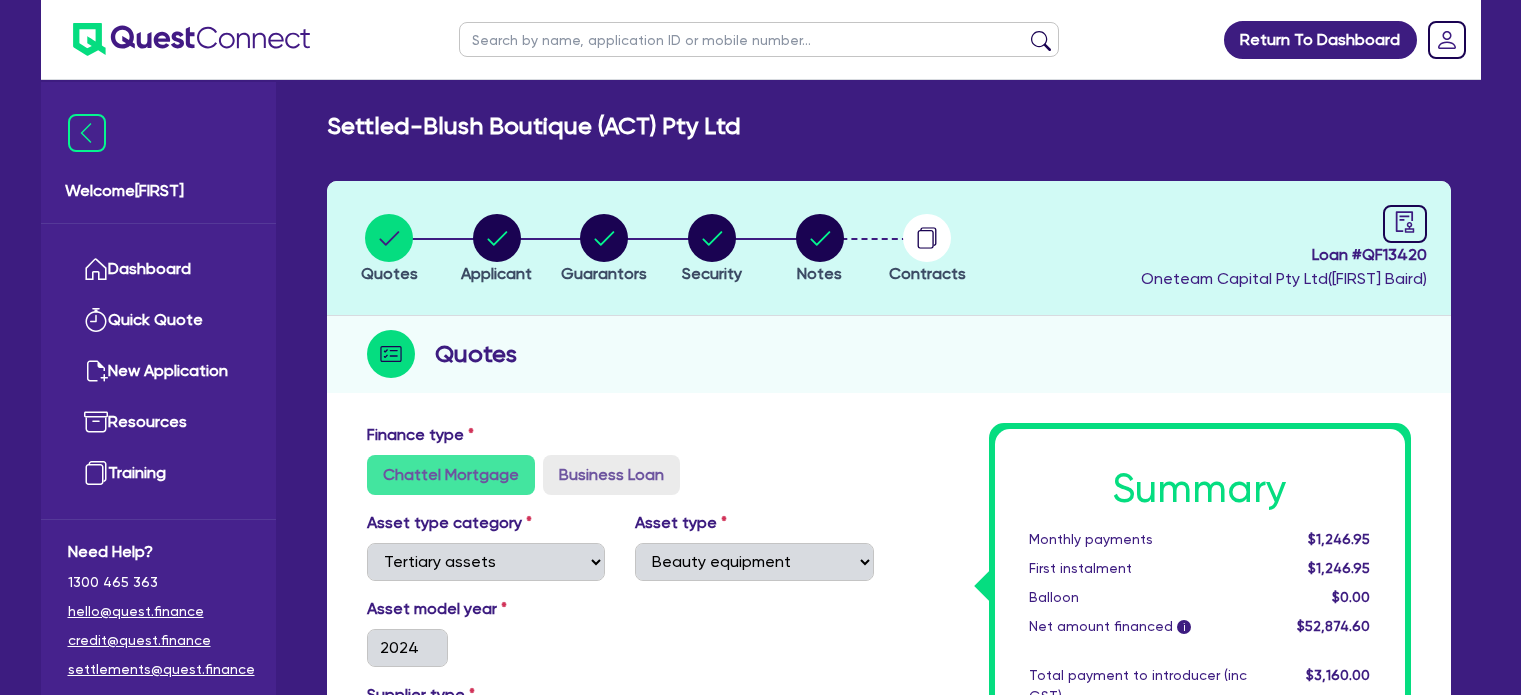 scroll, scrollTop: 0, scrollLeft: 0, axis: both 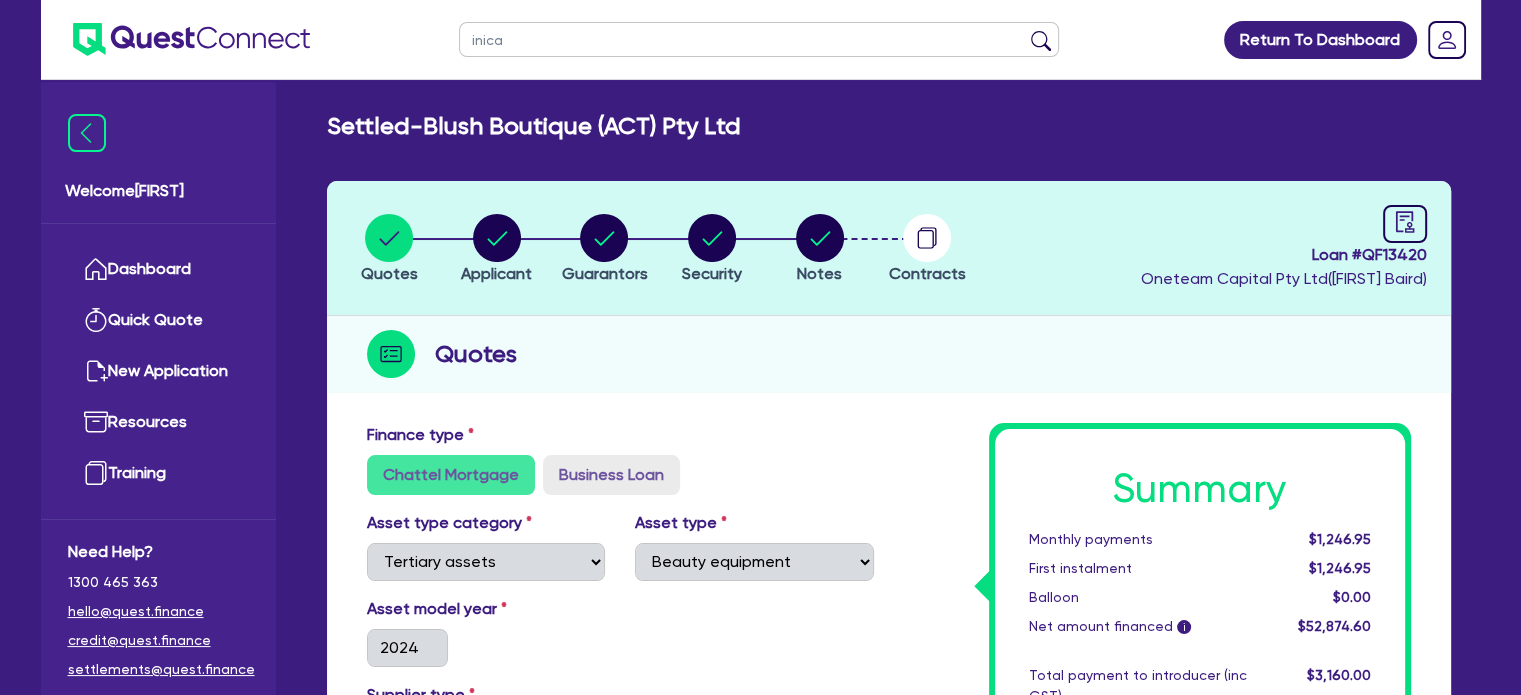 click at bounding box center (1041, 44) 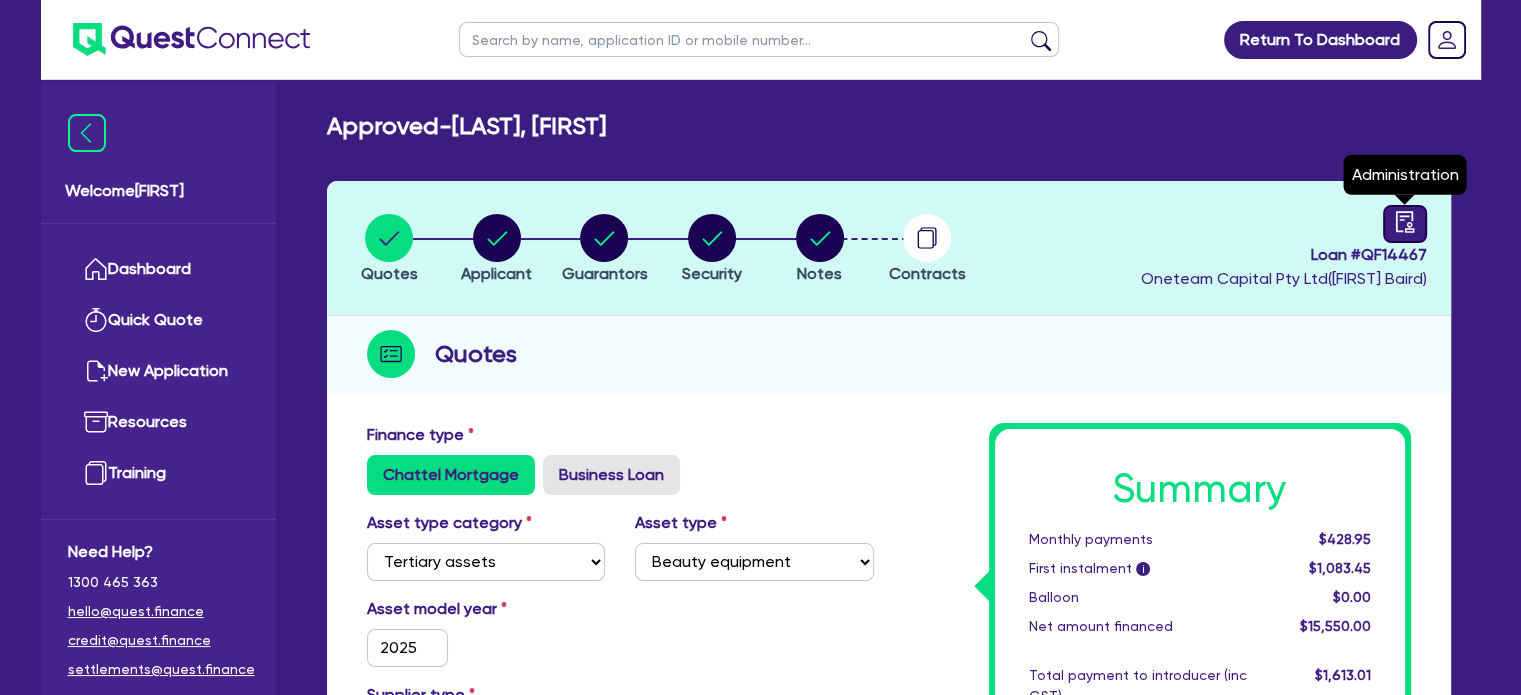click at bounding box center [1405, 222] 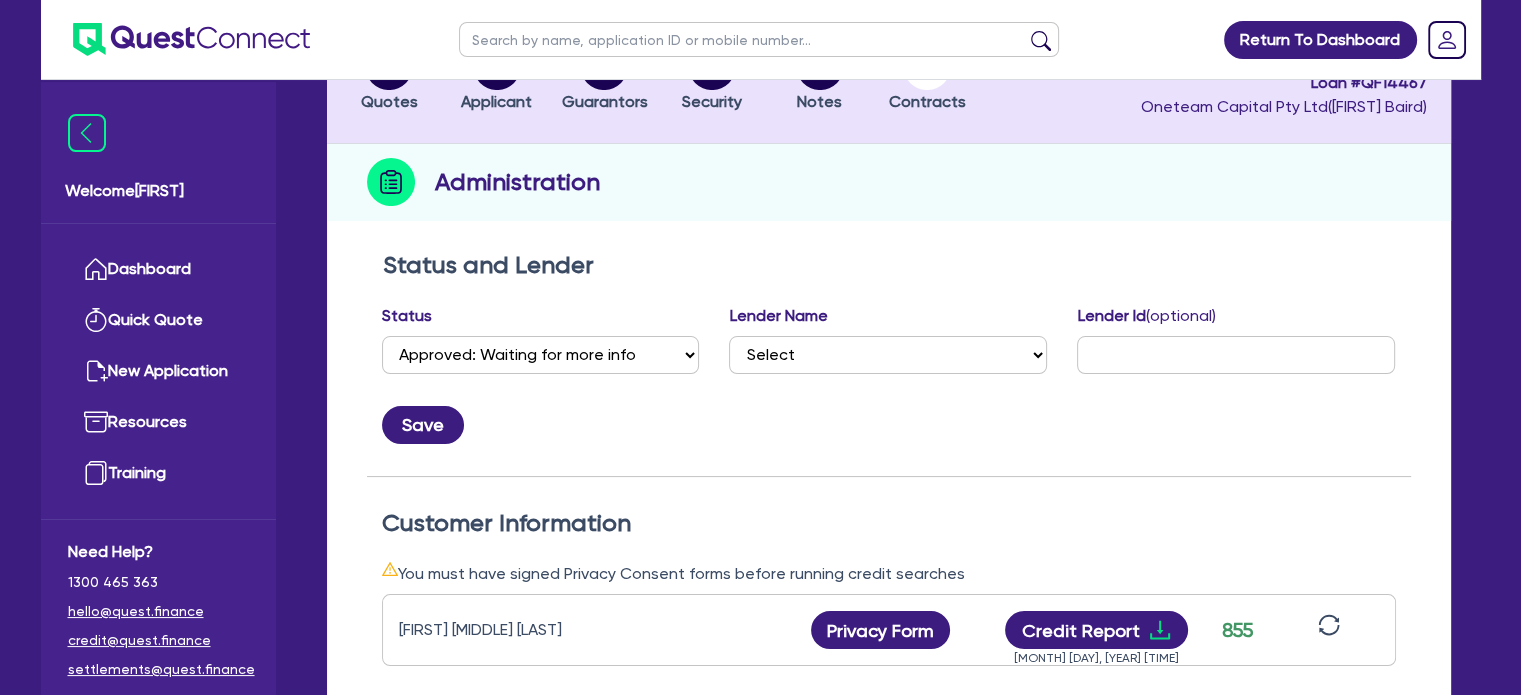 scroll, scrollTop: 0, scrollLeft: 0, axis: both 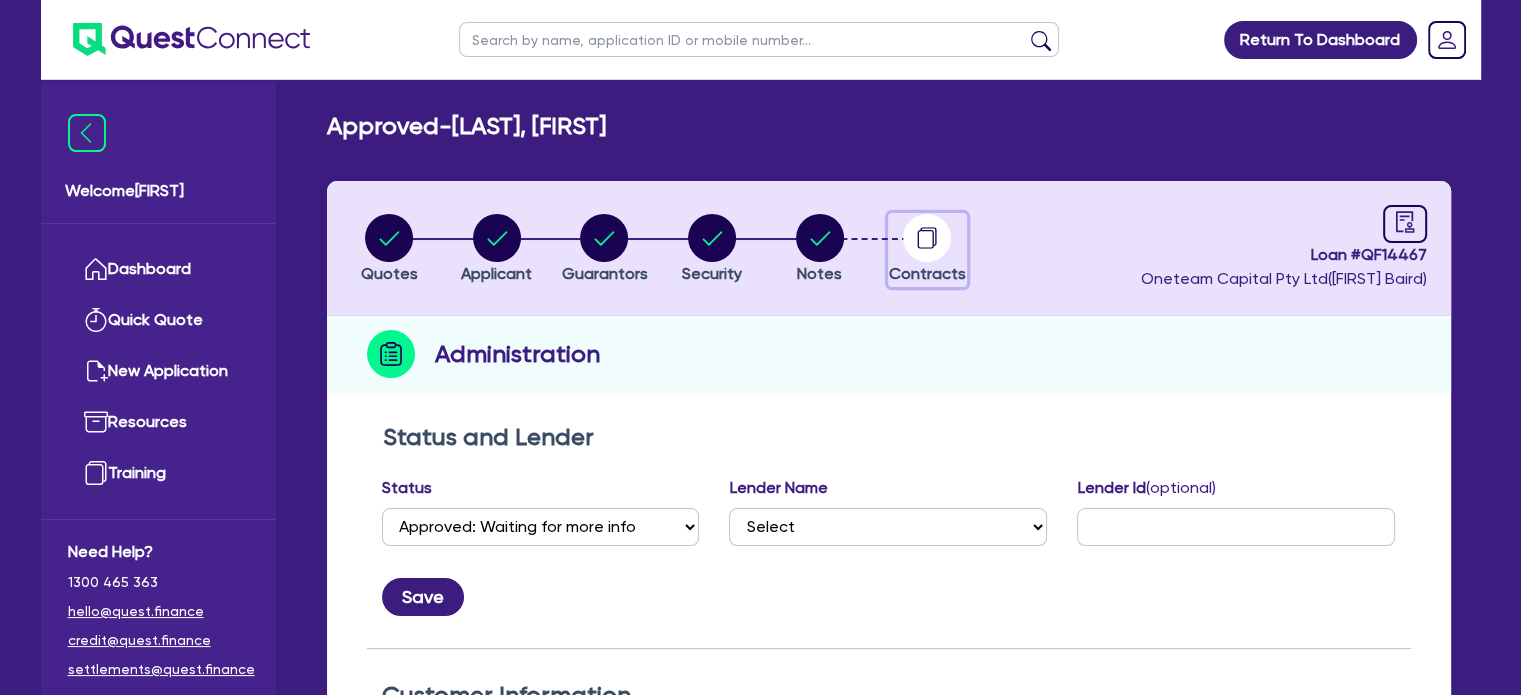 click at bounding box center [927, 238] 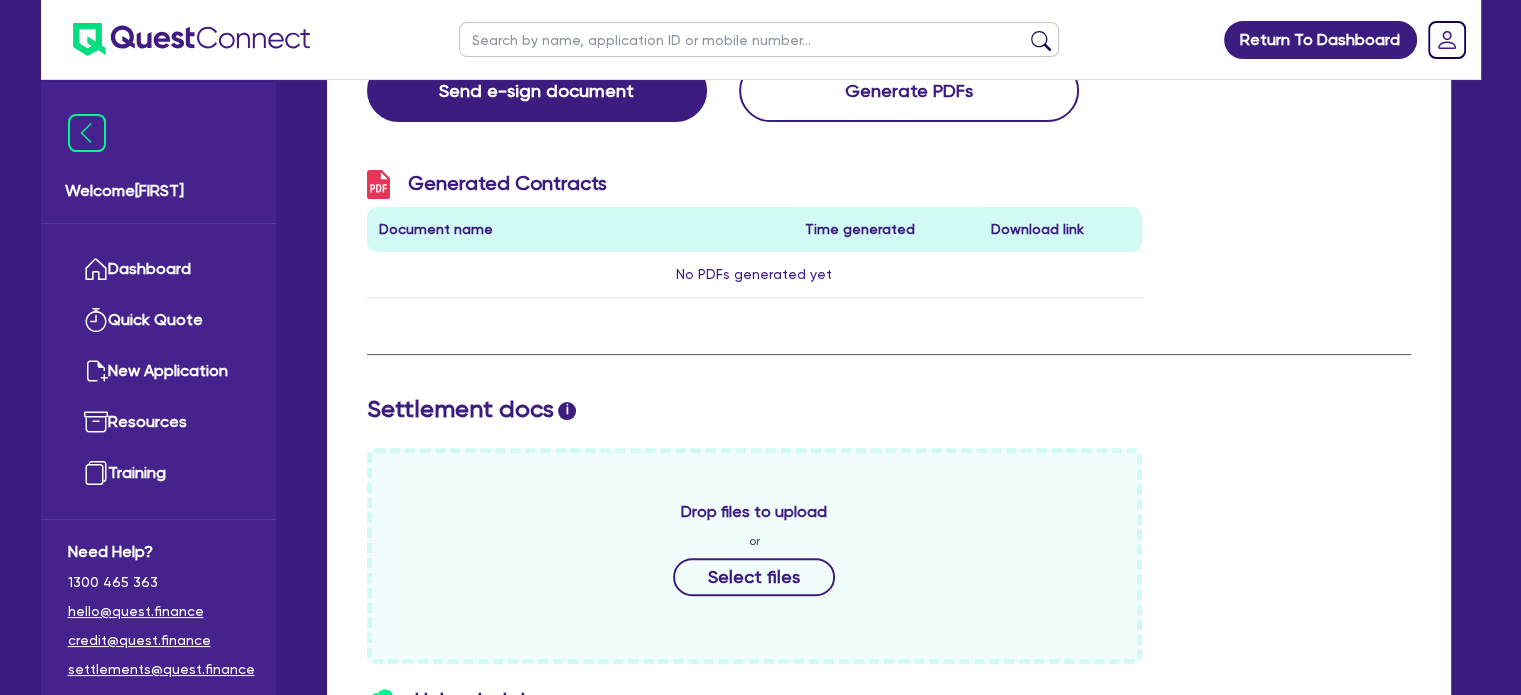 scroll, scrollTop: 0, scrollLeft: 0, axis: both 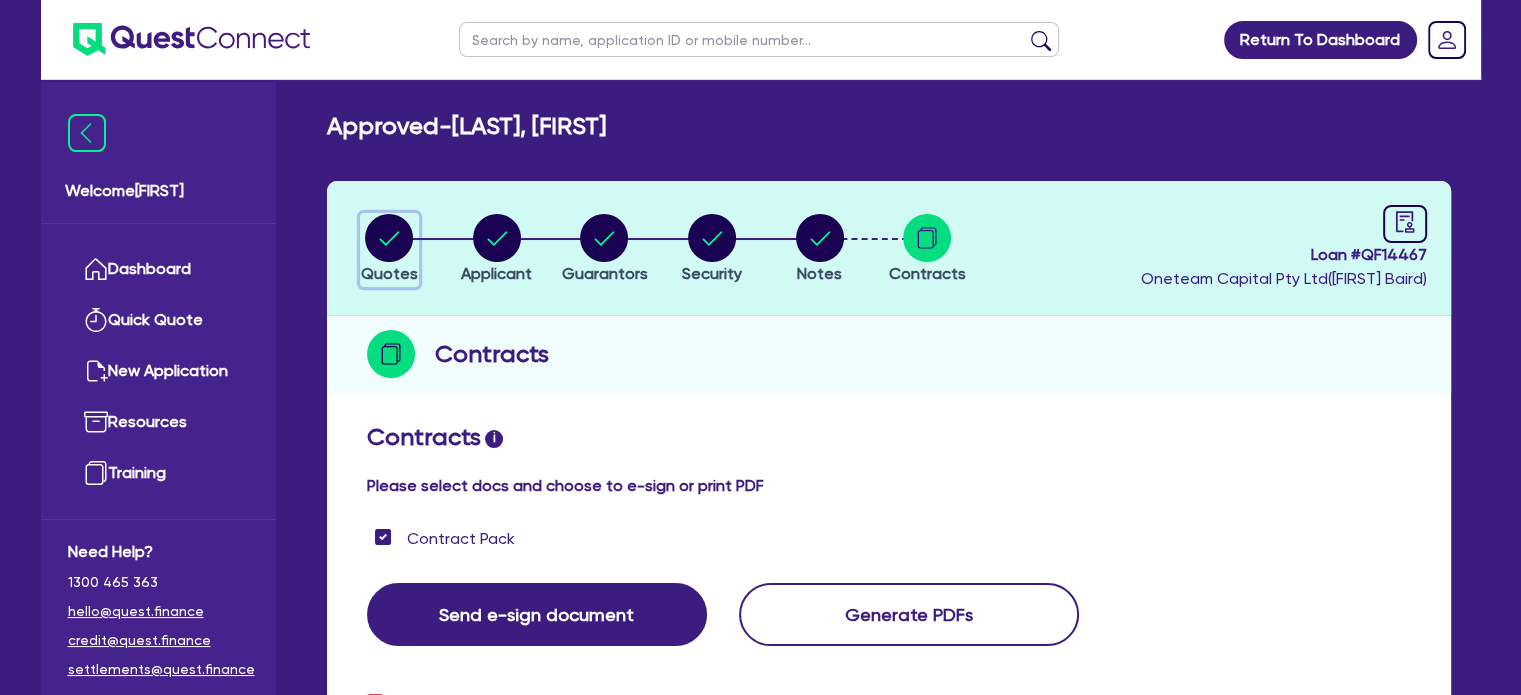click at bounding box center (389, 238) 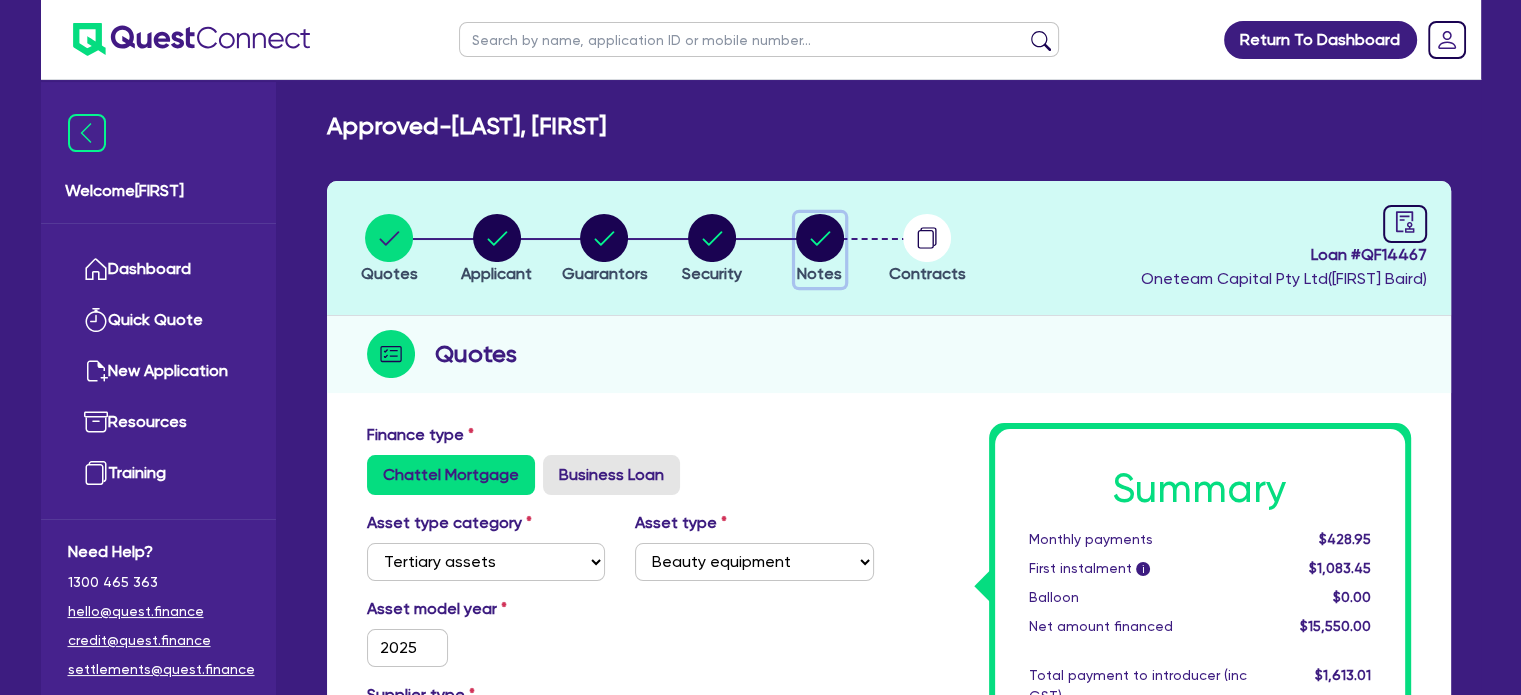 click at bounding box center [820, 238] 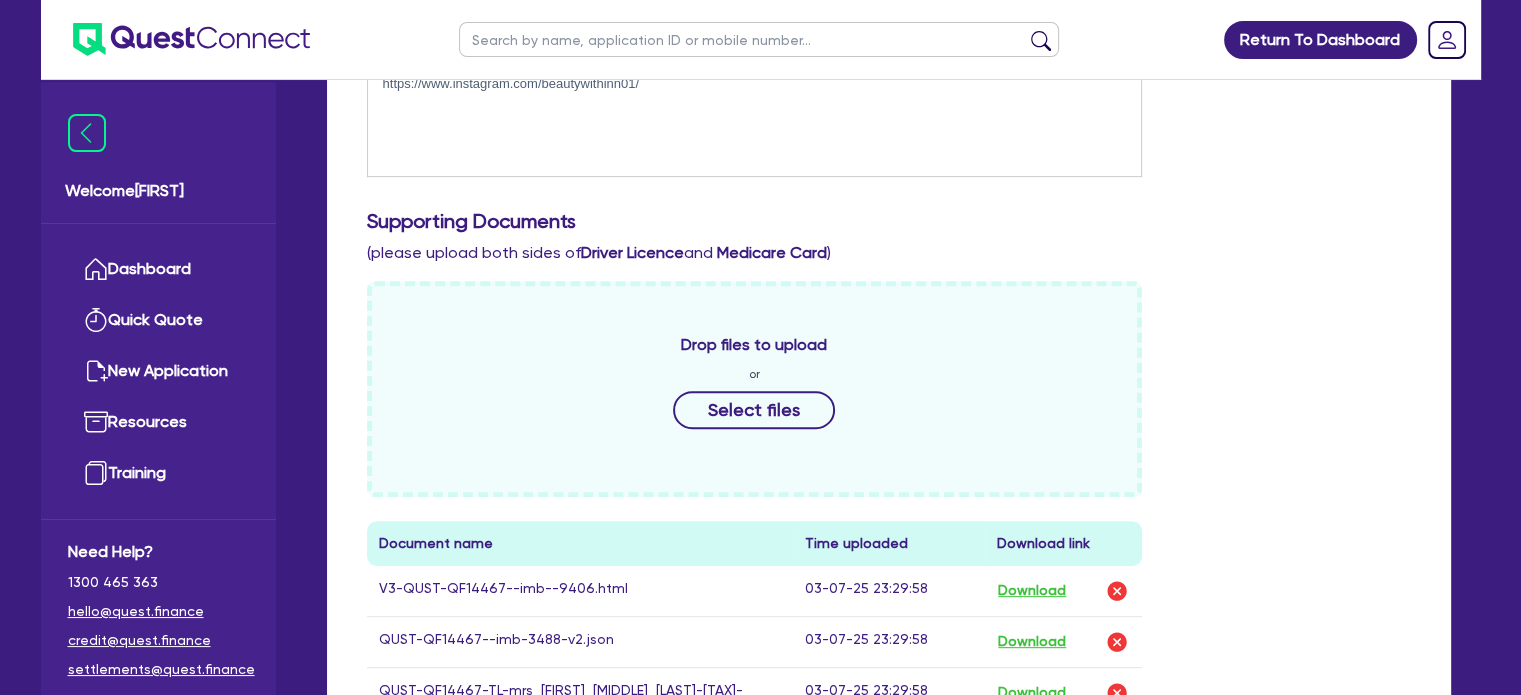 scroll, scrollTop: 0, scrollLeft: 0, axis: both 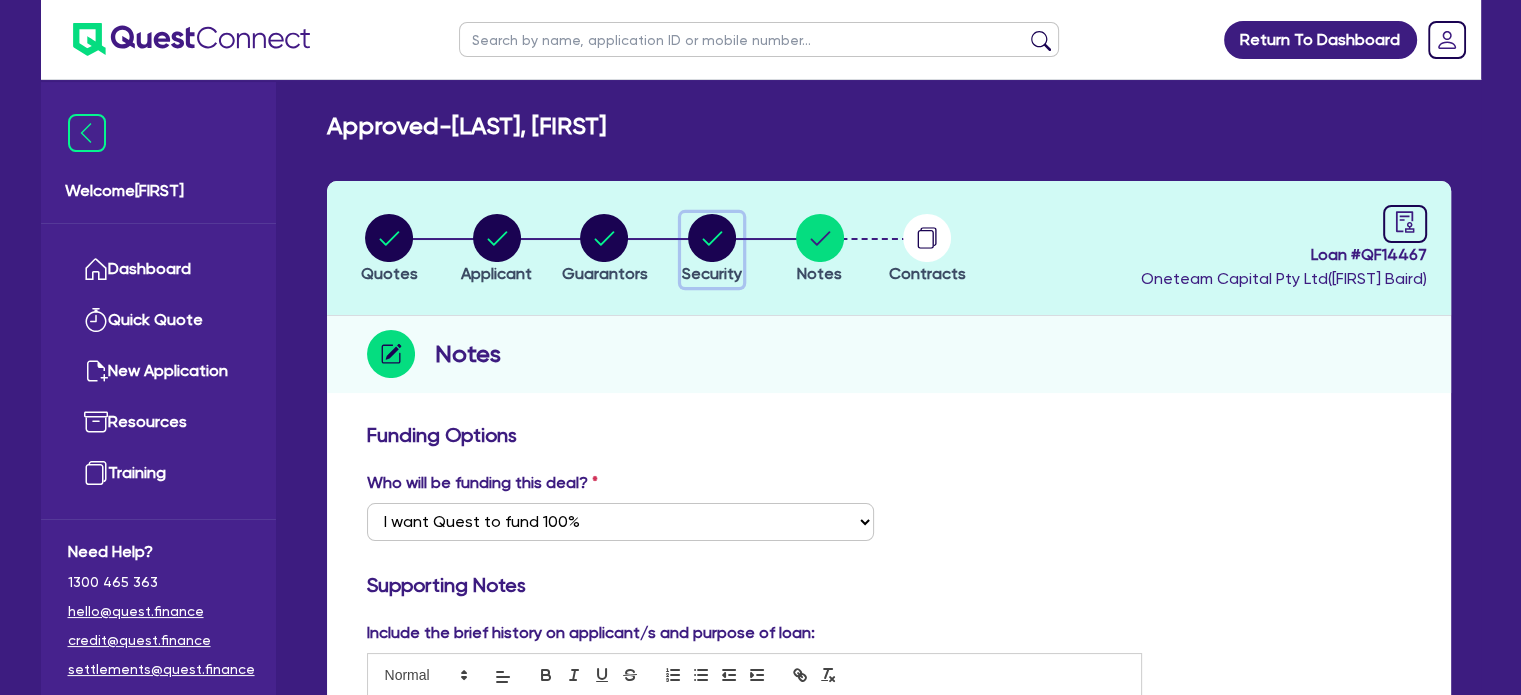 click at bounding box center [712, 238] 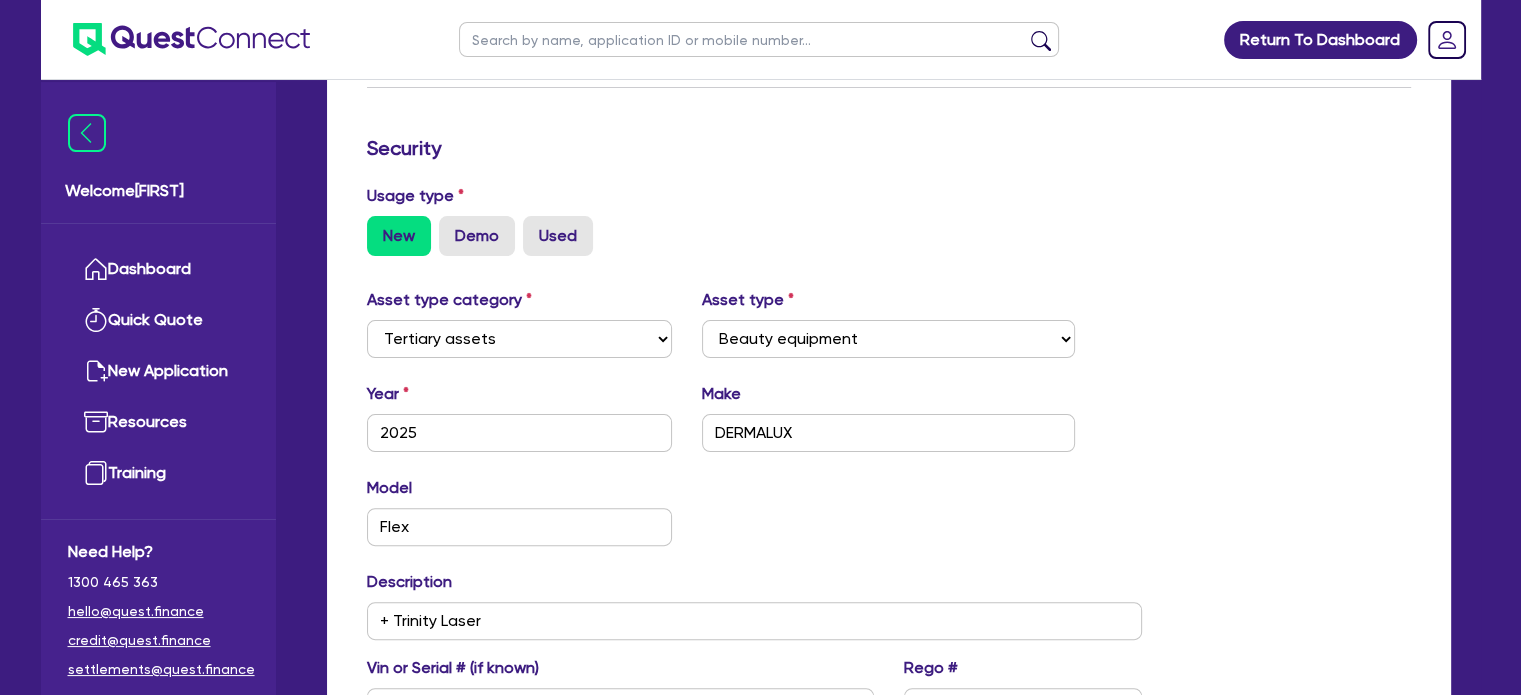 scroll, scrollTop: 772, scrollLeft: 0, axis: vertical 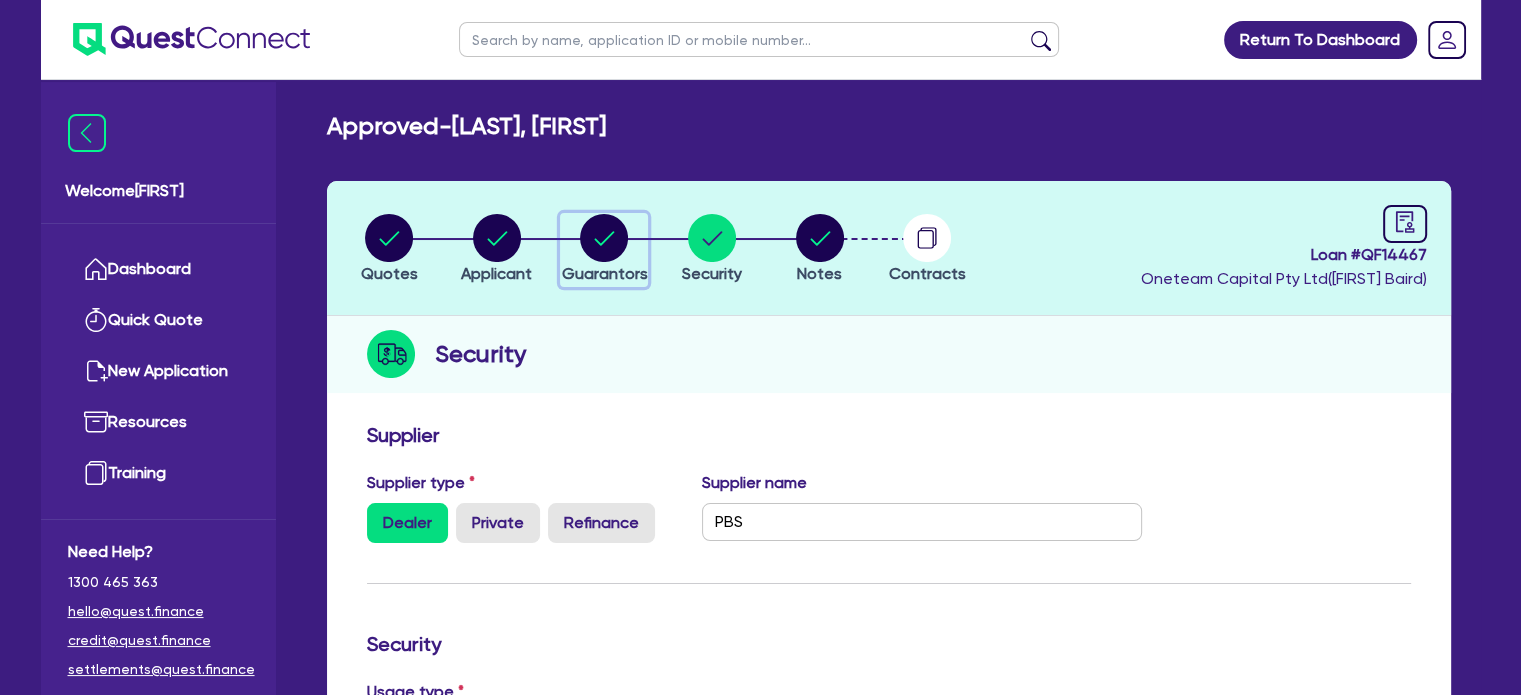 click at bounding box center [604, 238] 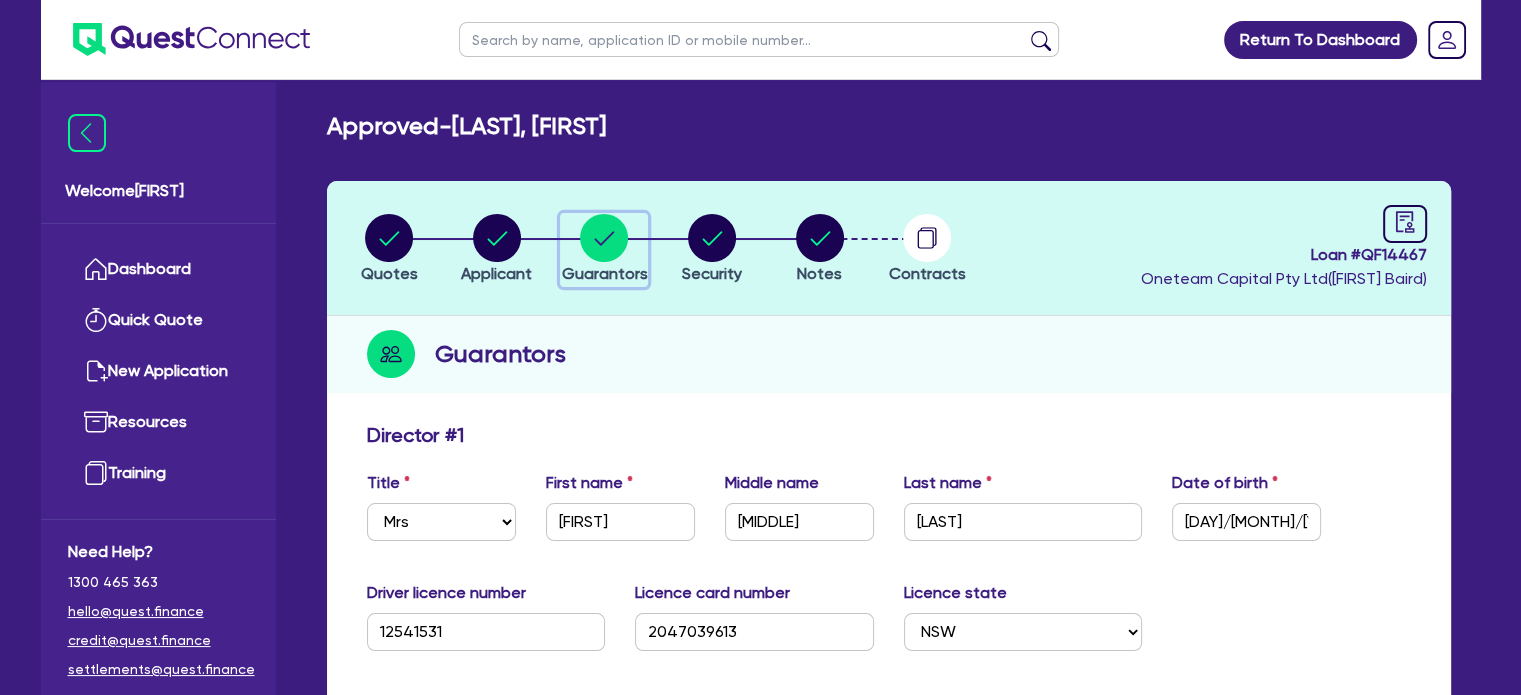 scroll, scrollTop: 330, scrollLeft: 0, axis: vertical 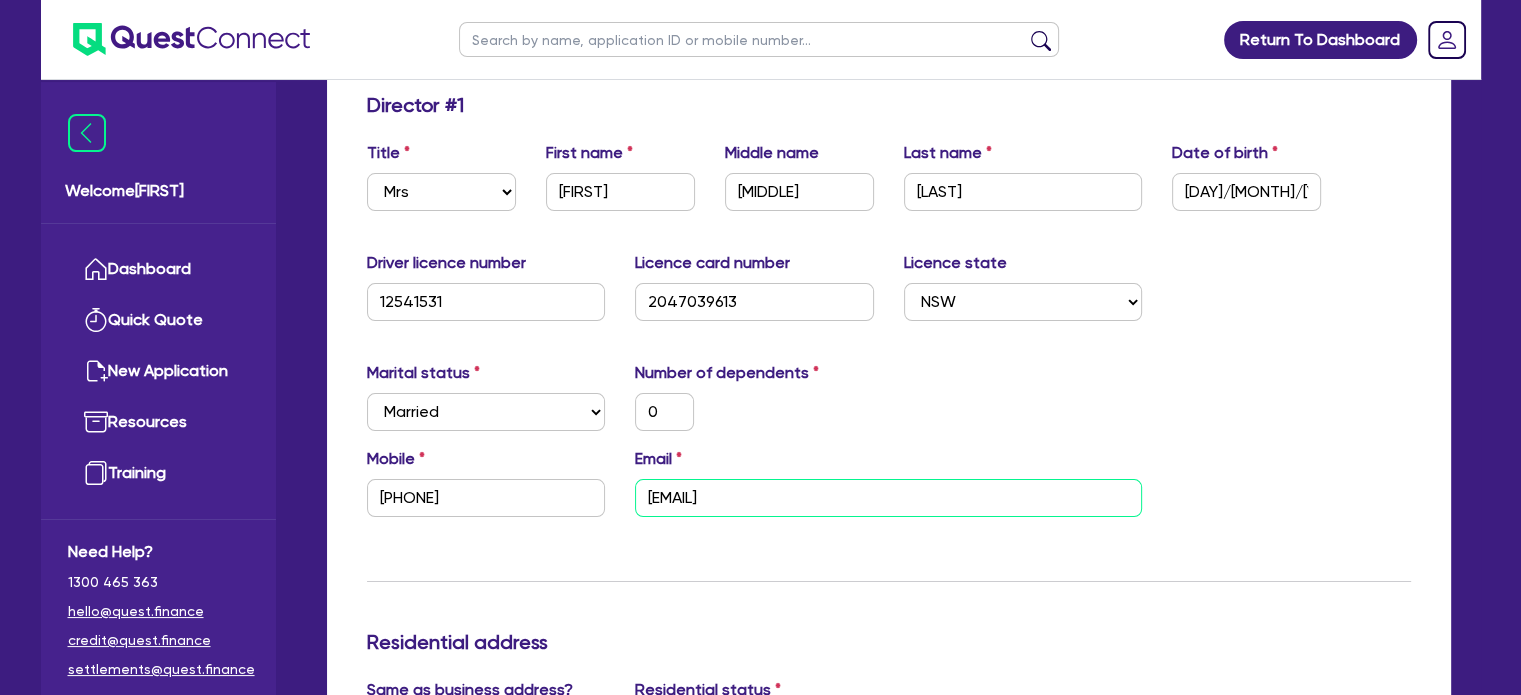drag, startPoint x: 848, startPoint y: 501, endPoint x: 558, endPoint y: 479, distance: 290.83328 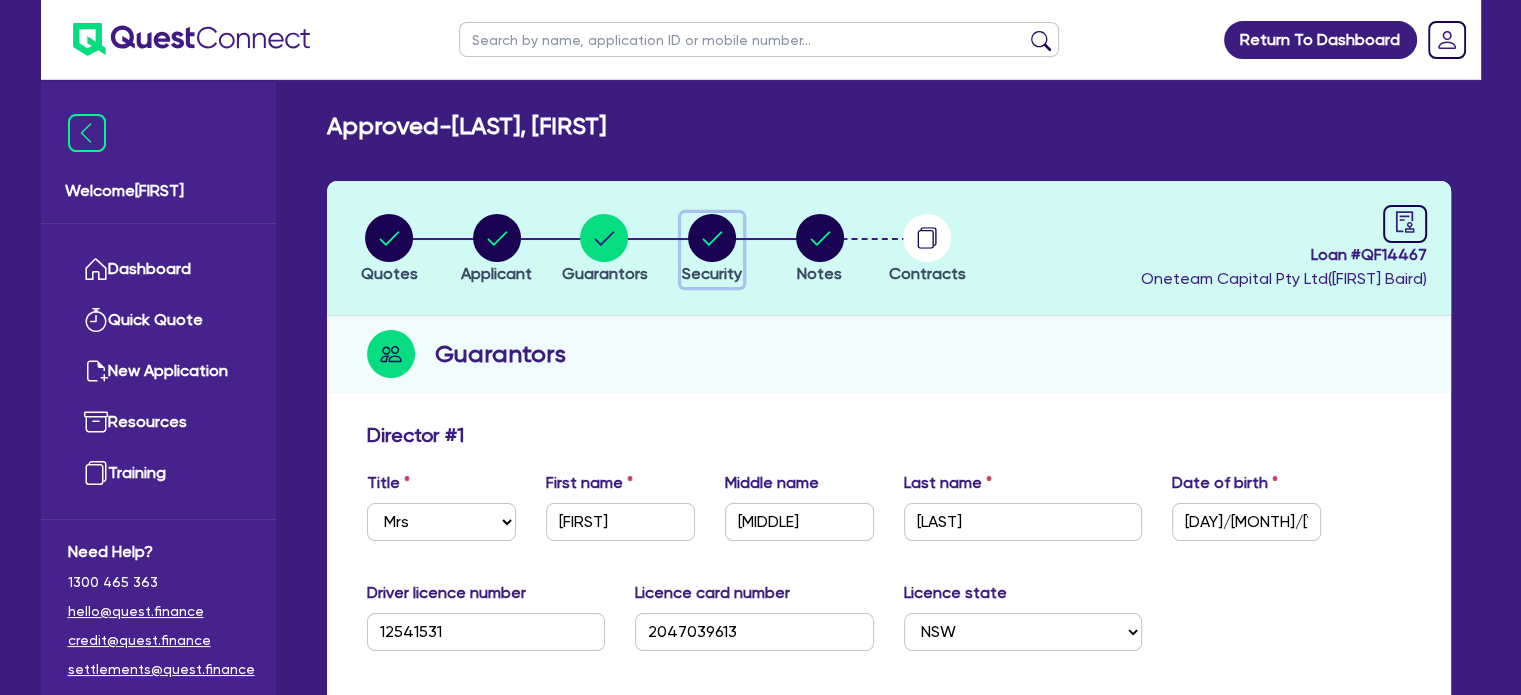 click at bounding box center [713, 238] 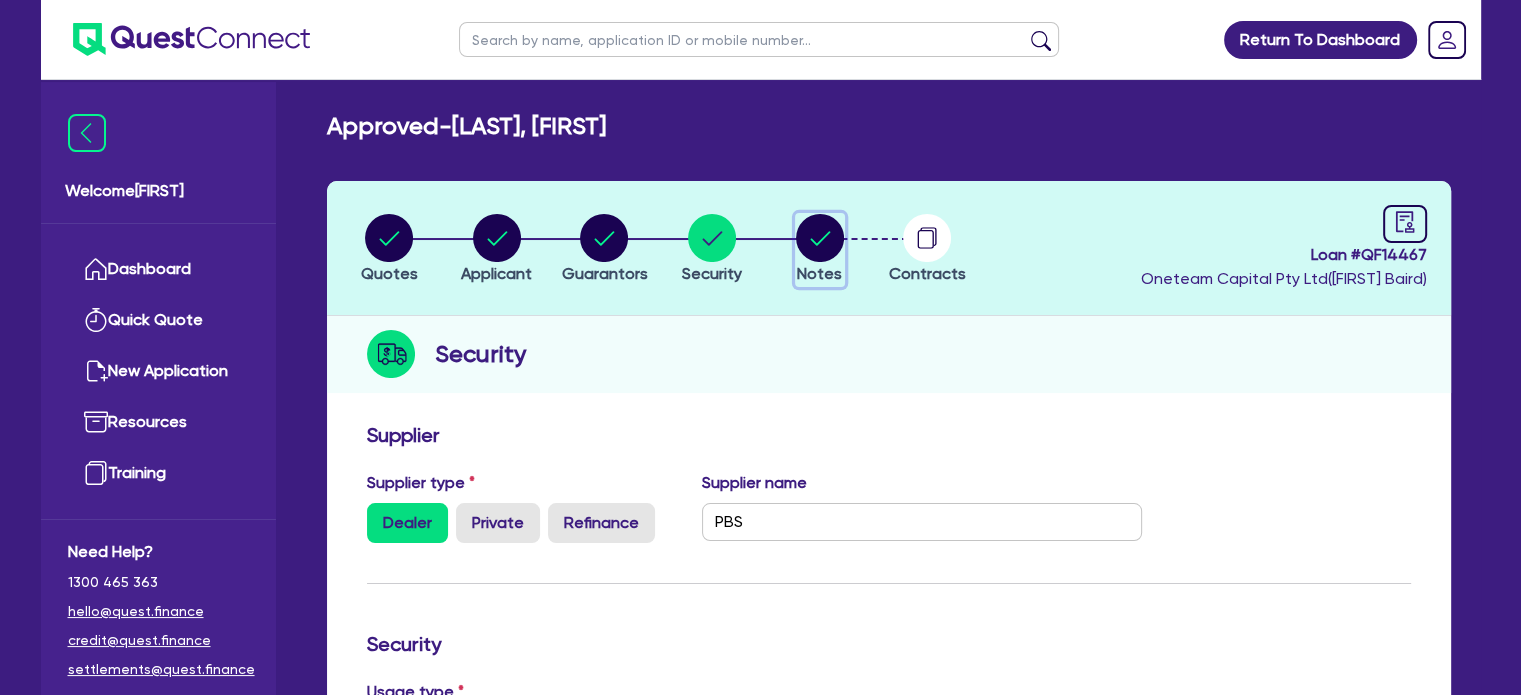 click at bounding box center (820, 238) 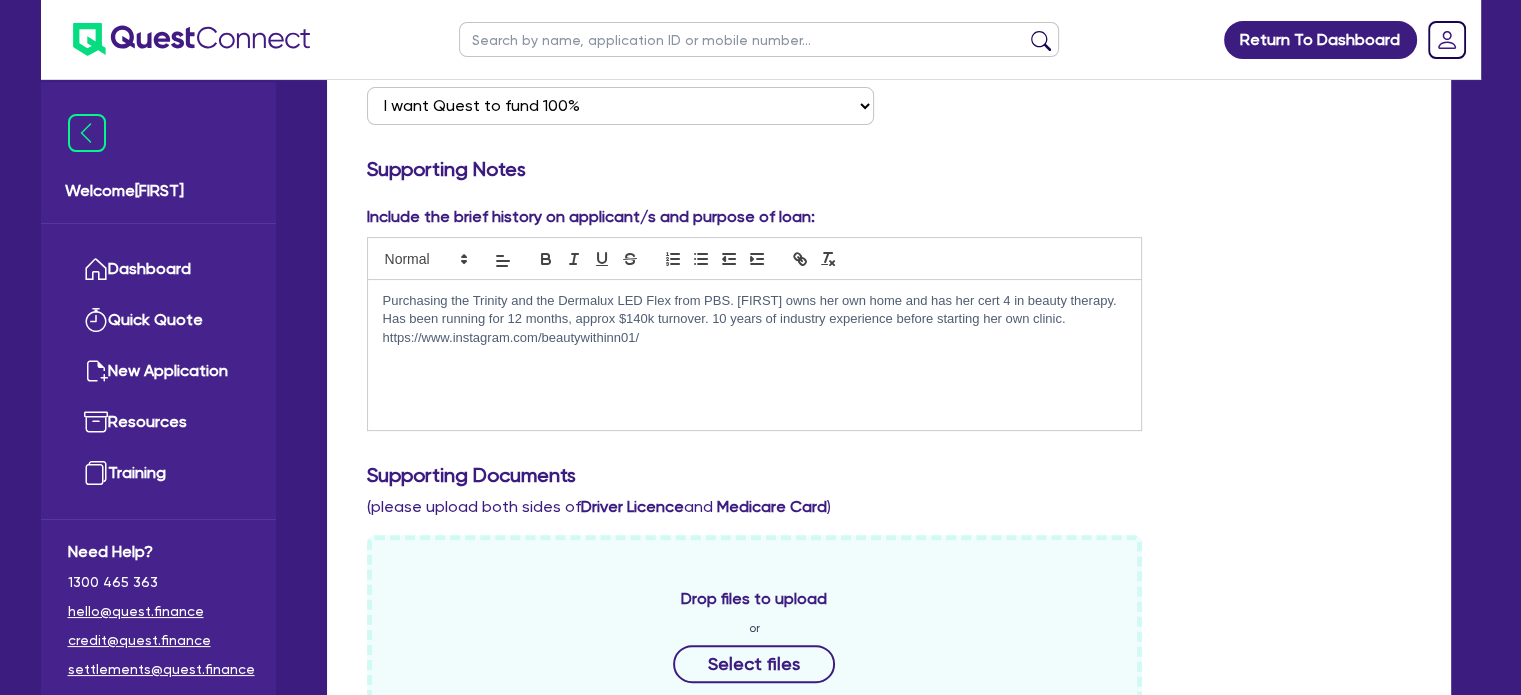 scroll, scrollTop: 0, scrollLeft: 0, axis: both 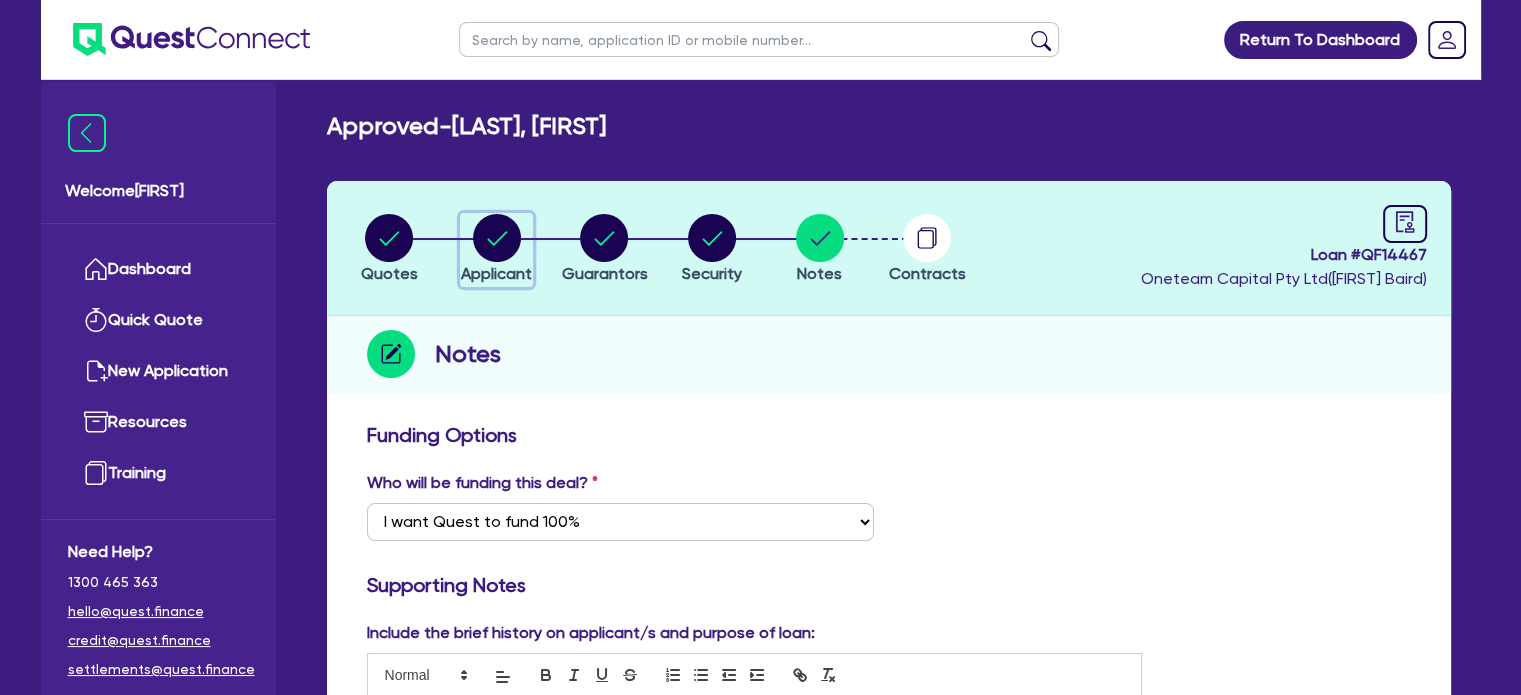 click at bounding box center [497, 238] 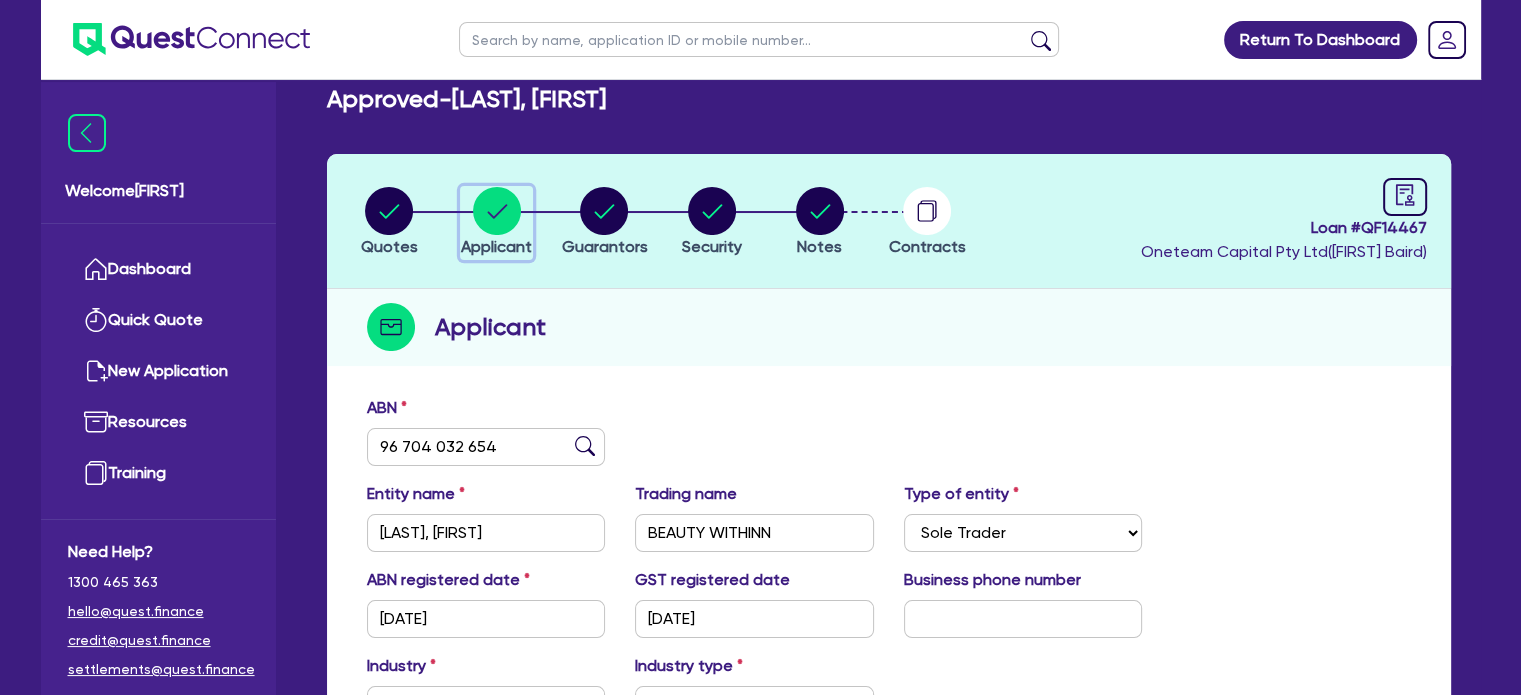 scroll, scrollTop: 47, scrollLeft: 0, axis: vertical 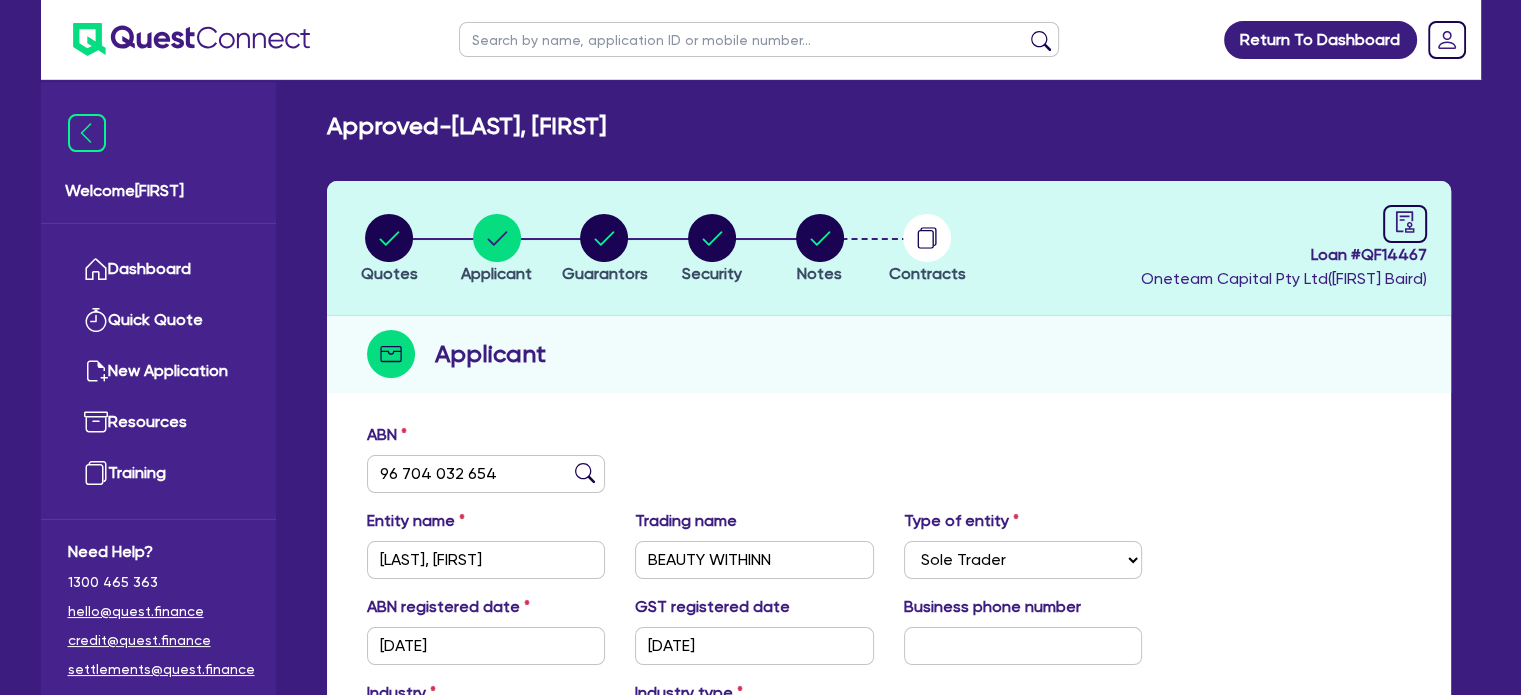 click on "Contracts Loan #  QF14467 Oneteam Capital Pty Ltd  ( [FIRST]   [LAST] )" at bounding box center [889, 248] 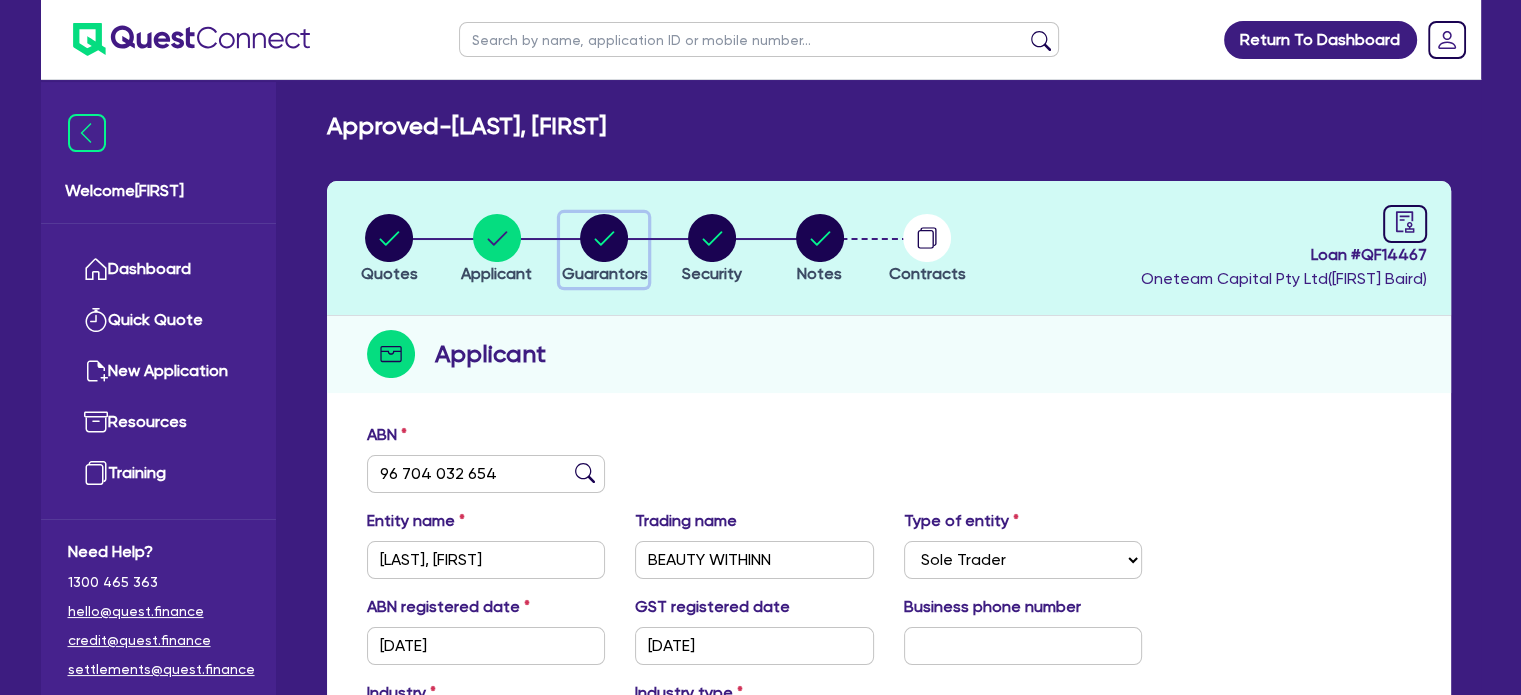 click at bounding box center [604, 238] 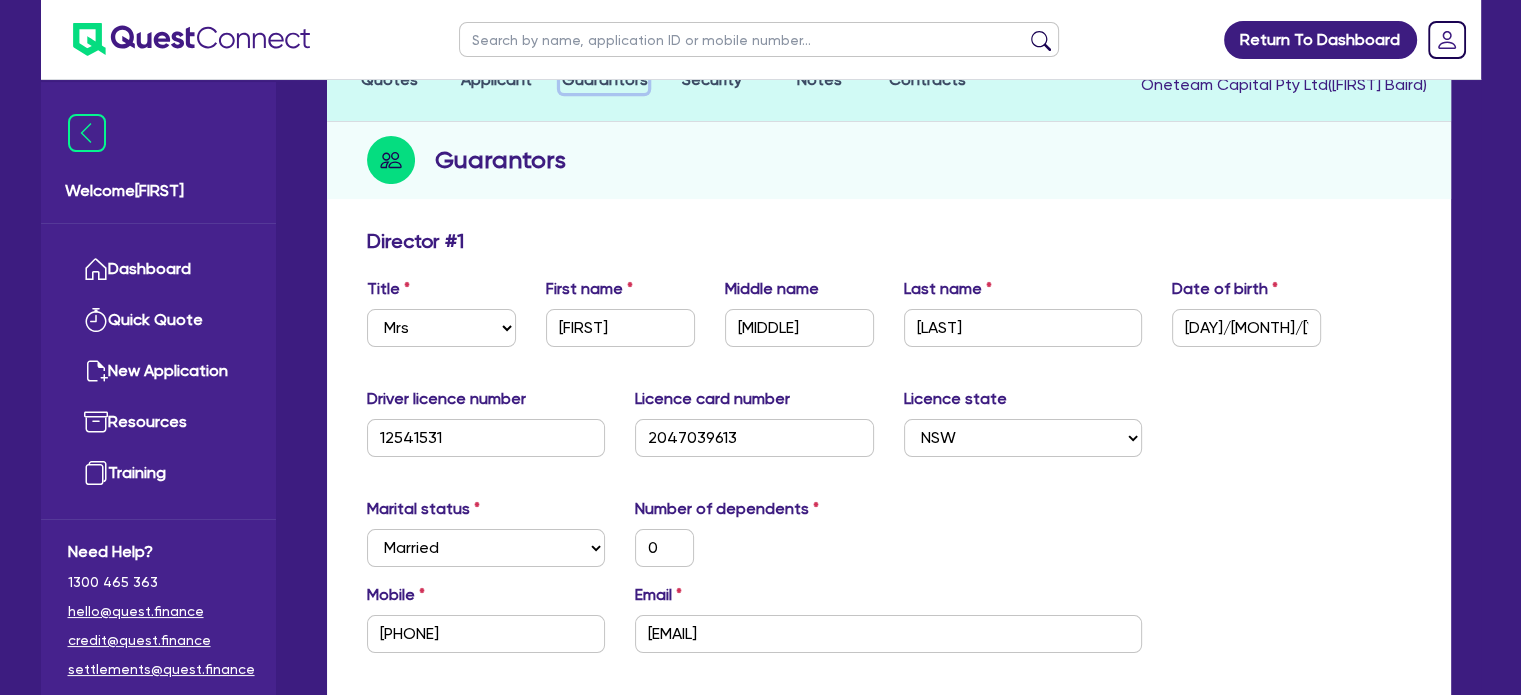 scroll, scrollTop: 0, scrollLeft: 0, axis: both 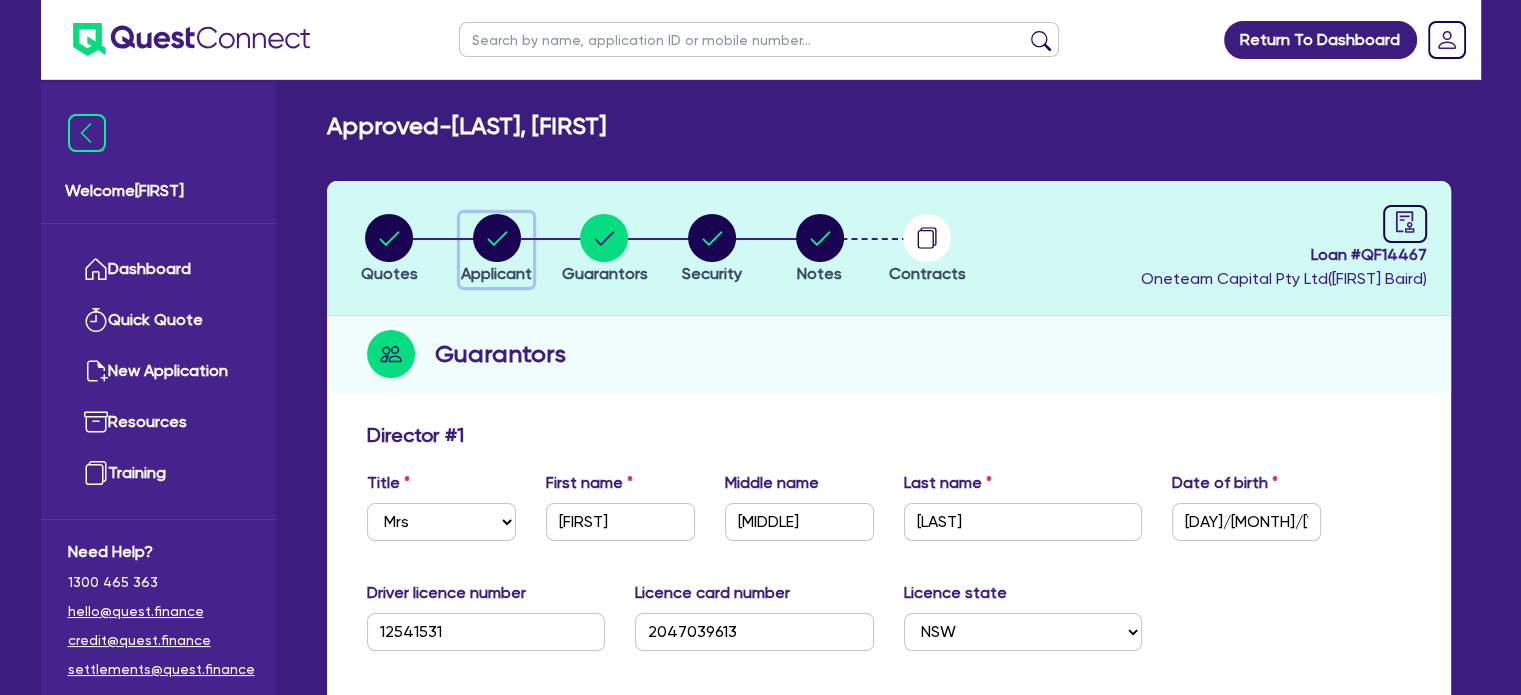click at bounding box center [497, 238] 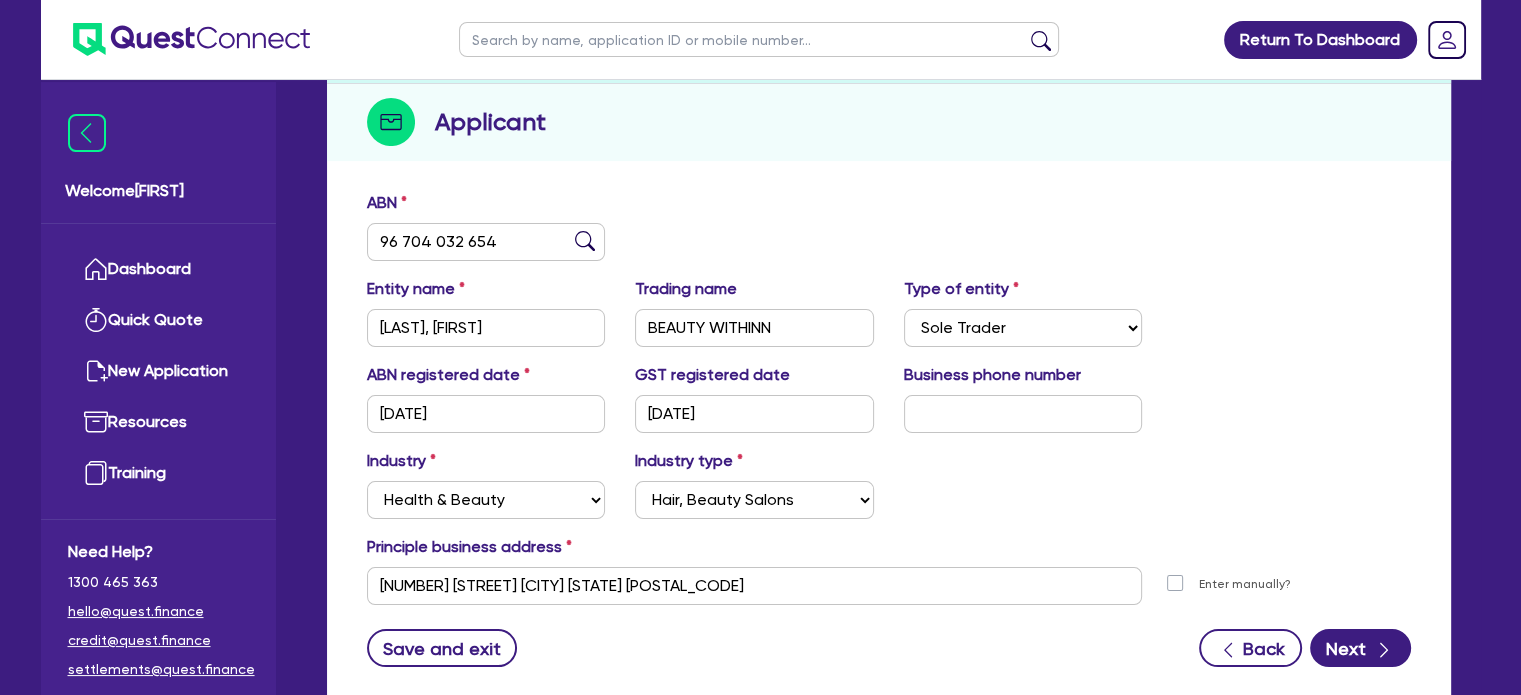 scroll, scrollTop: 240, scrollLeft: 0, axis: vertical 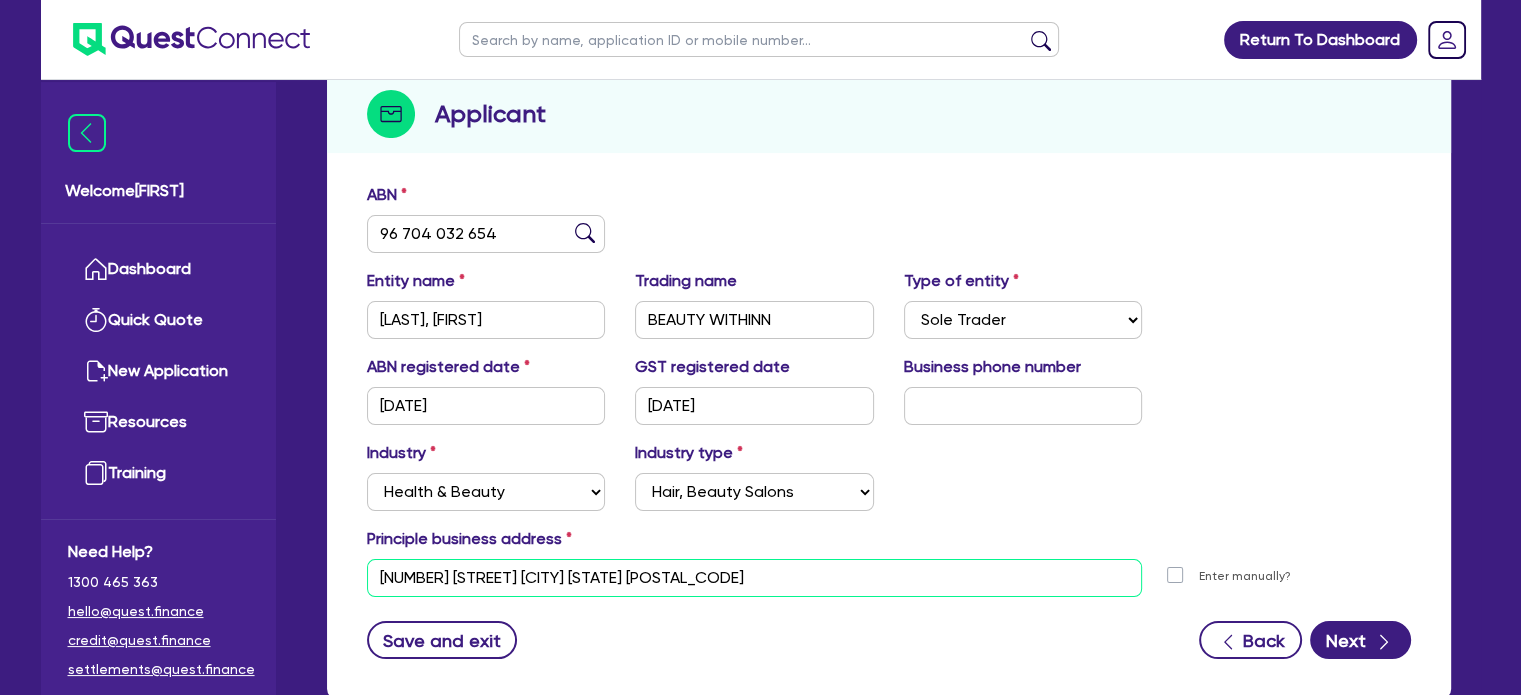 drag, startPoint x: 668, startPoint y: 577, endPoint x: 329, endPoint y: 571, distance: 339.0531 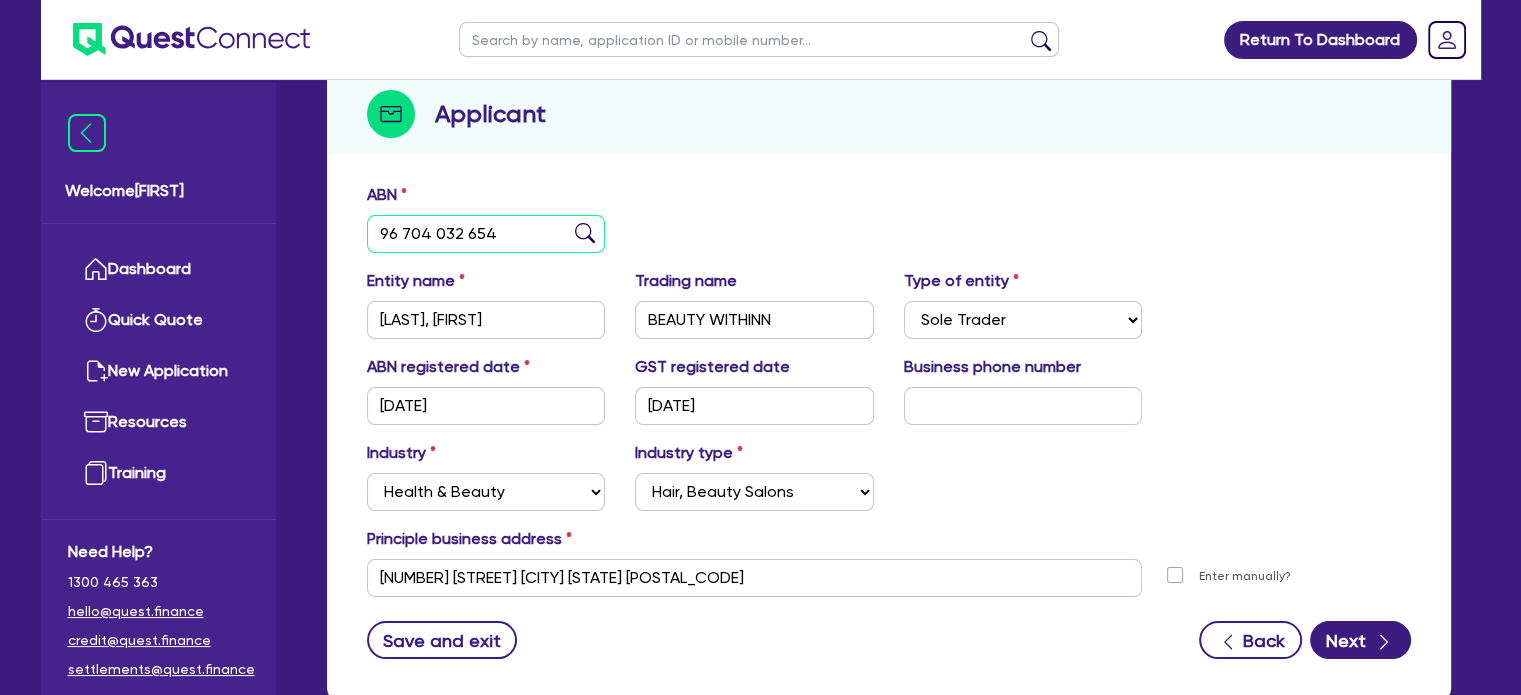 drag, startPoint x: 491, startPoint y: 249, endPoint x: 344, endPoint y: 247, distance: 147.01361 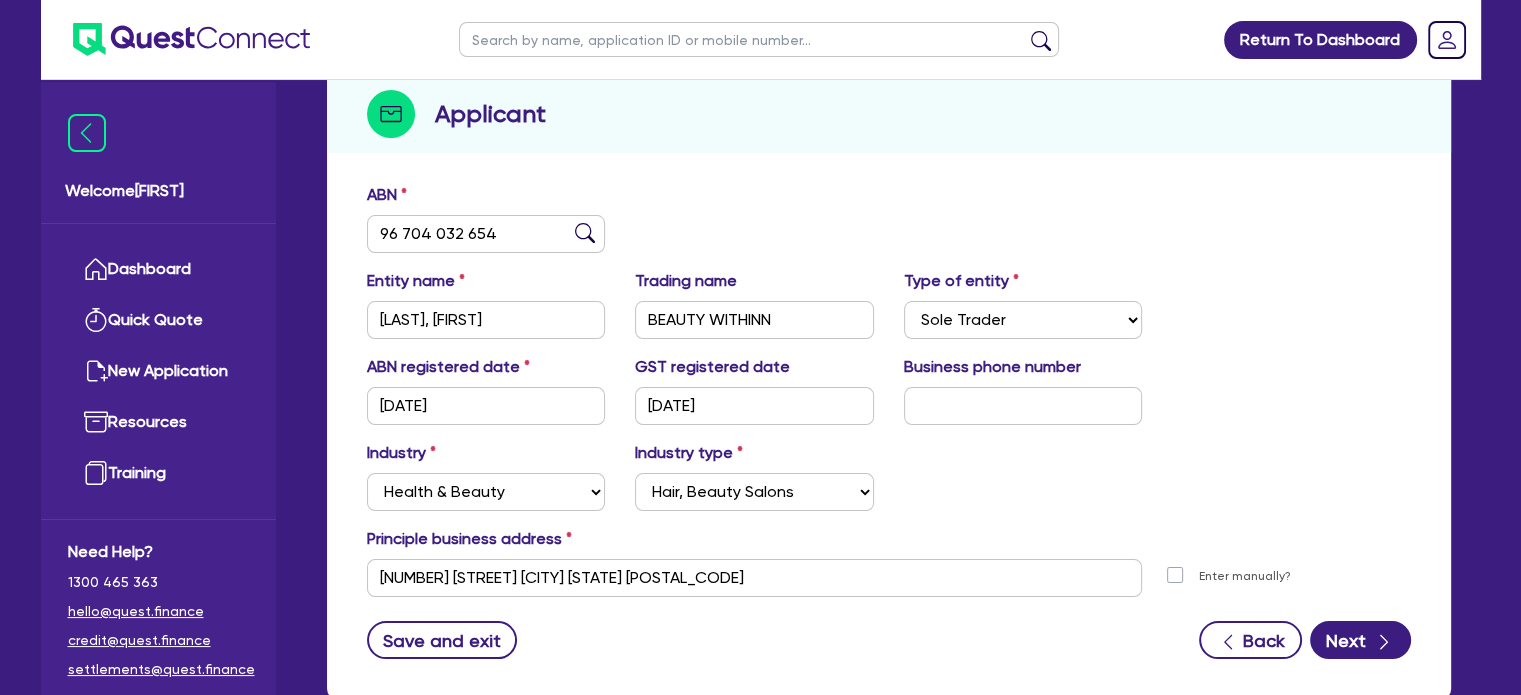 scroll, scrollTop: 111, scrollLeft: 0, axis: vertical 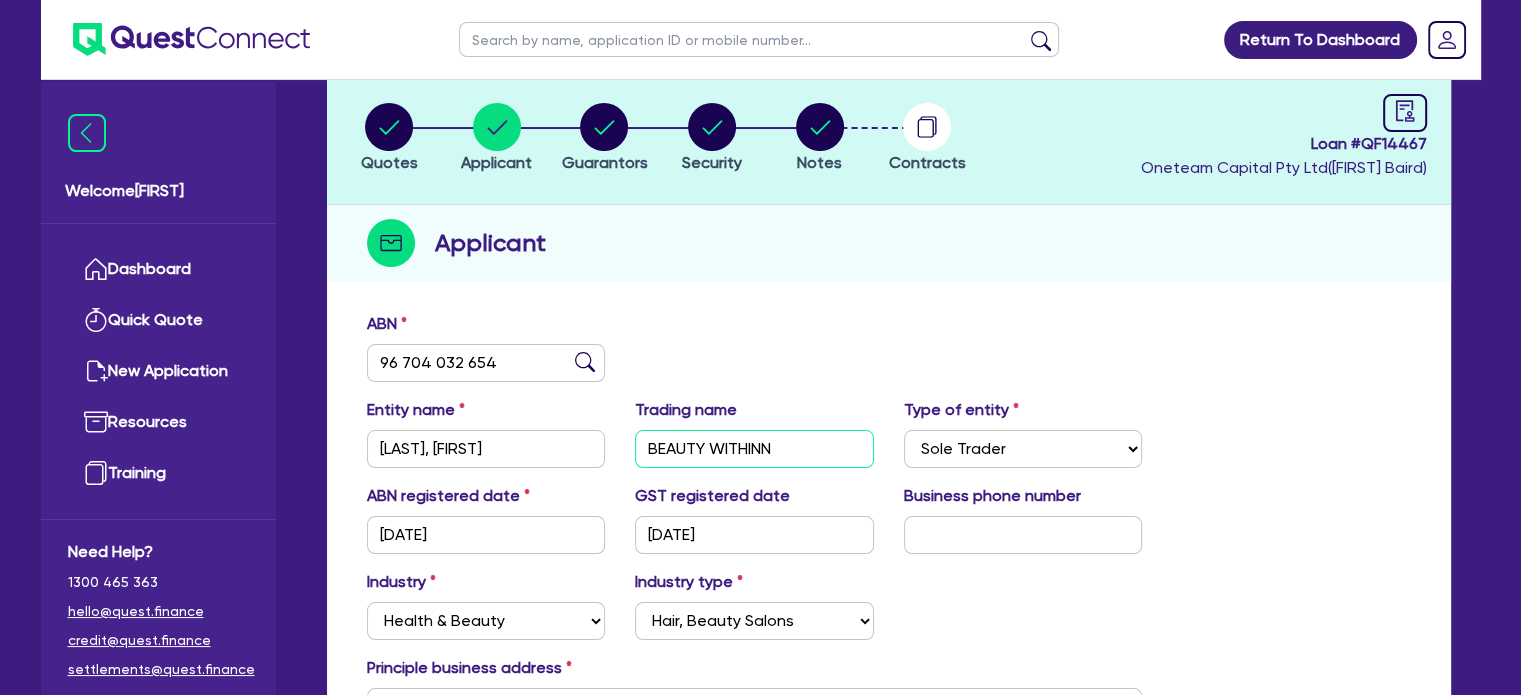 drag, startPoint x: 816, startPoint y: 455, endPoint x: 645, endPoint y: 448, distance: 171.14322 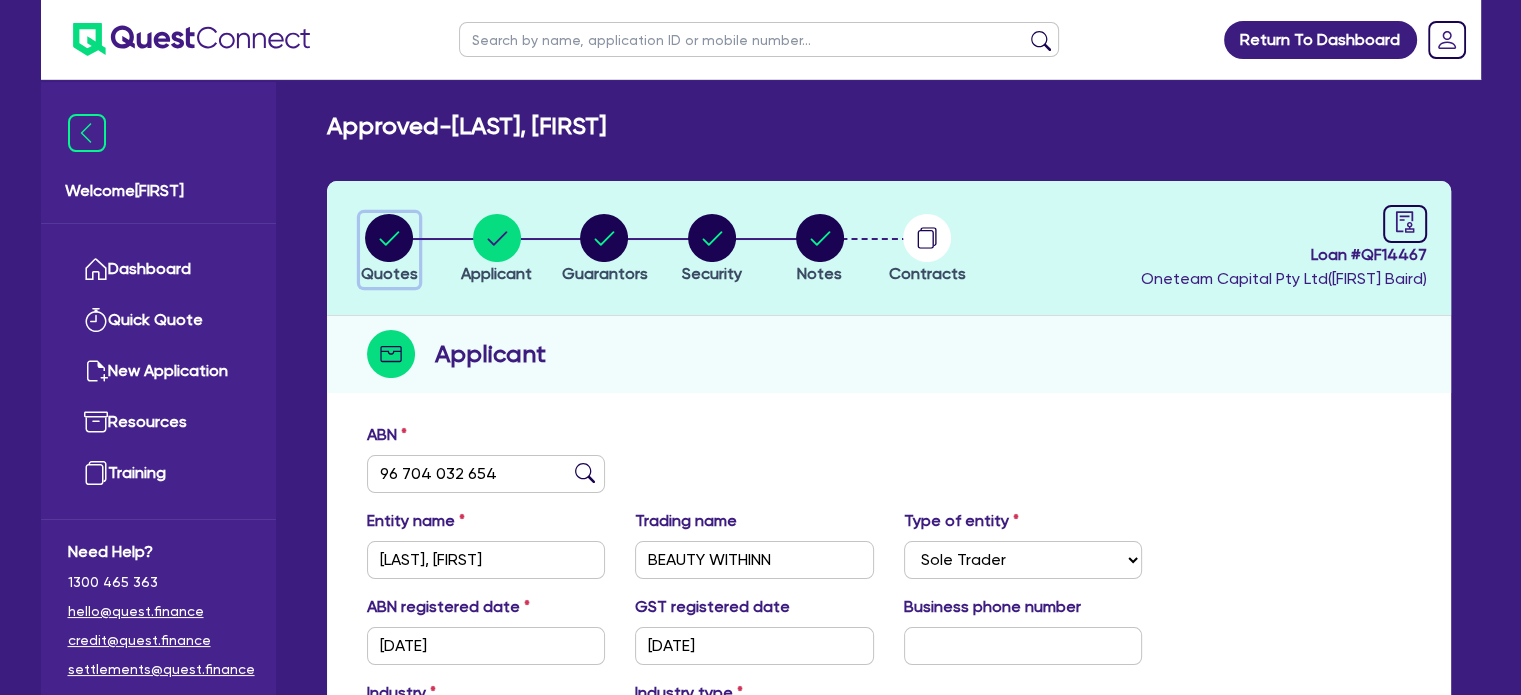 click at bounding box center [389, 238] 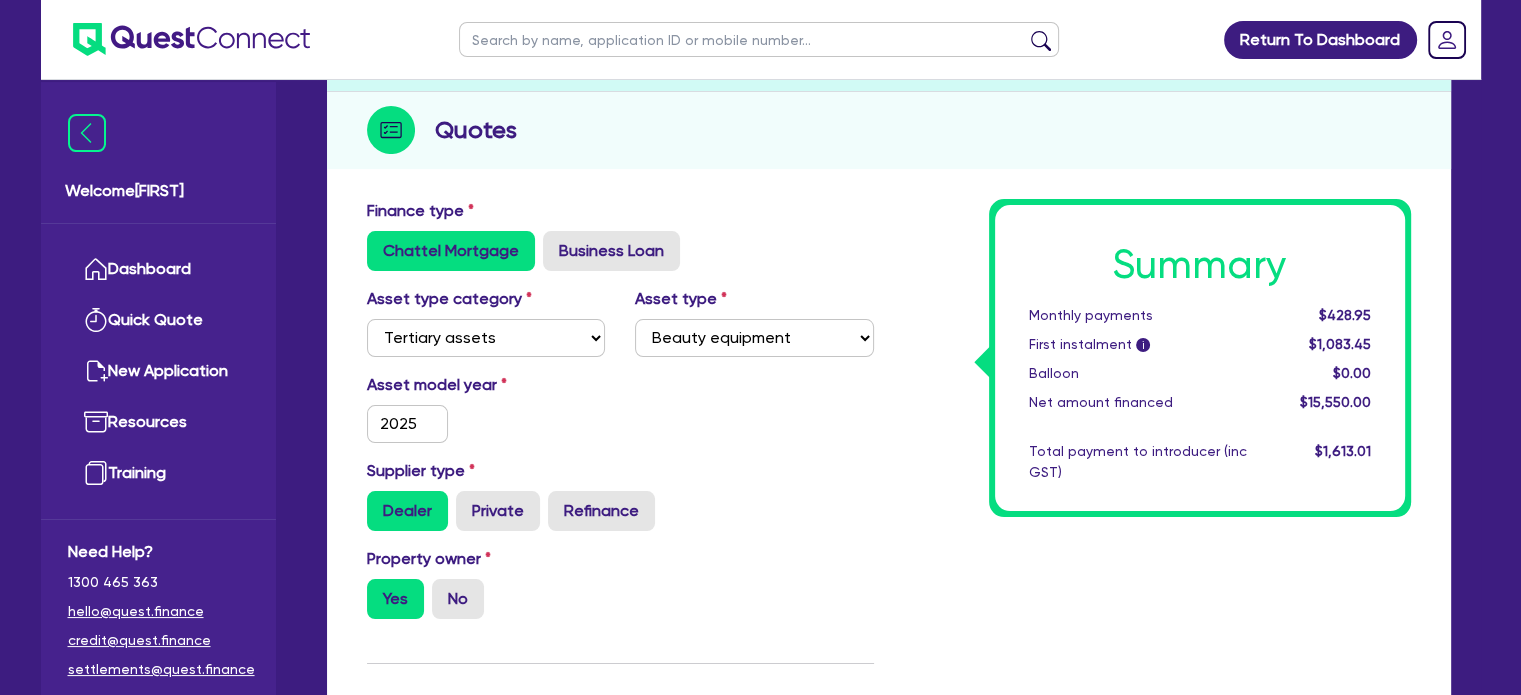 scroll, scrollTop: 0, scrollLeft: 0, axis: both 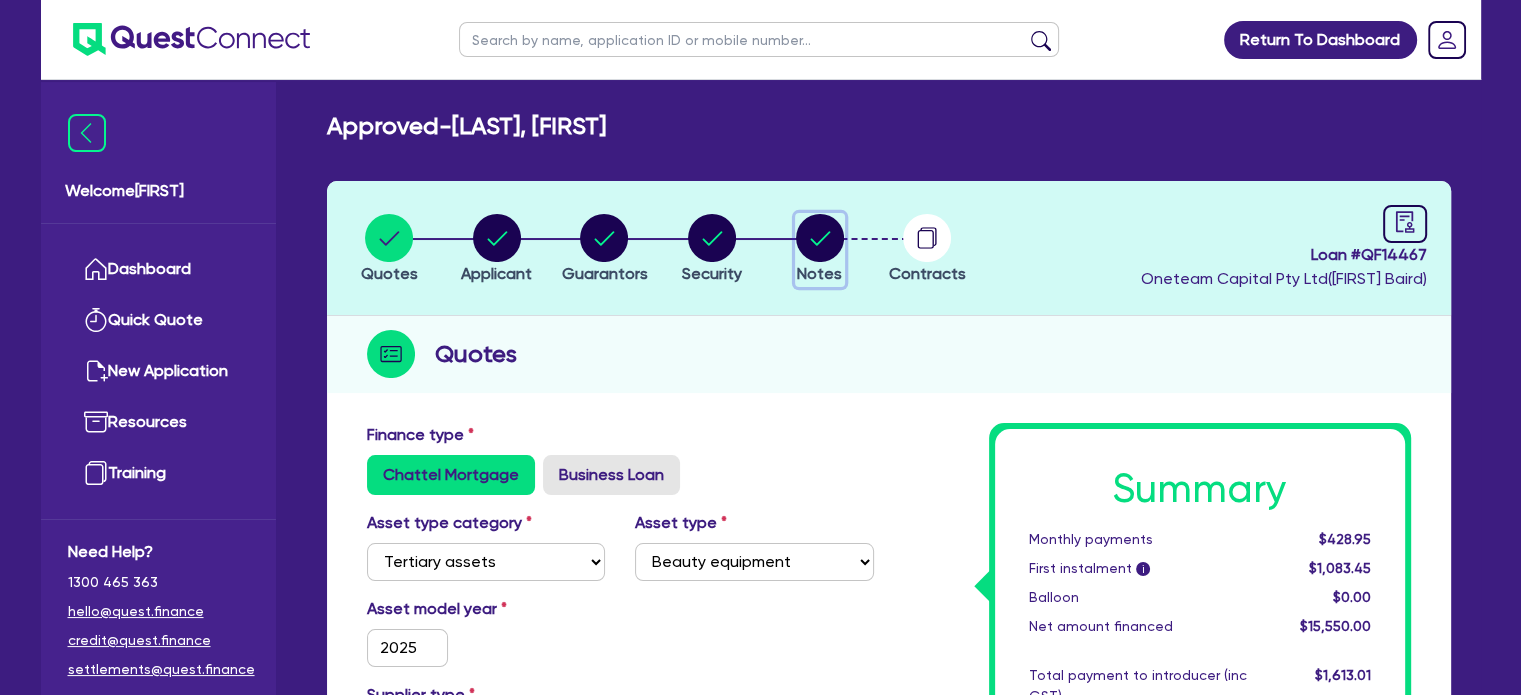 click at bounding box center [820, 238] 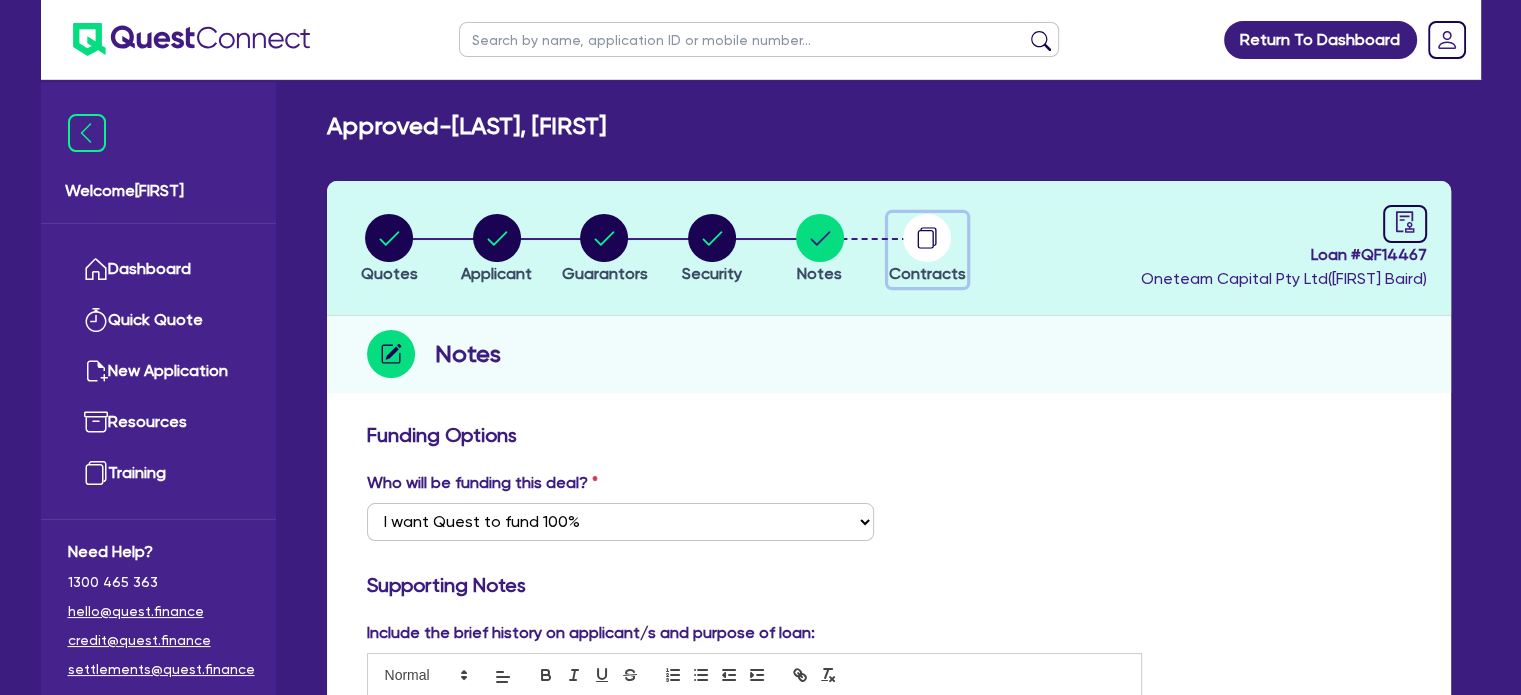 click at bounding box center (927, 238) 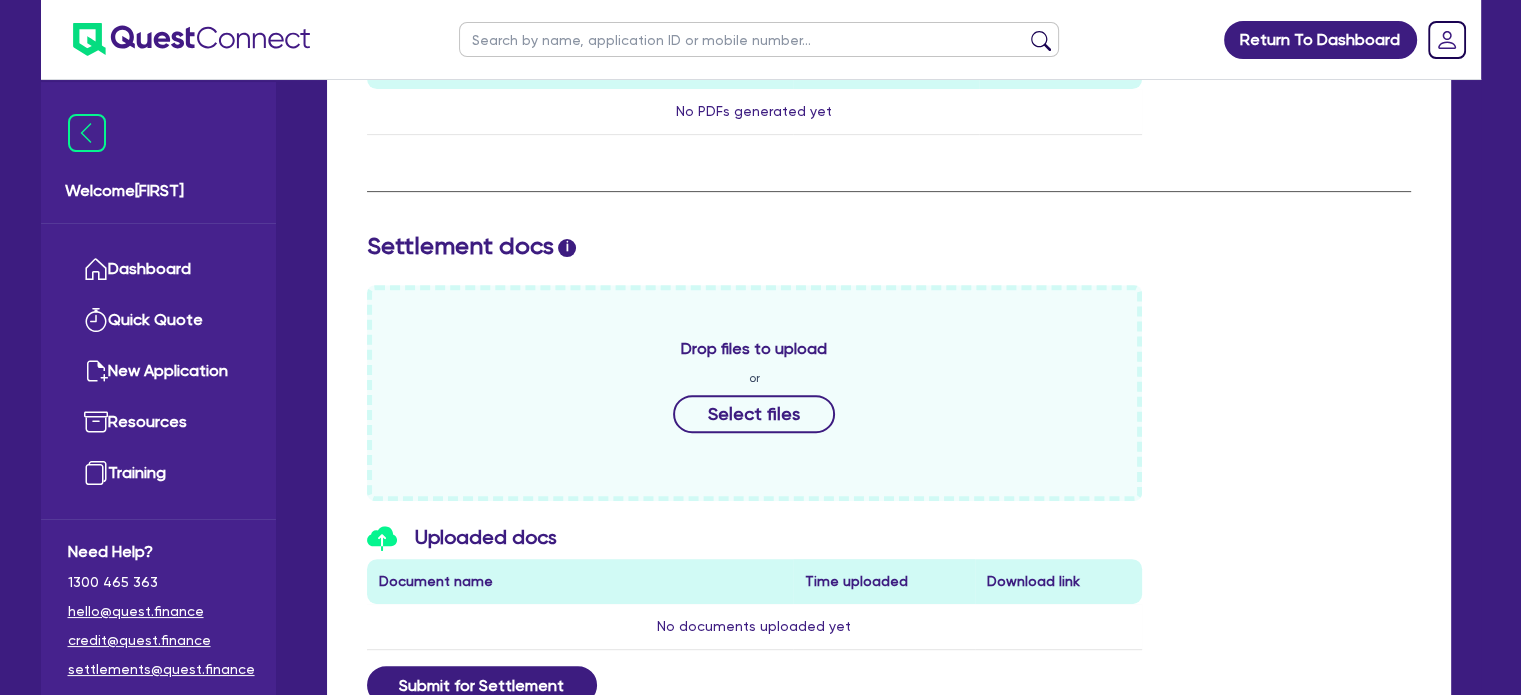 scroll, scrollTop: 811, scrollLeft: 0, axis: vertical 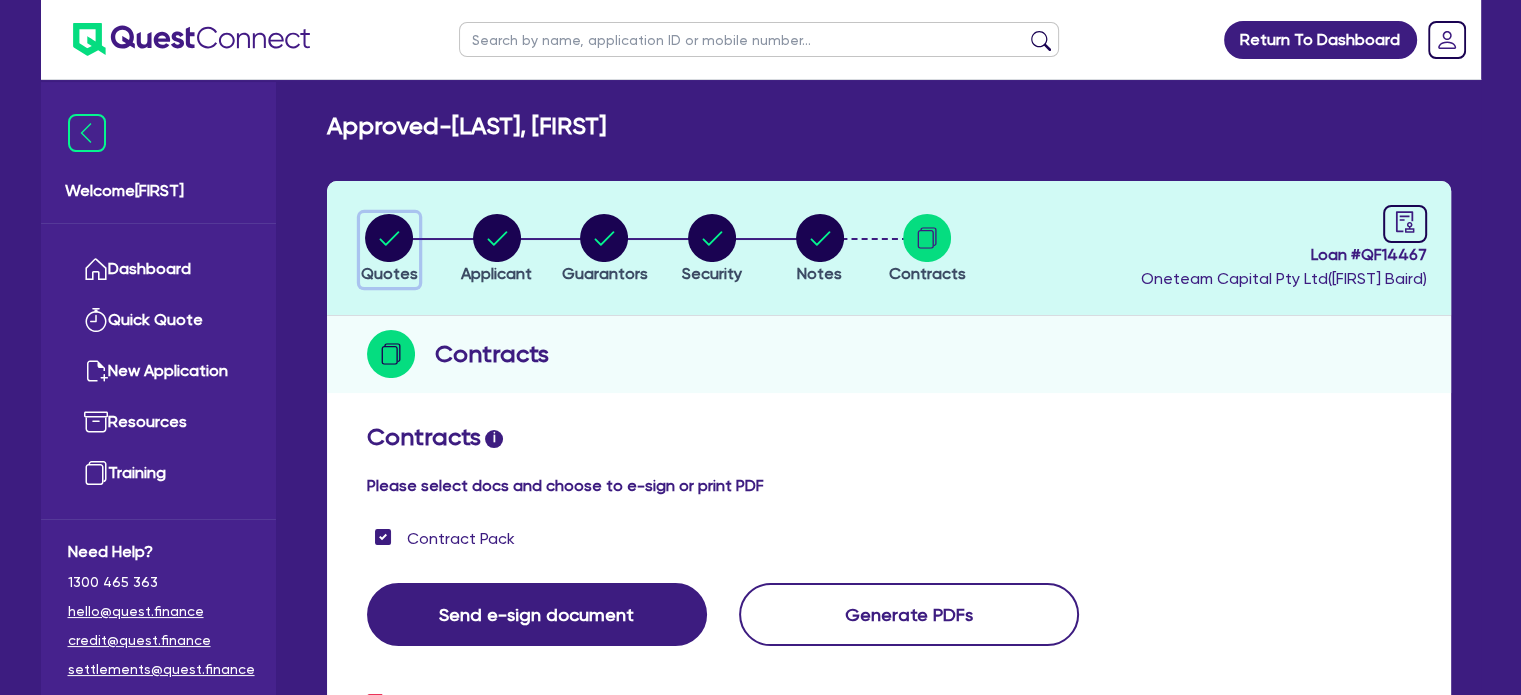 click at bounding box center (389, 238) 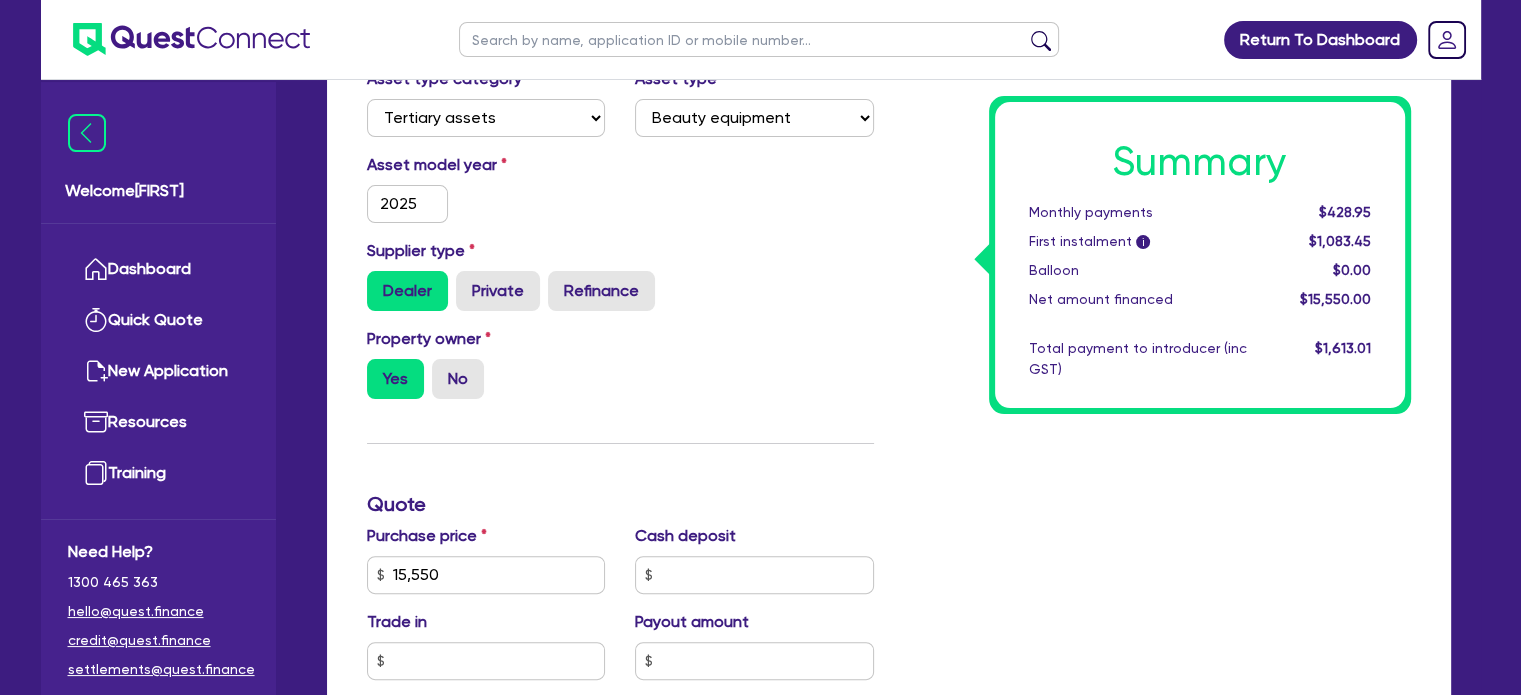 scroll, scrollTop: 456, scrollLeft: 0, axis: vertical 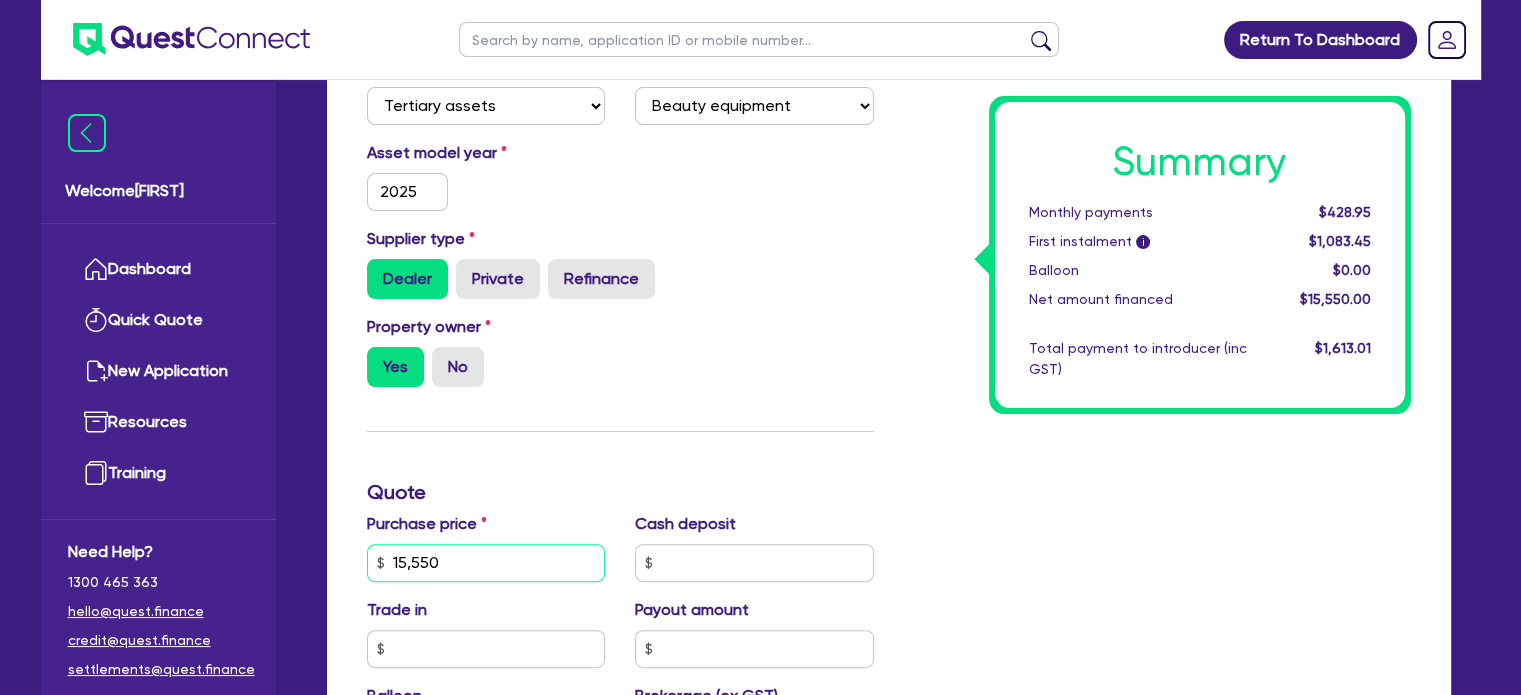 click on "15,550" at bounding box center (486, 563) 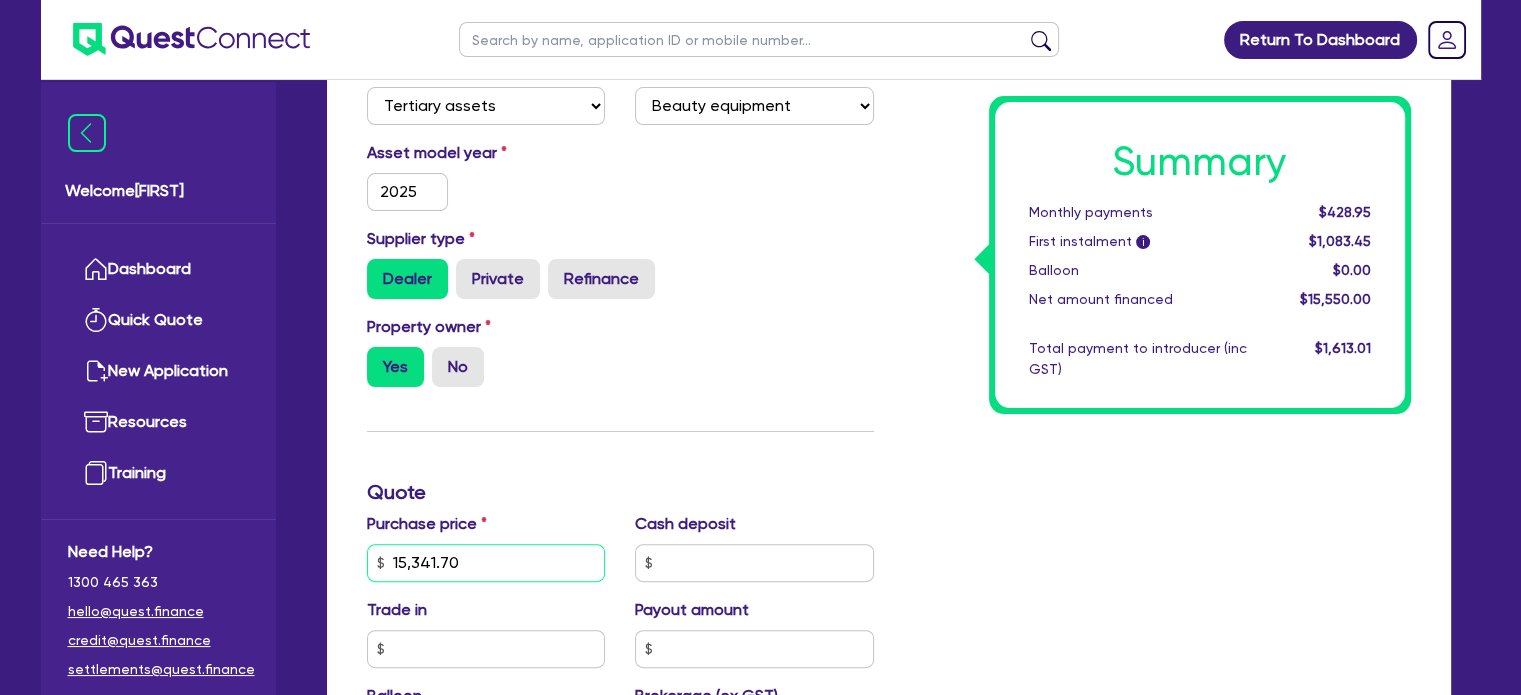 type on "15,341.70" 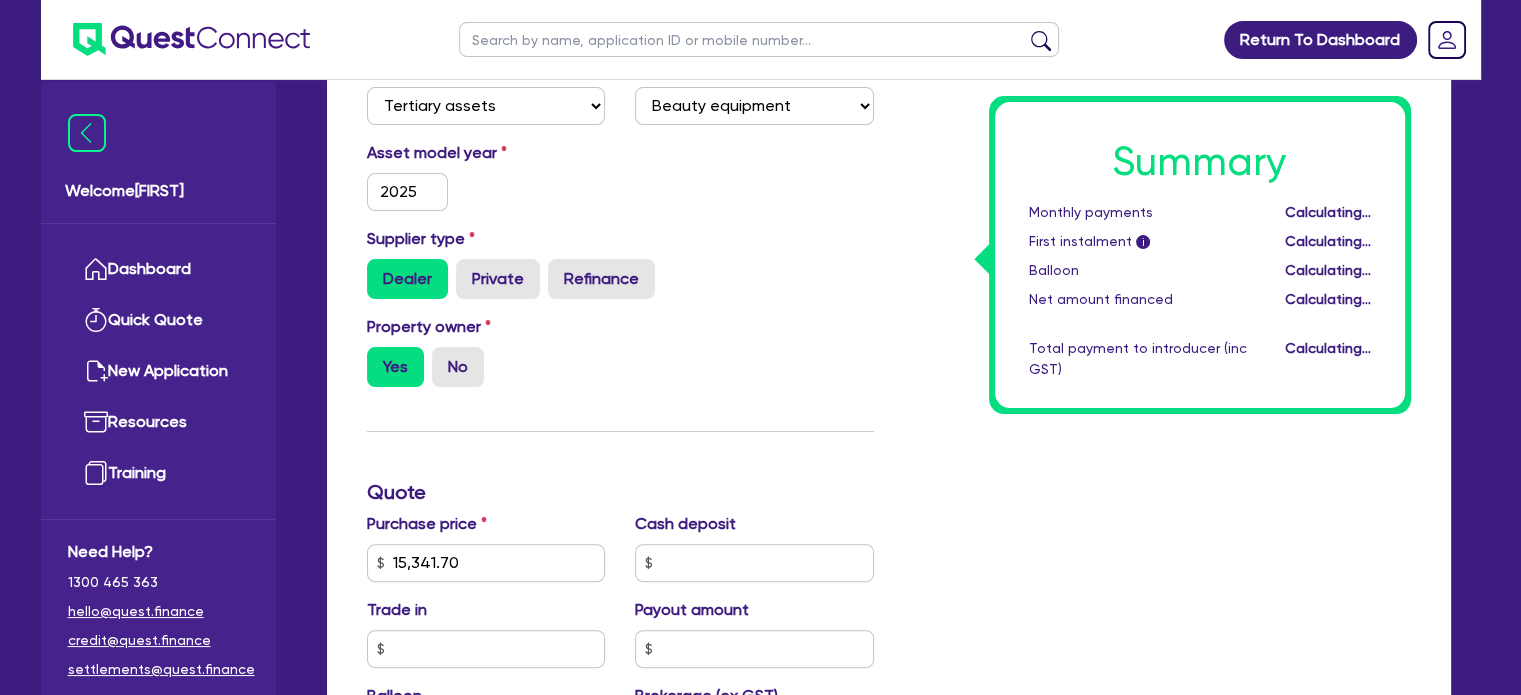 click on "Property owner Yes No" at bounding box center [620, 359] 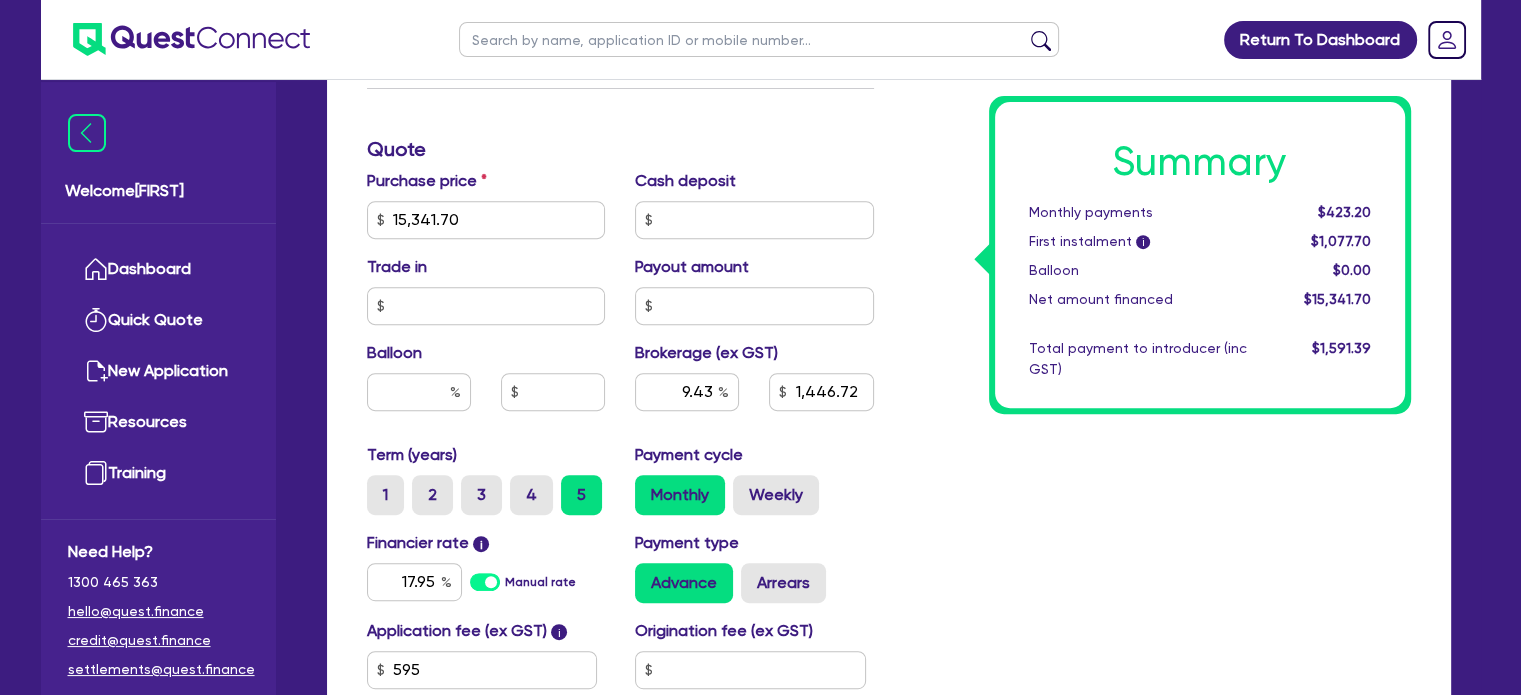 scroll, scrollTop: 800, scrollLeft: 0, axis: vertical 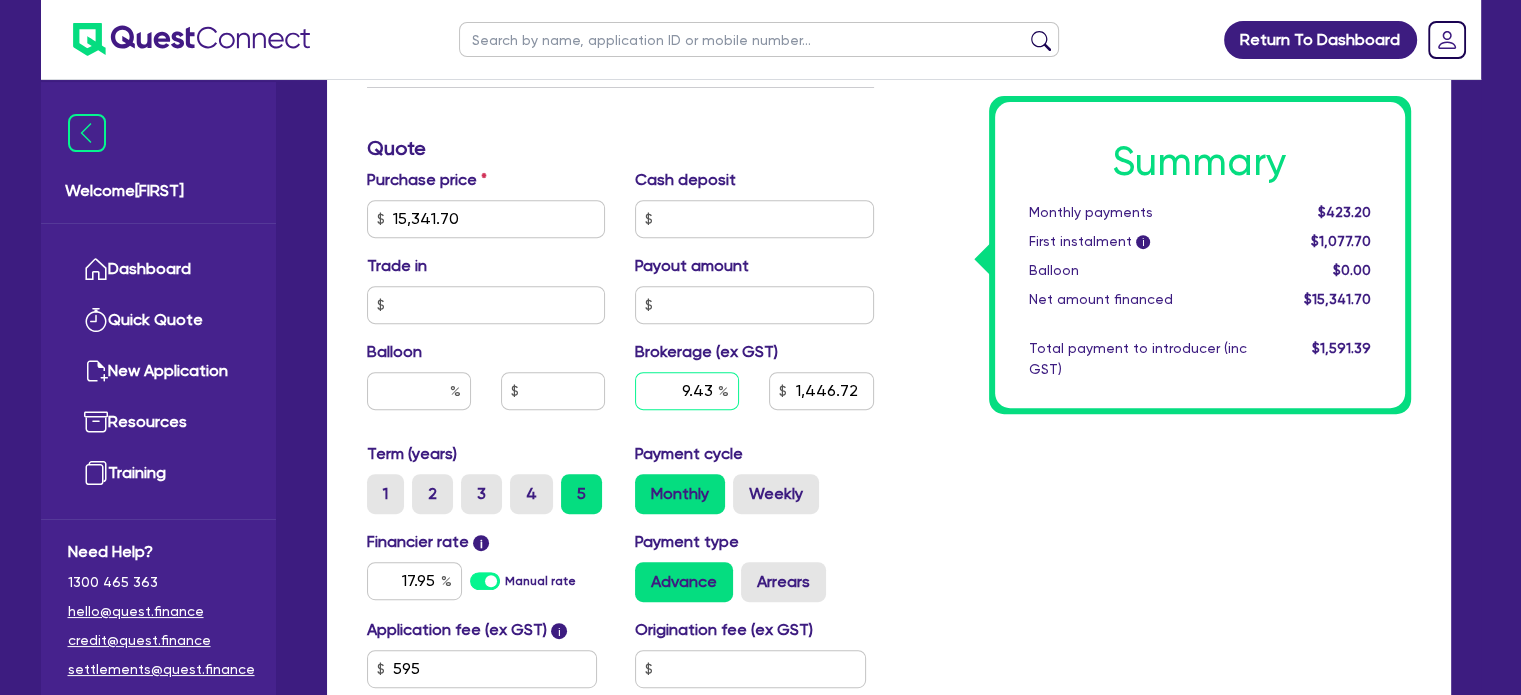 click on "9.43" at bounding box center [687, 391] 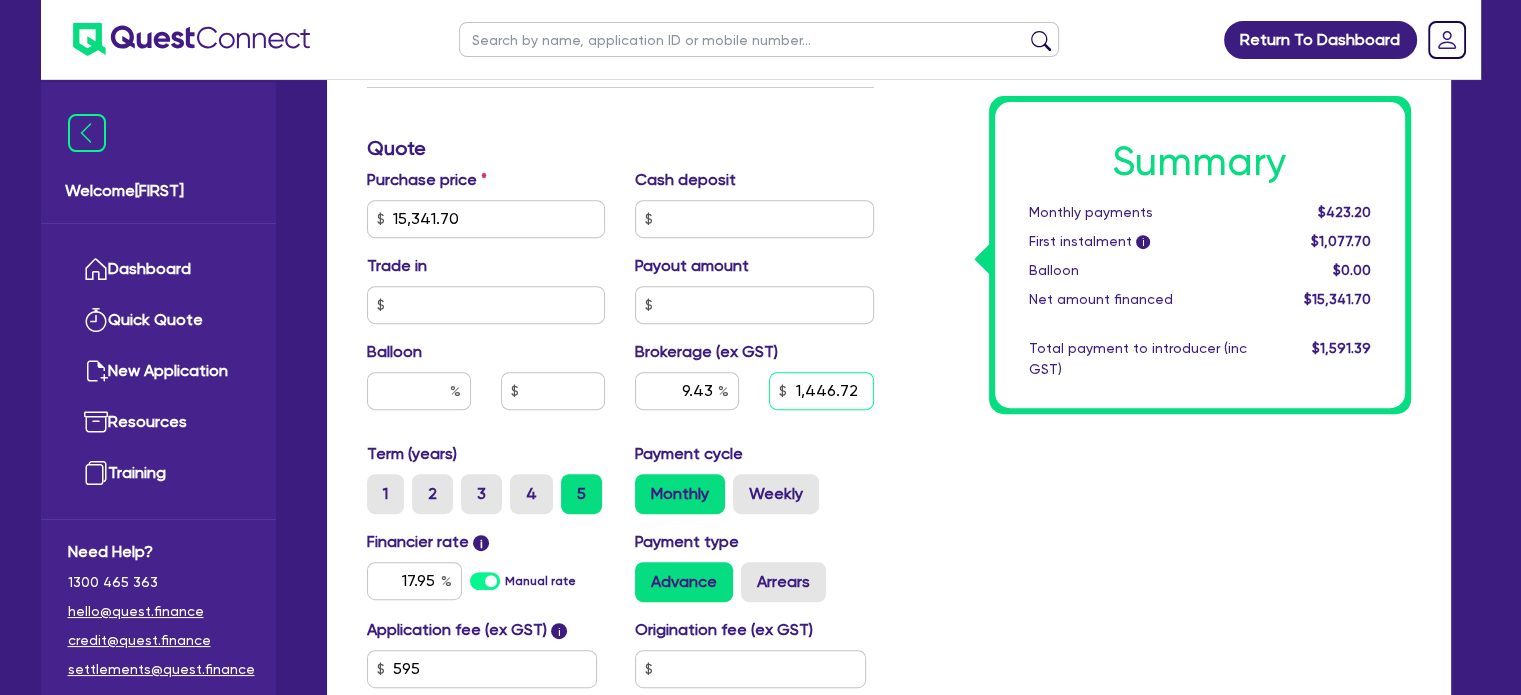 click on "1,446.72" at bounding box center [821, 391] 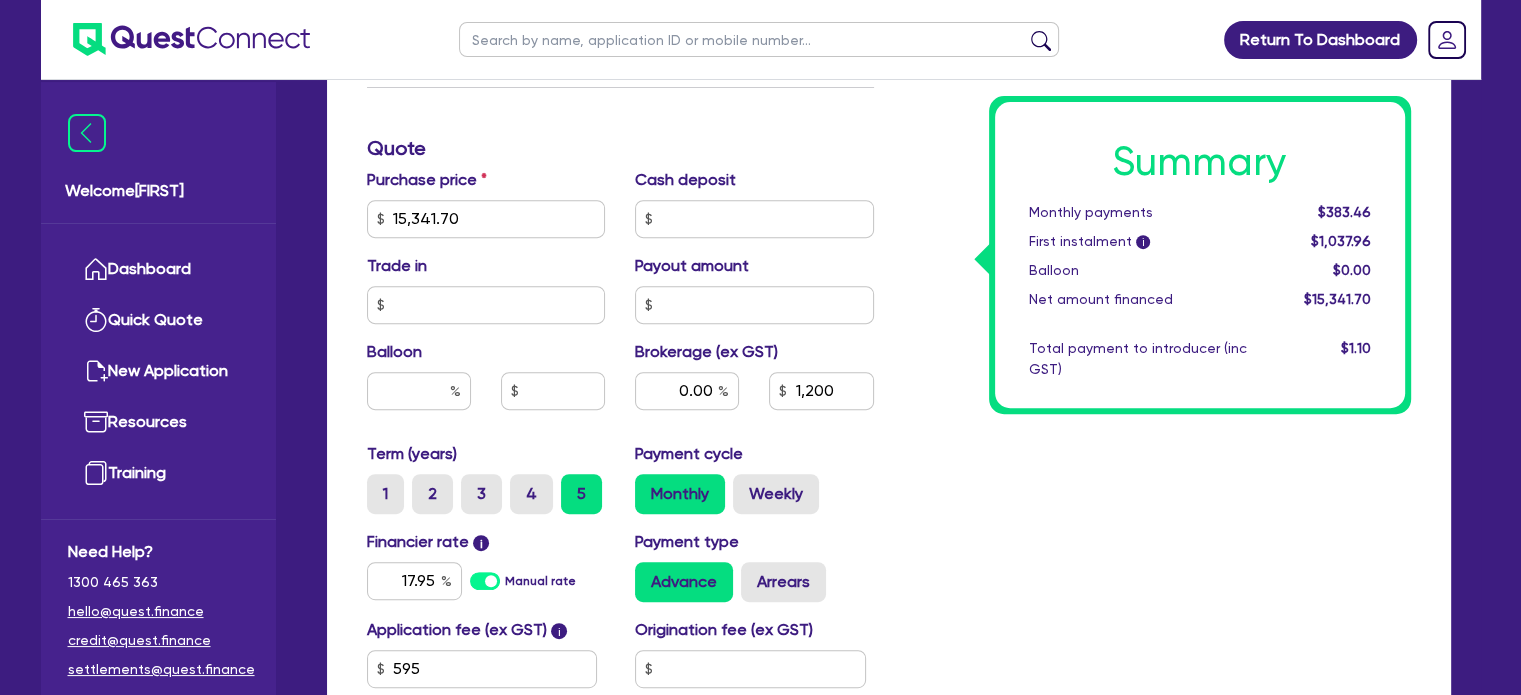 click on "Summary Monthly   payments $383.46 First instalment i $1,037.96 Balloon $0.00 Net amount financed $15,341.70 Total payment to introducer (inc GST) $1.10" at bounding box center (1157, 207) 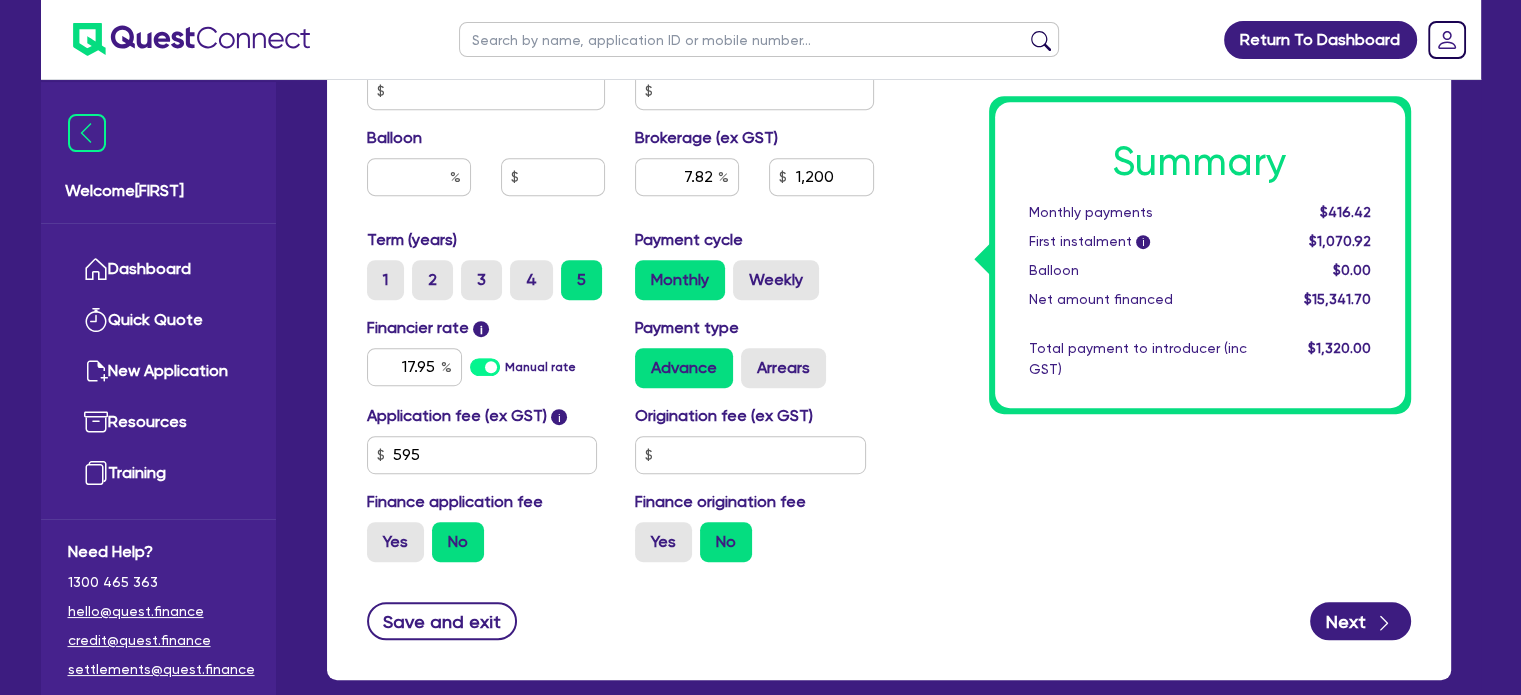 scroll, scrollTop: 1012, scrollLeft: 0, axis: vertical 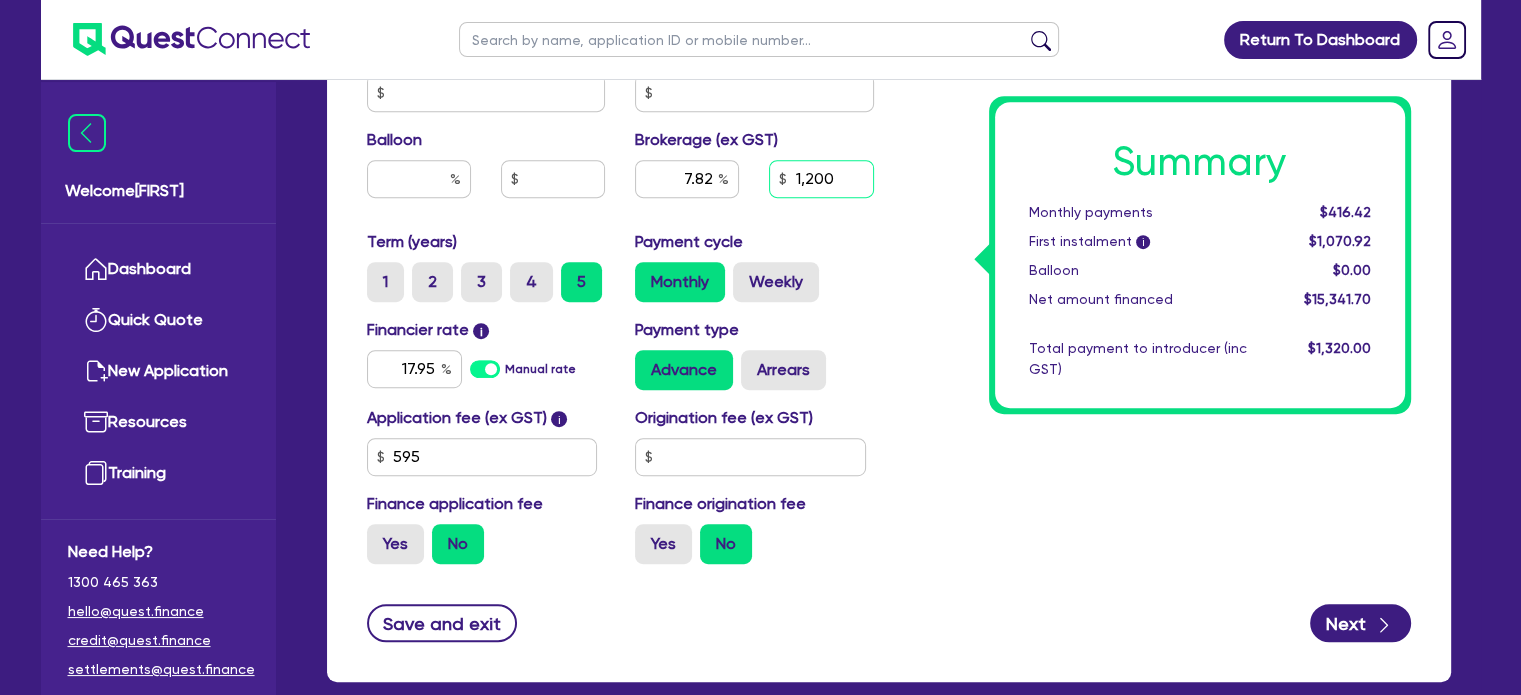 click on "1,200" at bounding box center (821, 179) 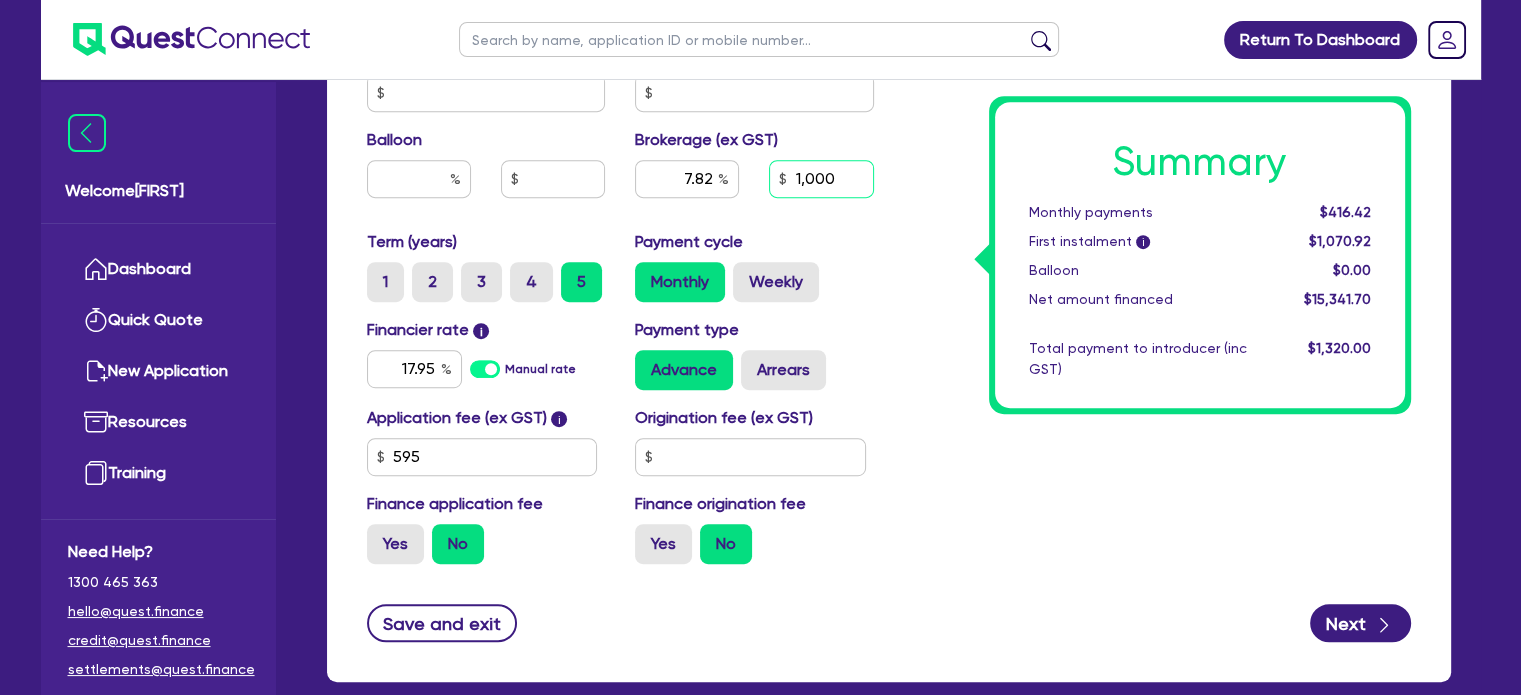 type on "1,000" 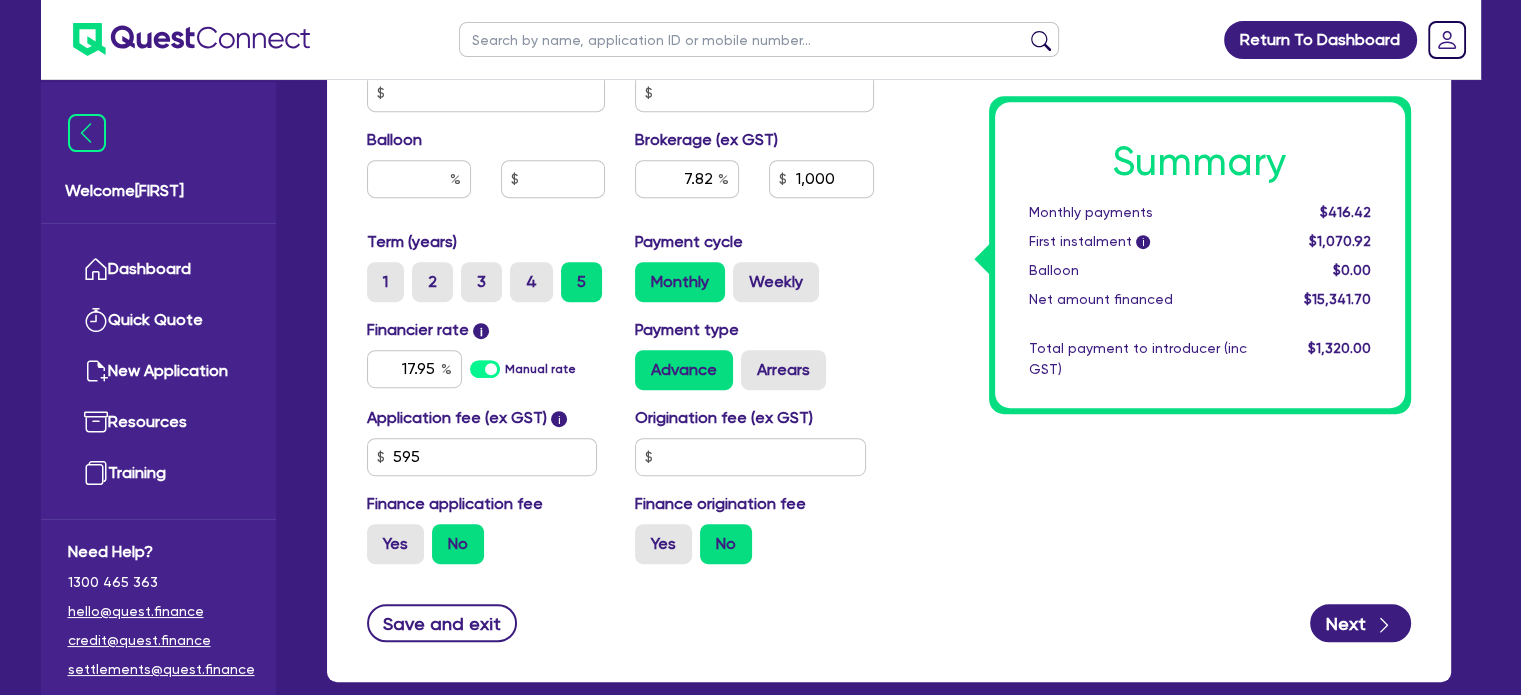 click on "Summary Monthly   payments $416.42 First instalment i $1,070.92 Balloon $0.00 Net amount financed $15,341.70 Total payment to introducer (inc GST) $1,320.00" at bounding box center (1157, -5) 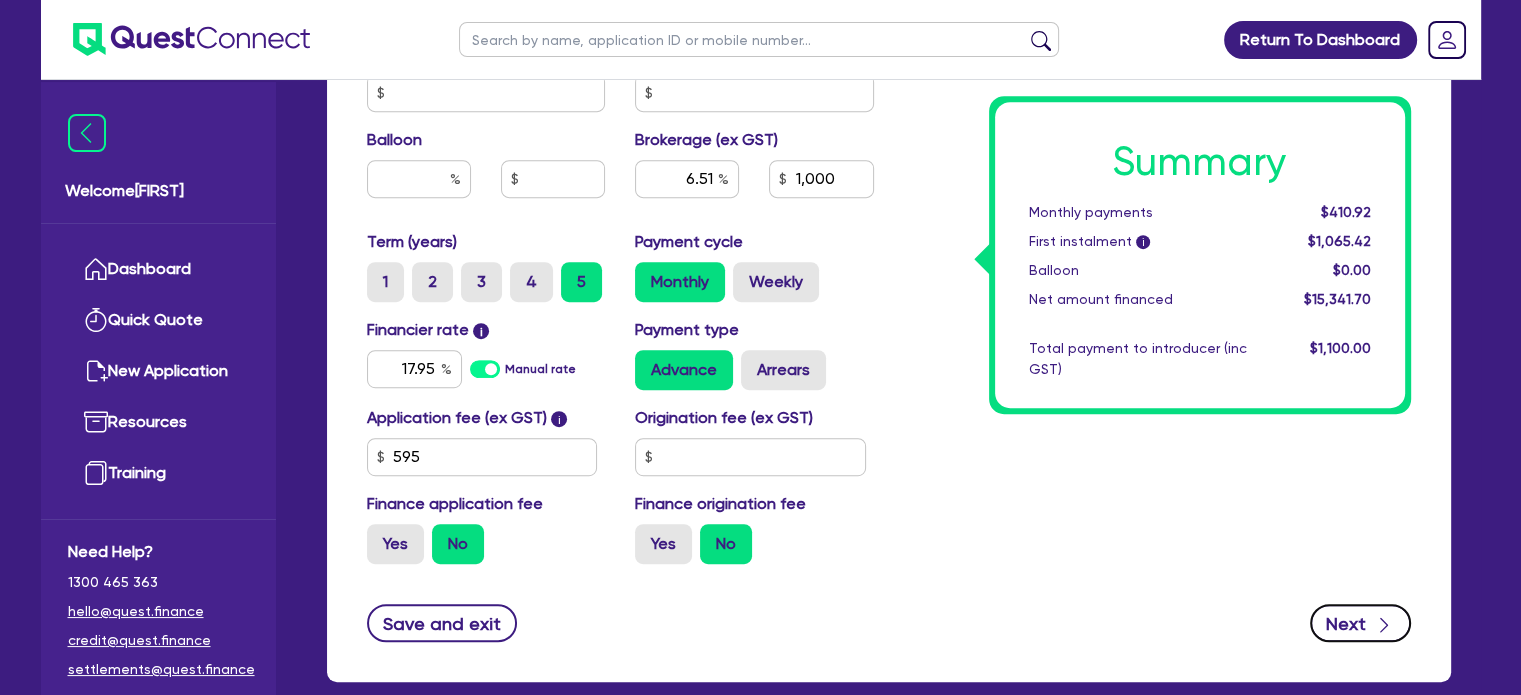 click on "Next" at bounding box center [1360, 623] 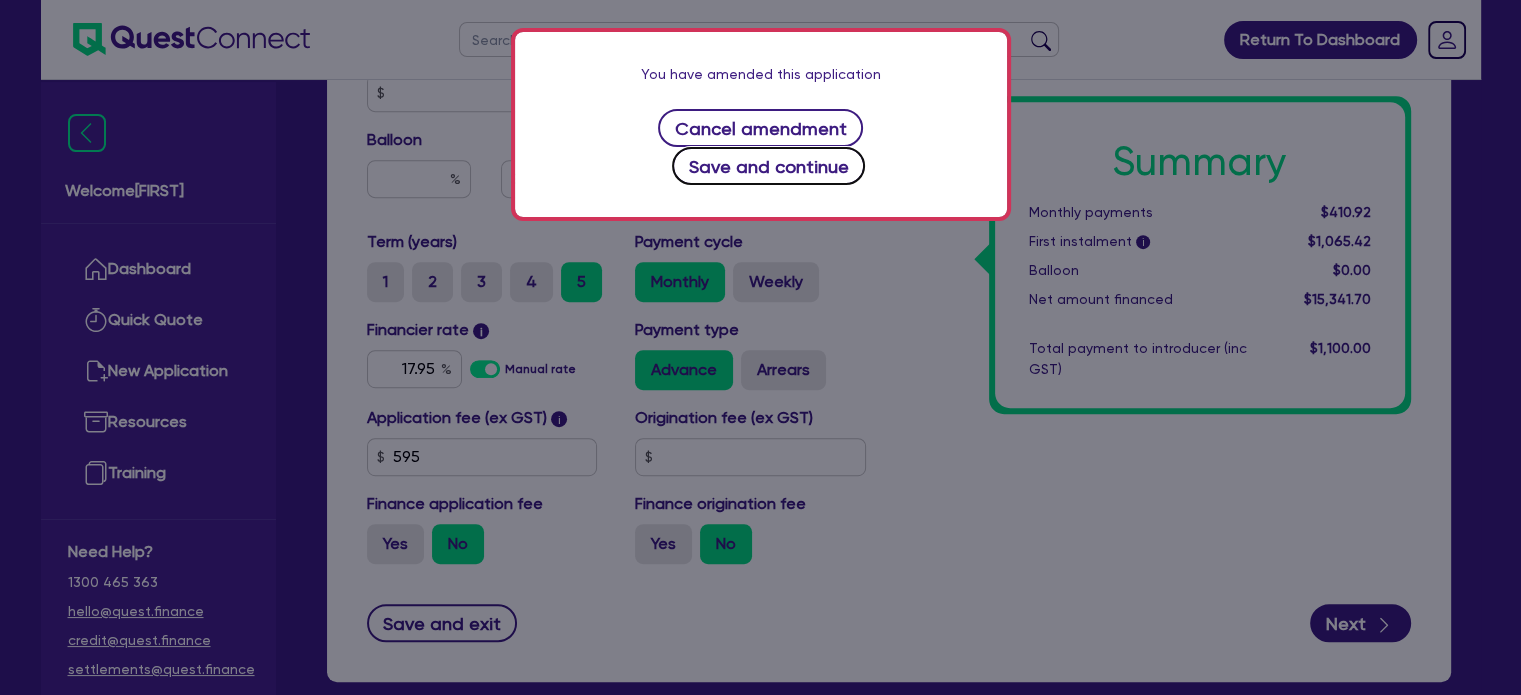 click on "Save and continue" at bounding box center (768, 166) 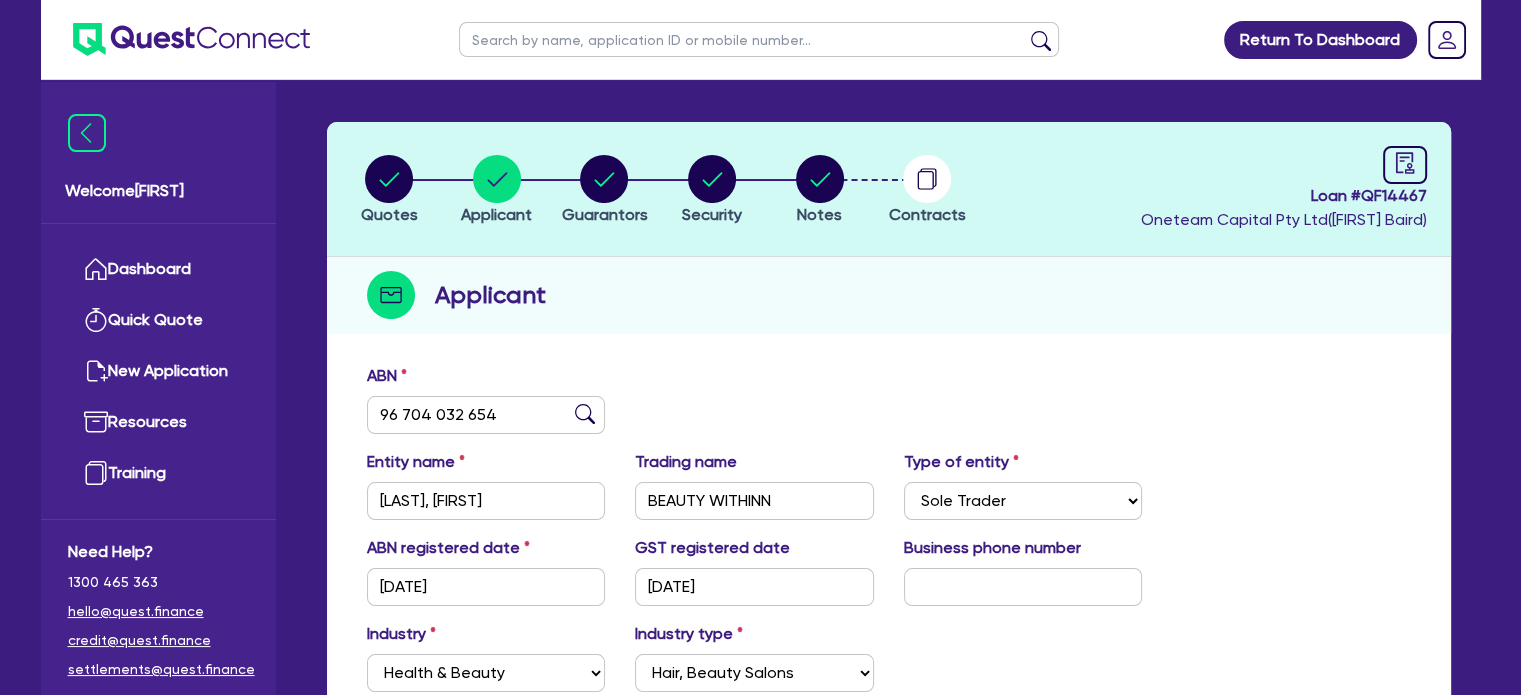 scroll, scrollTop: 0, scrollLeft: 0, axis: both 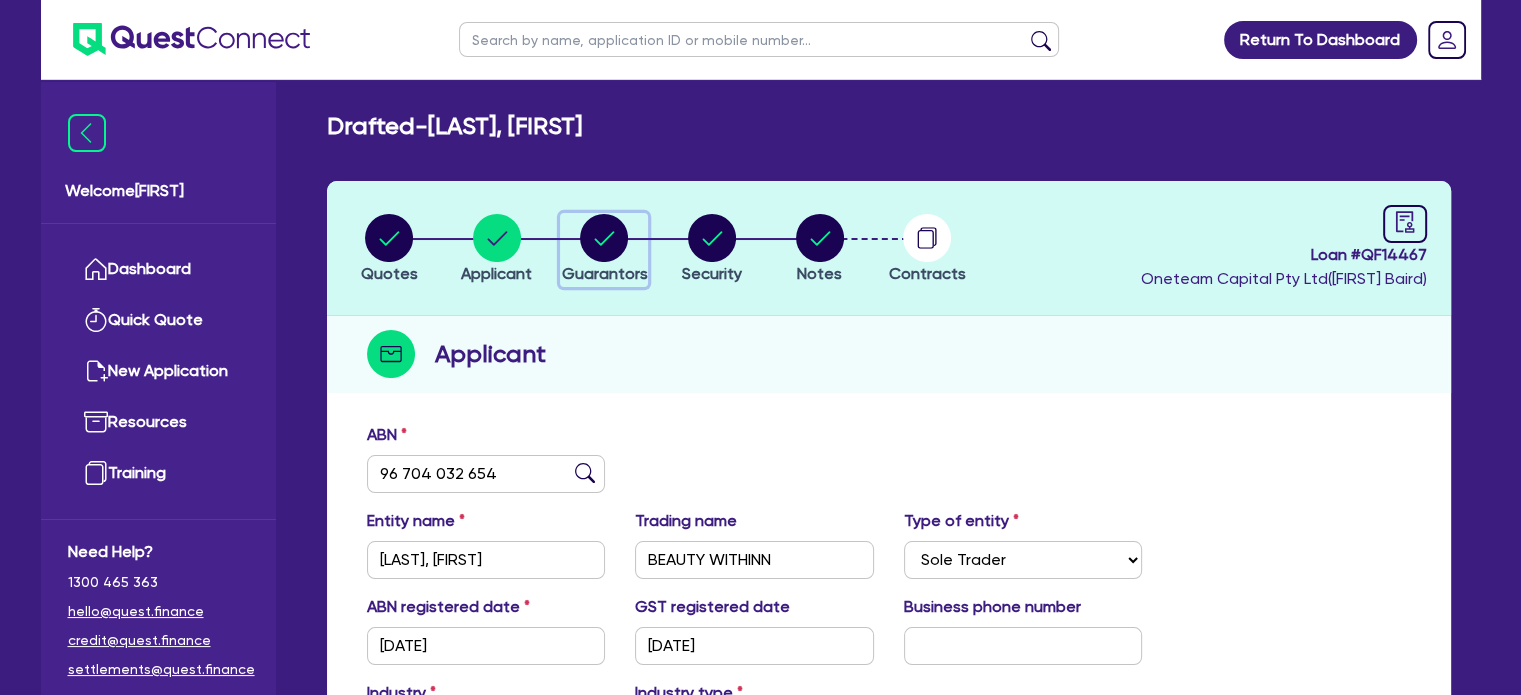 click at bounding box center [604, 238] 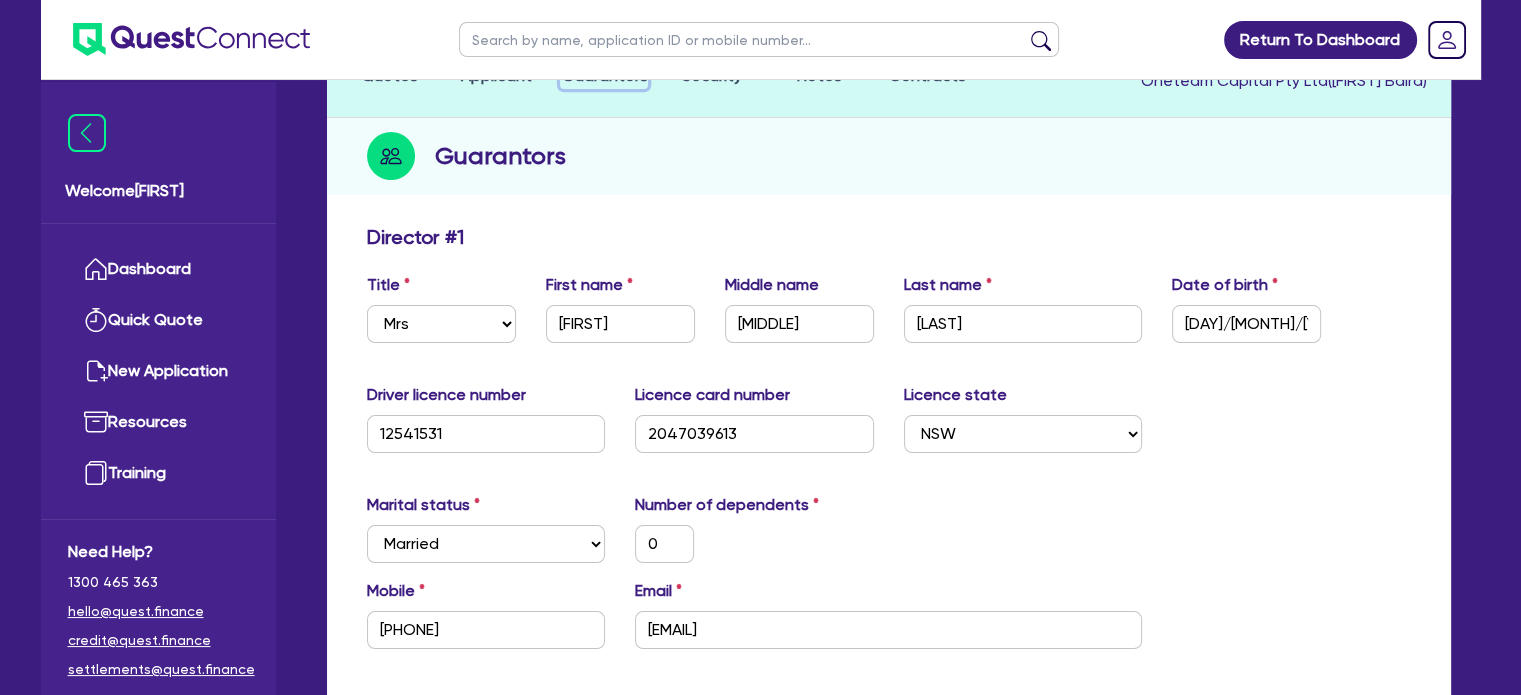 scroll, scrollTop: 0, scrollLeft: 0, axis: both 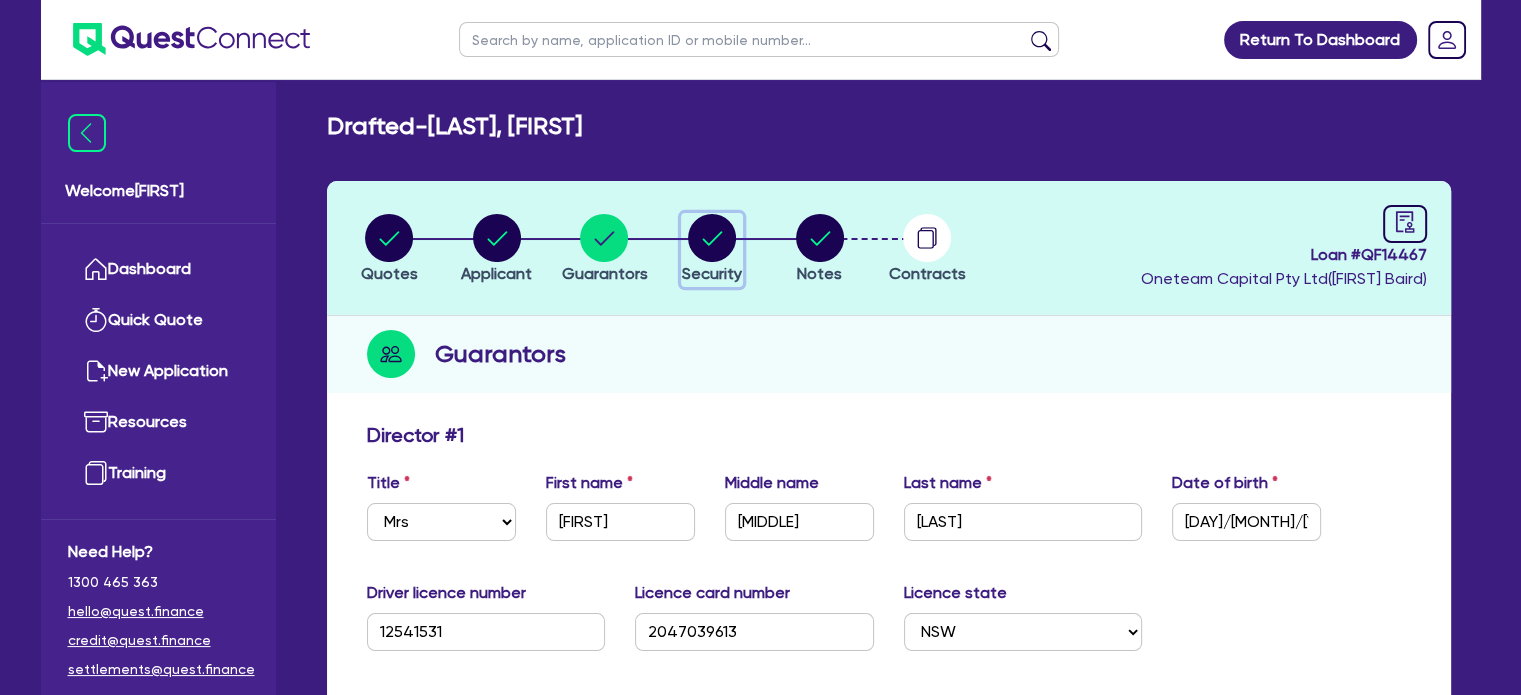 click at bounding box center [712, 238] 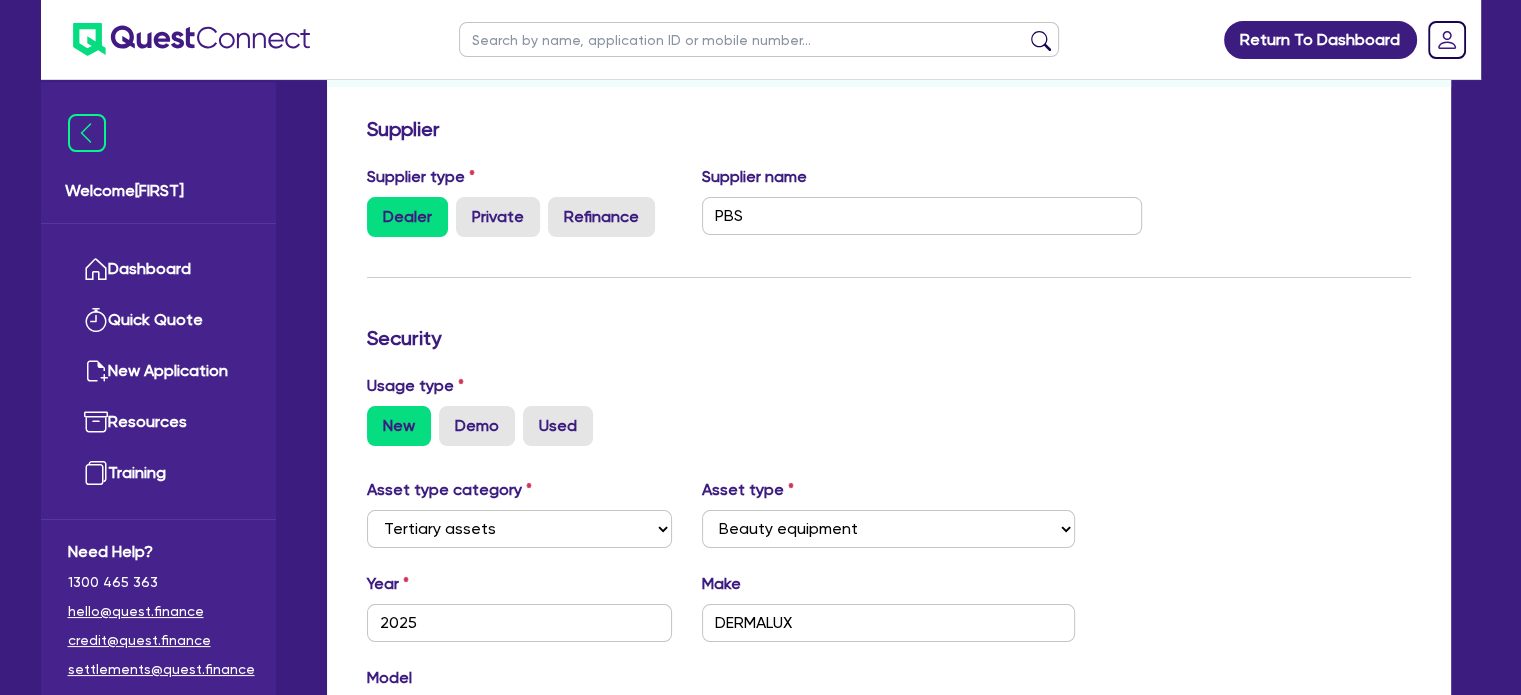 scroll, scrollTop: 304, scrollLeft: 0, axis: vertical 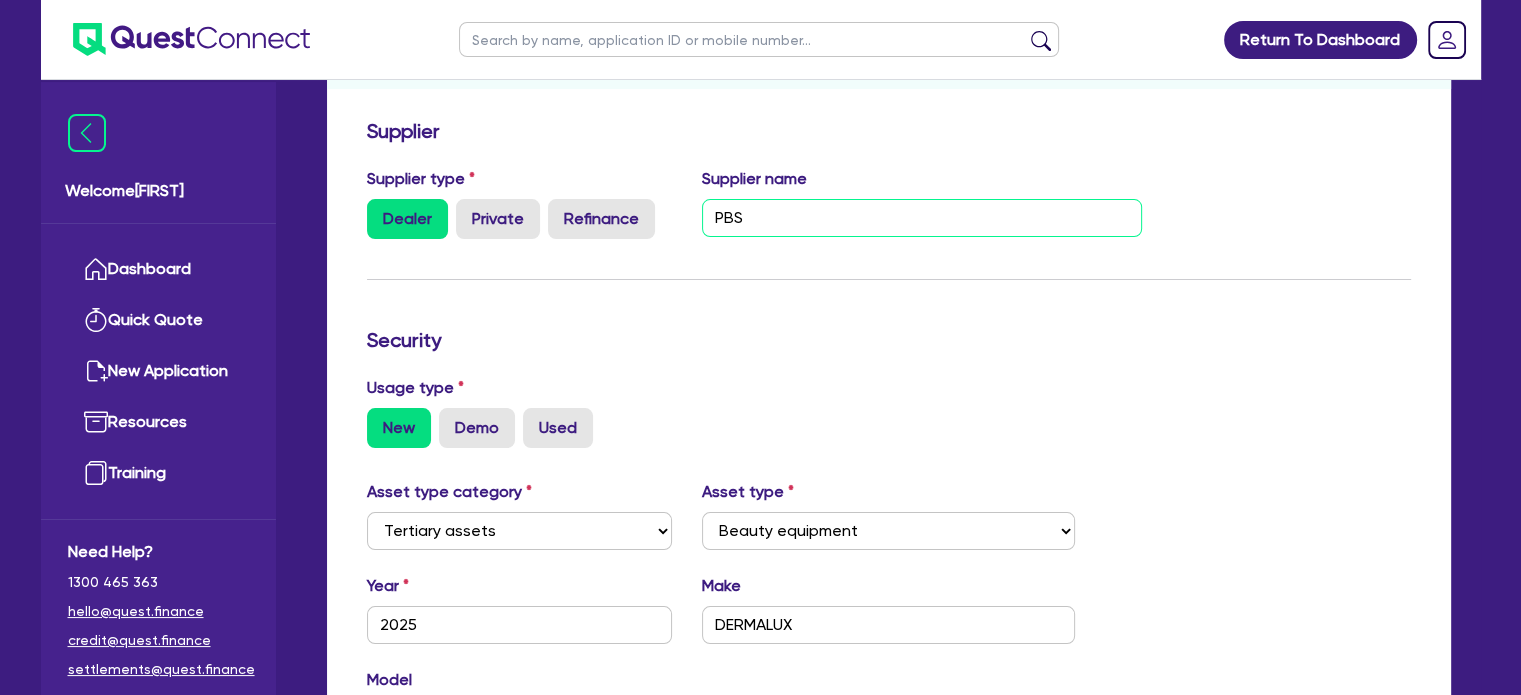 click on "PBS" at bounding box center [922, 218] 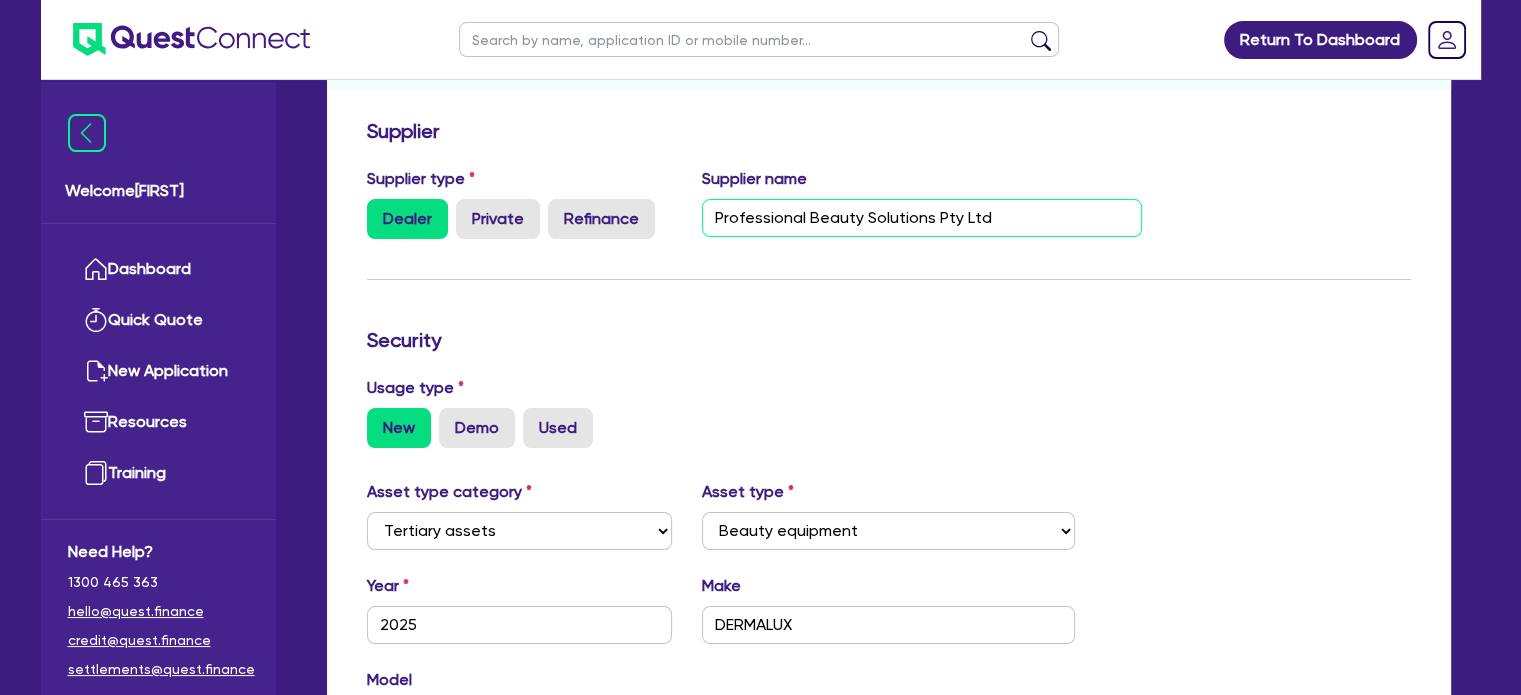 type on "Professional Beauty Solutions Pty Ltd" 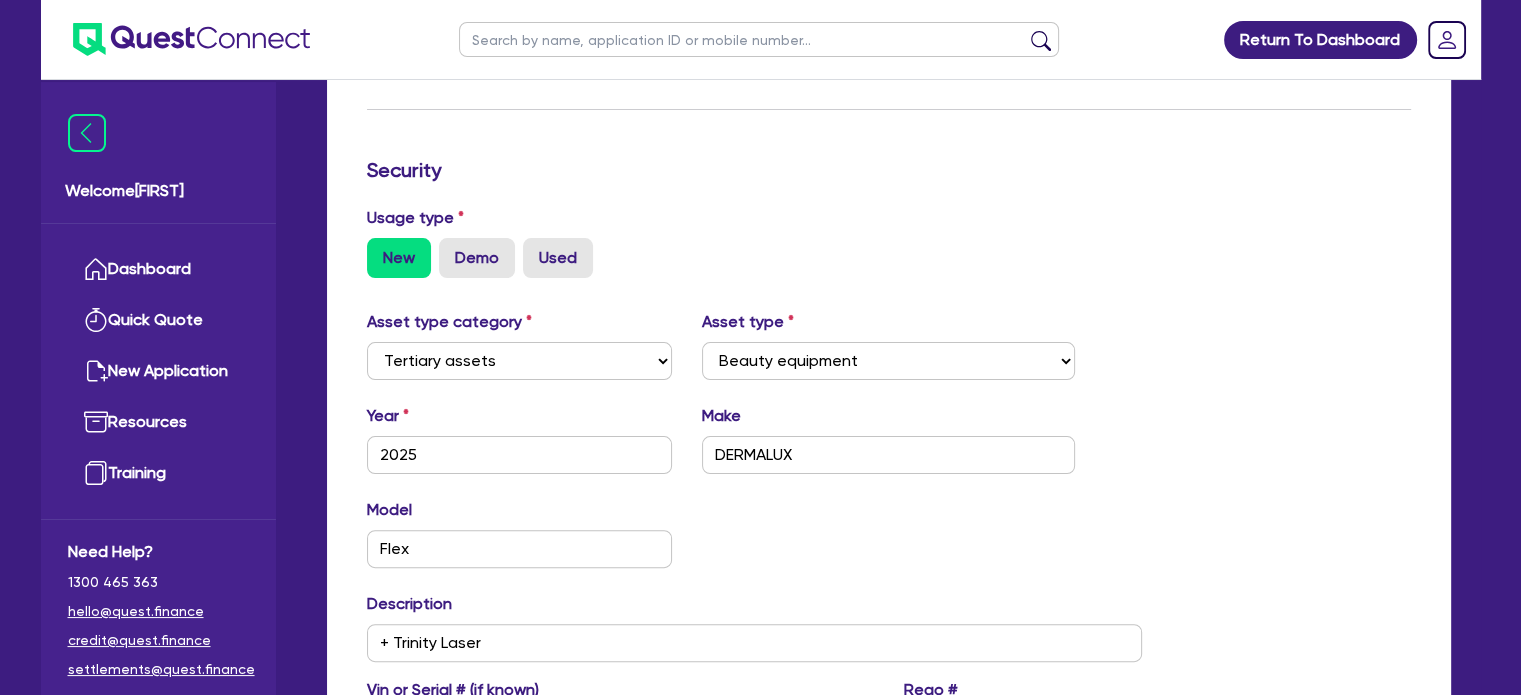 scroll, scrollTop: 492, scrollLeft: 0, axis: vertical 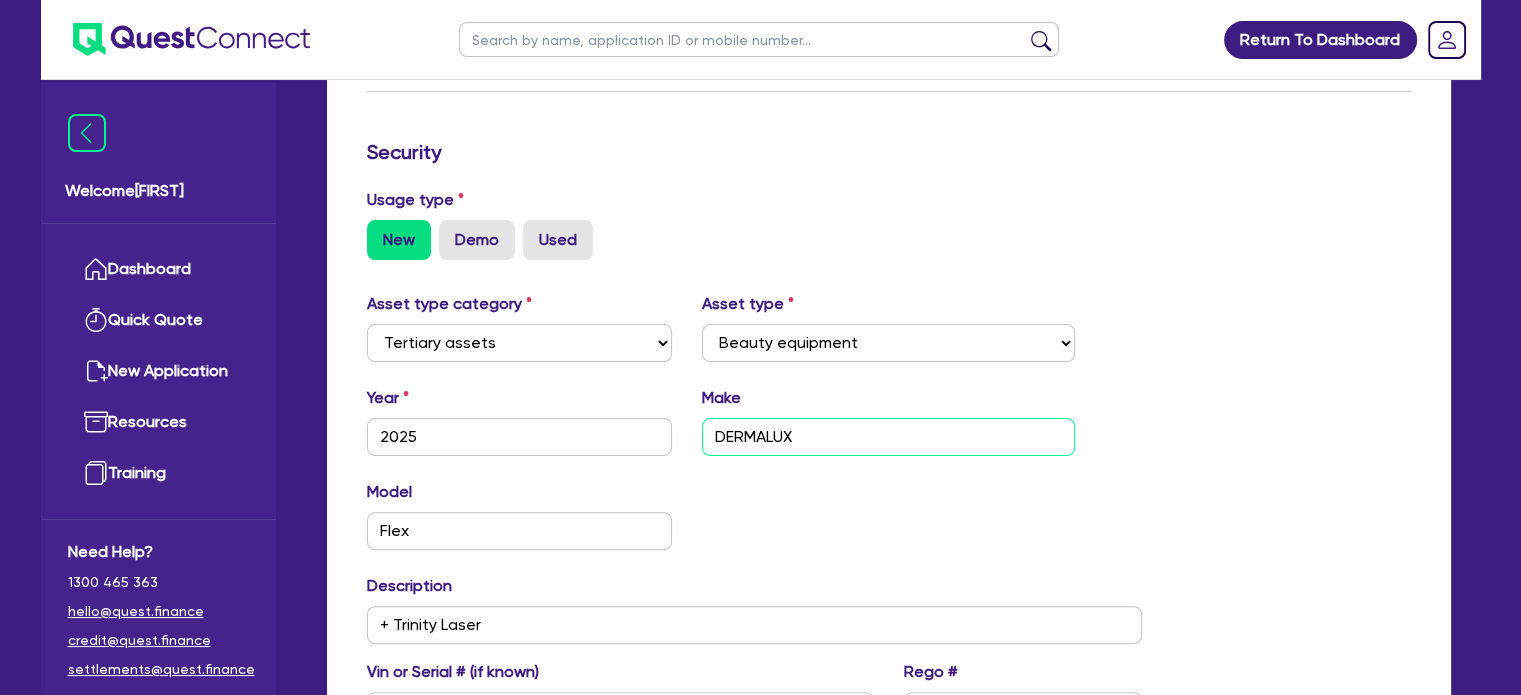 drag, startPoint x: 828, startPoint y: 430, endPoint x: 708, endPoint y: 418, distance: 120.59851 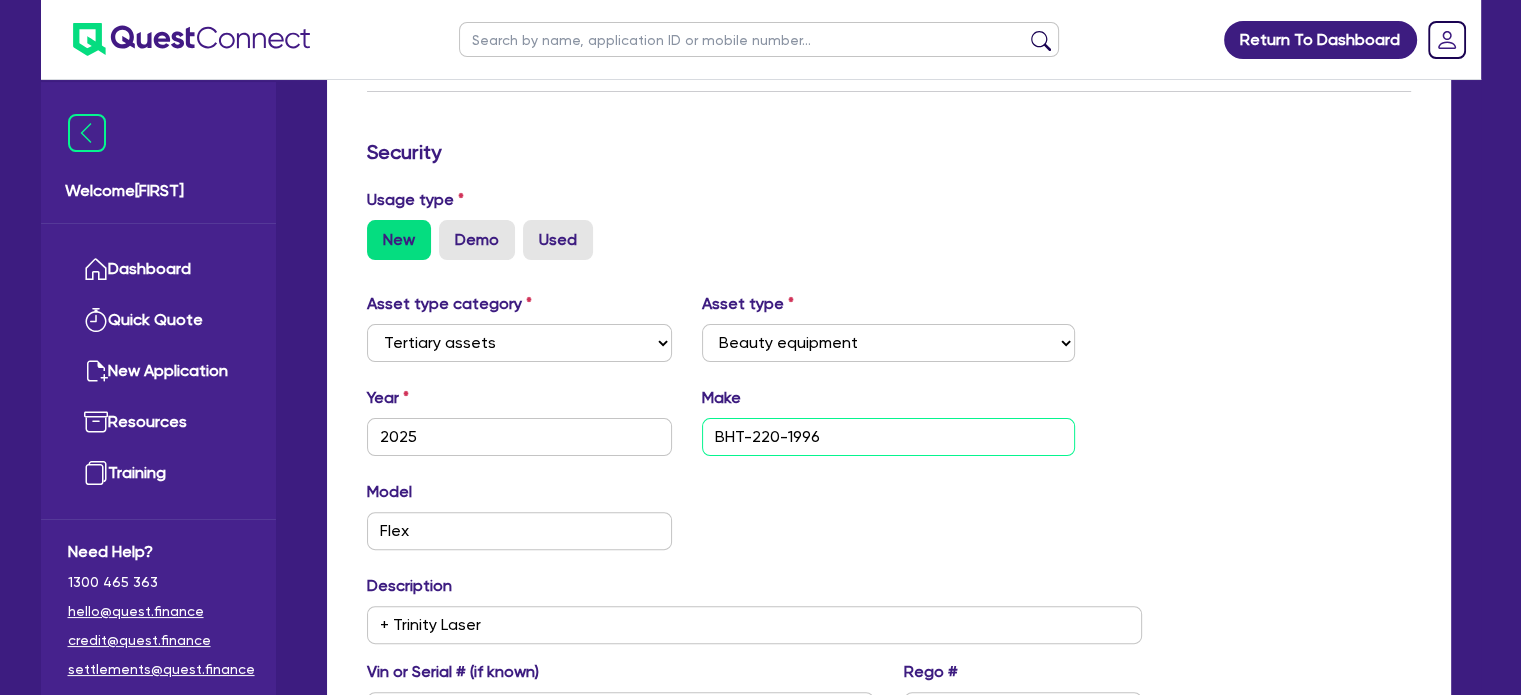 drag, startPoint x: 846, startPoint y: 441, endPoint x: 676, endPoint y: 428, distance: 170.49634 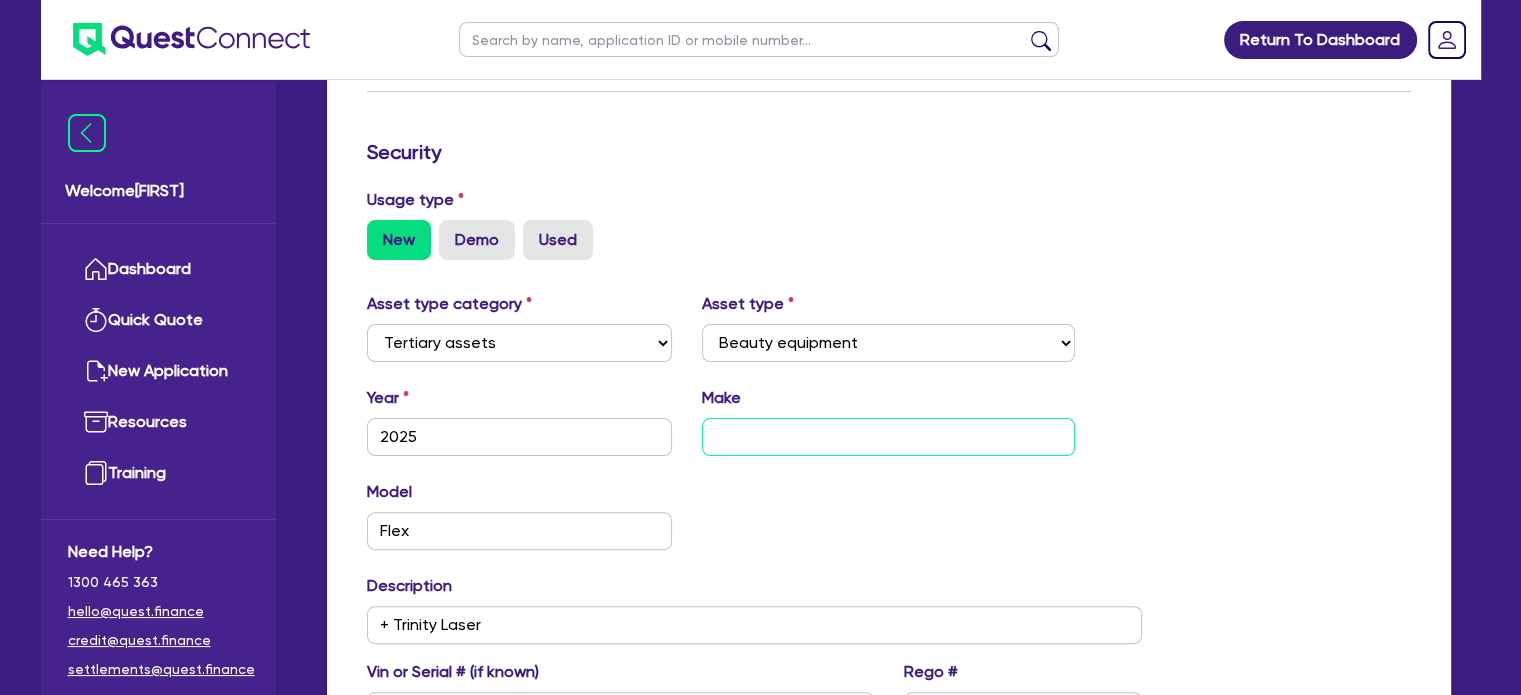 scroll, scrollTop: 772, scrollLeft: 0, axis: vertical 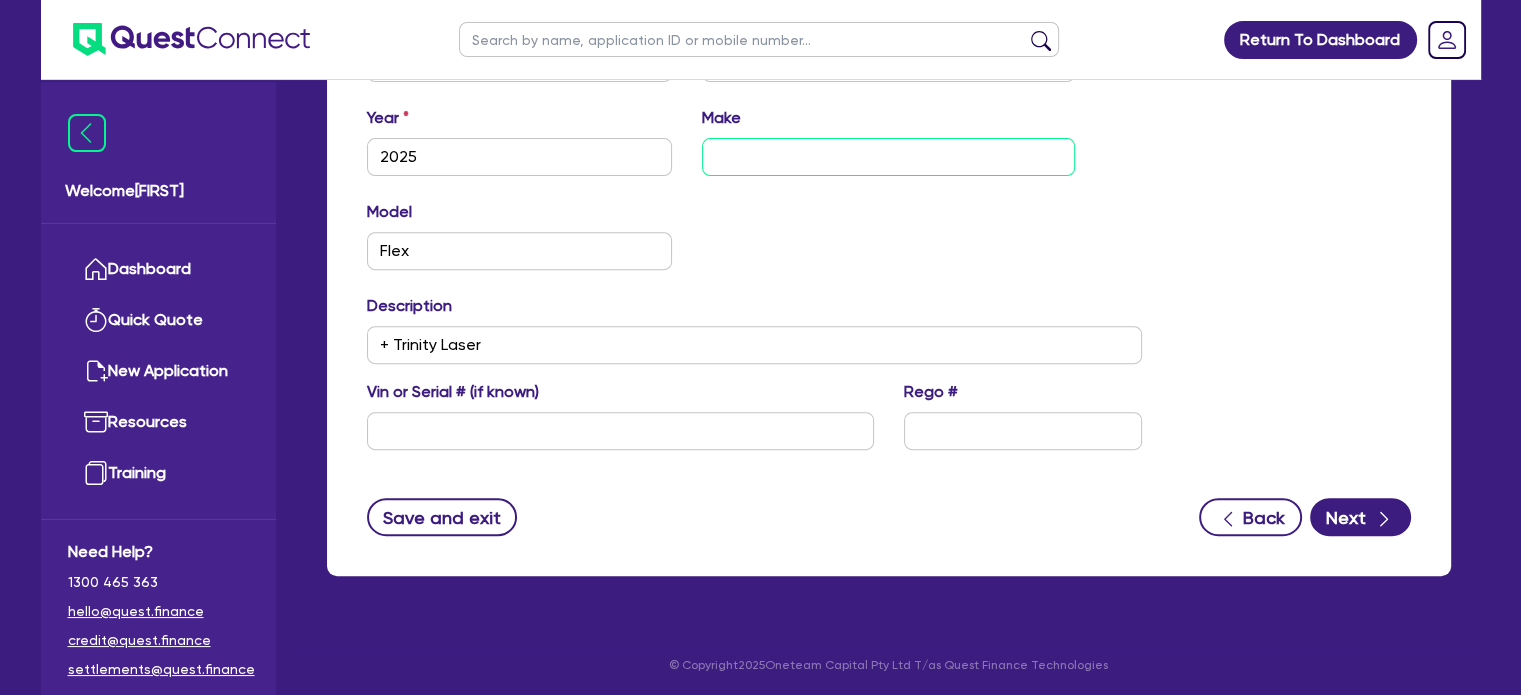 type 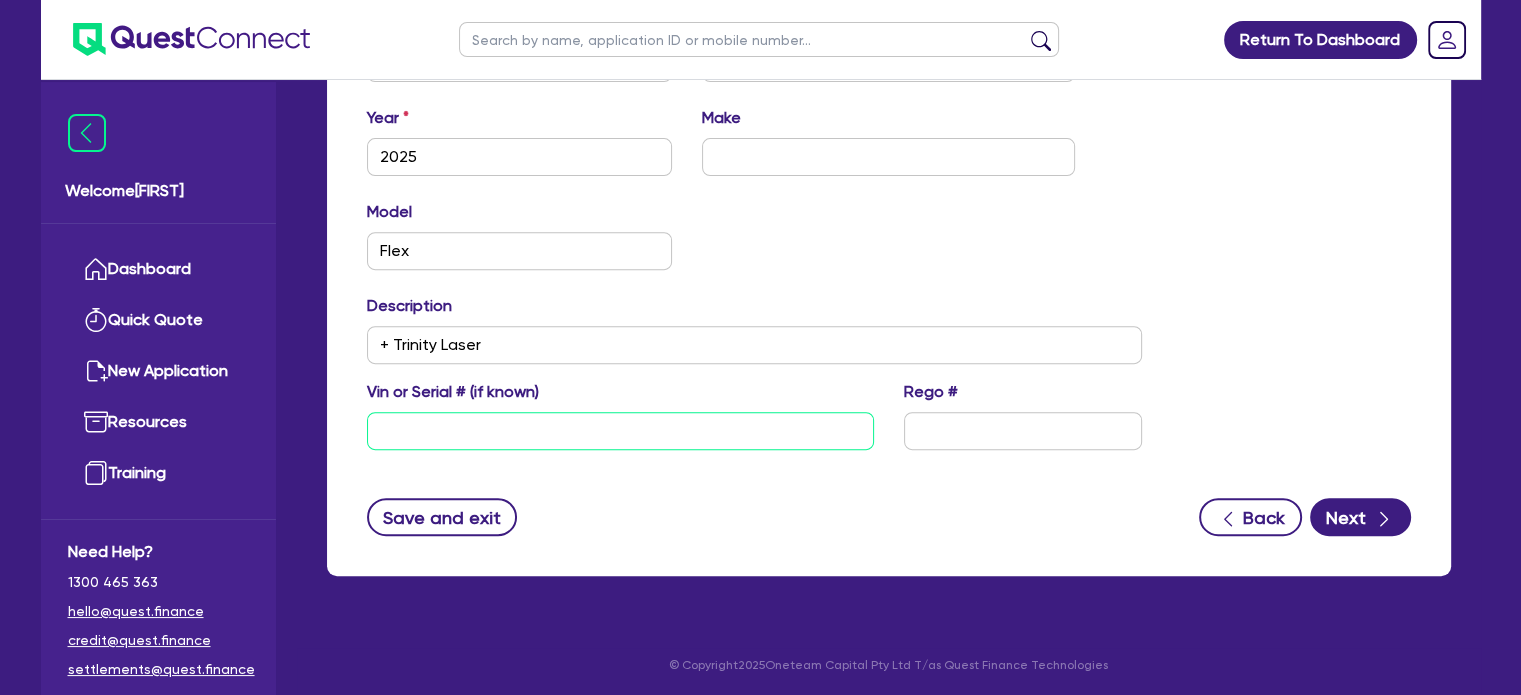 click at bounding box center (620, 431) 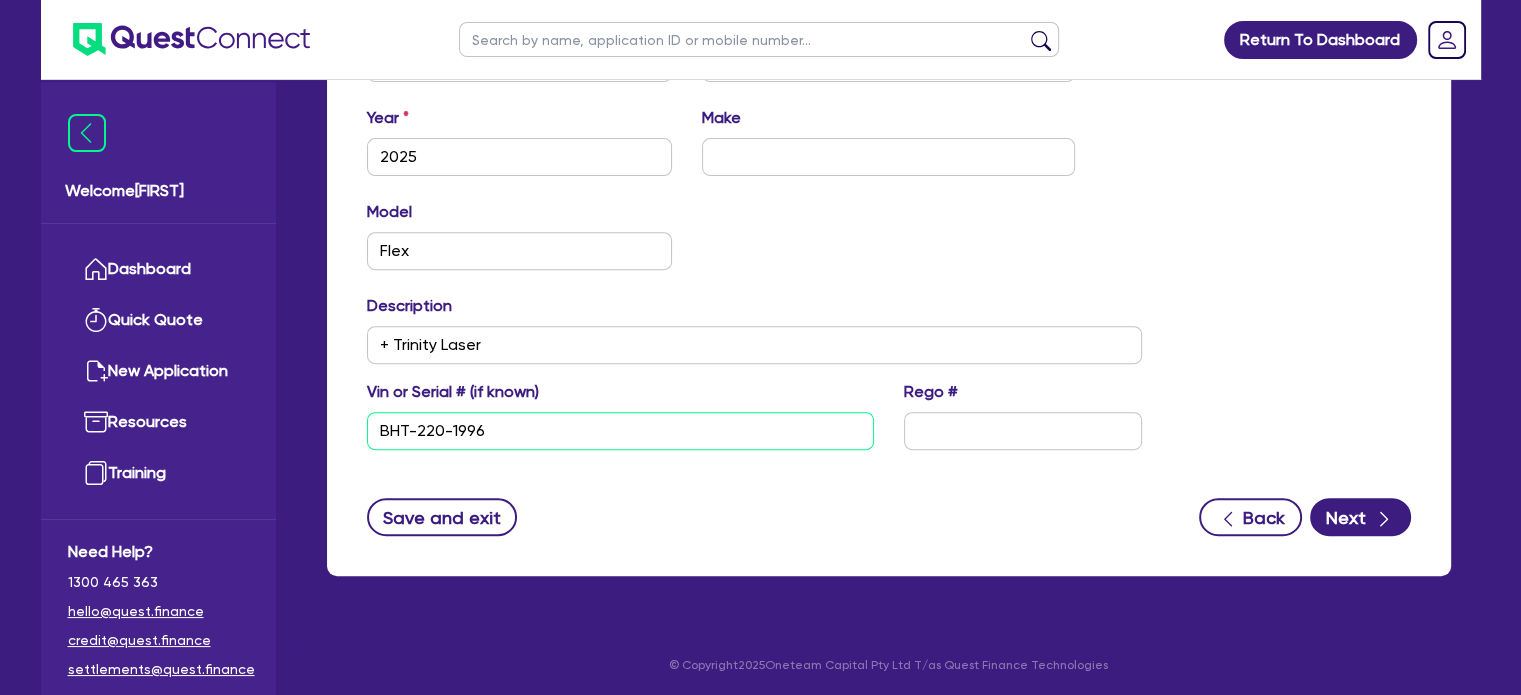 type on "BHT-220-1996" 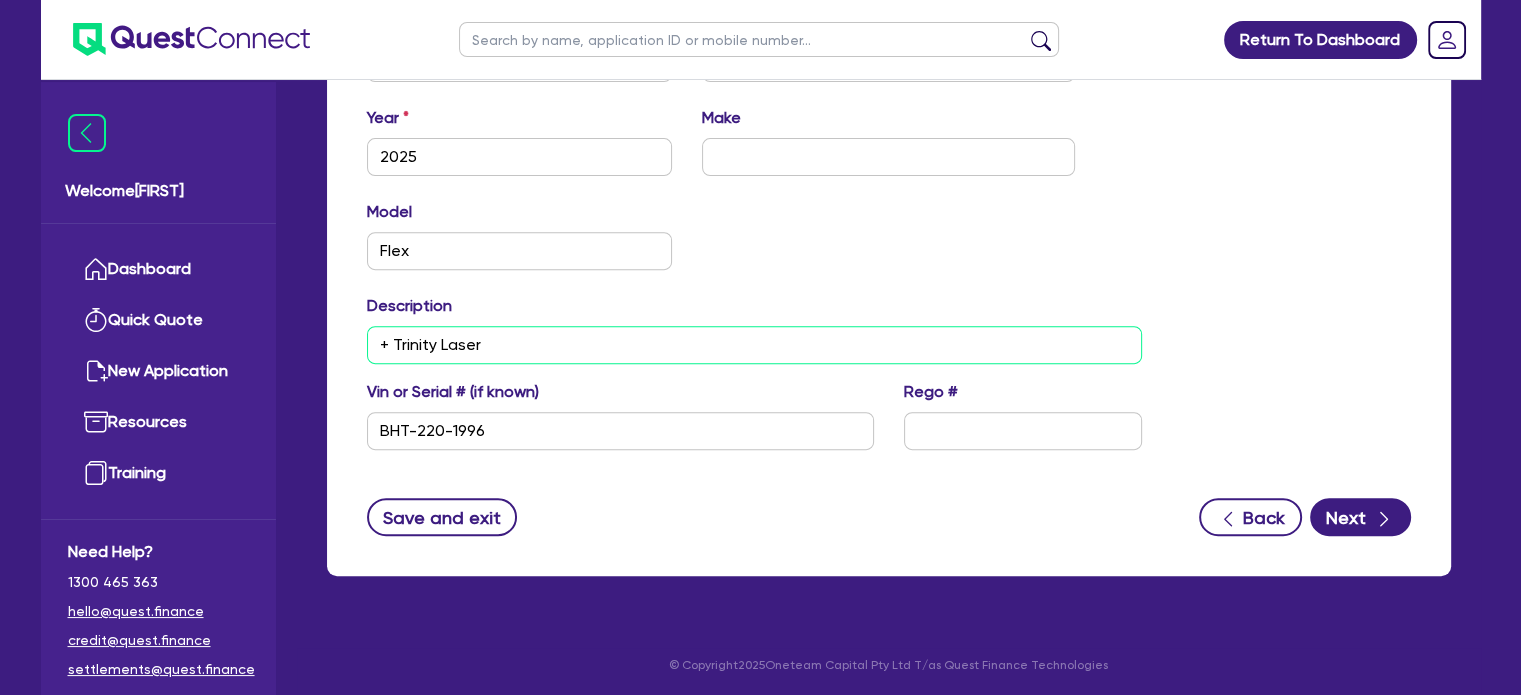 drag, startPoint x: 503, startPoint y: 347, endPoint x: 312, endPoint y: 316, distance: 193.49936 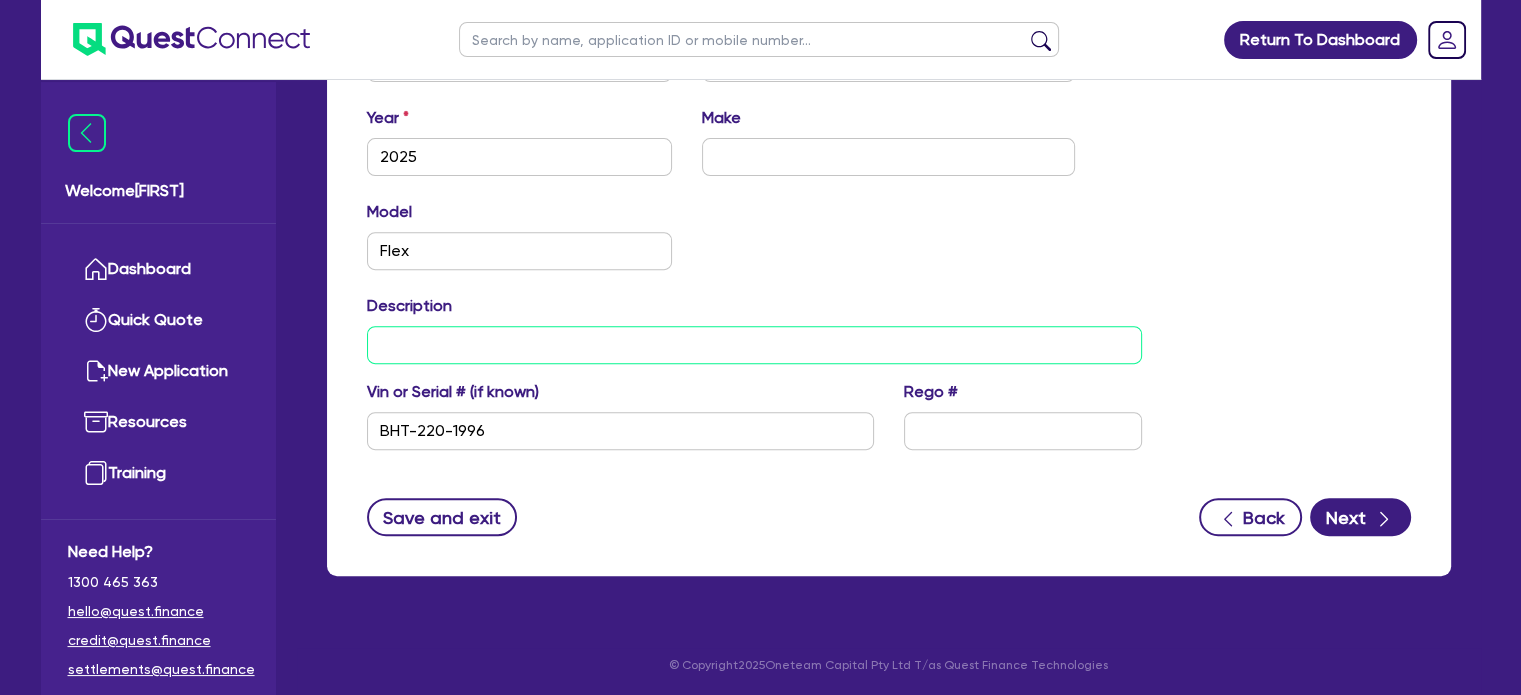 type 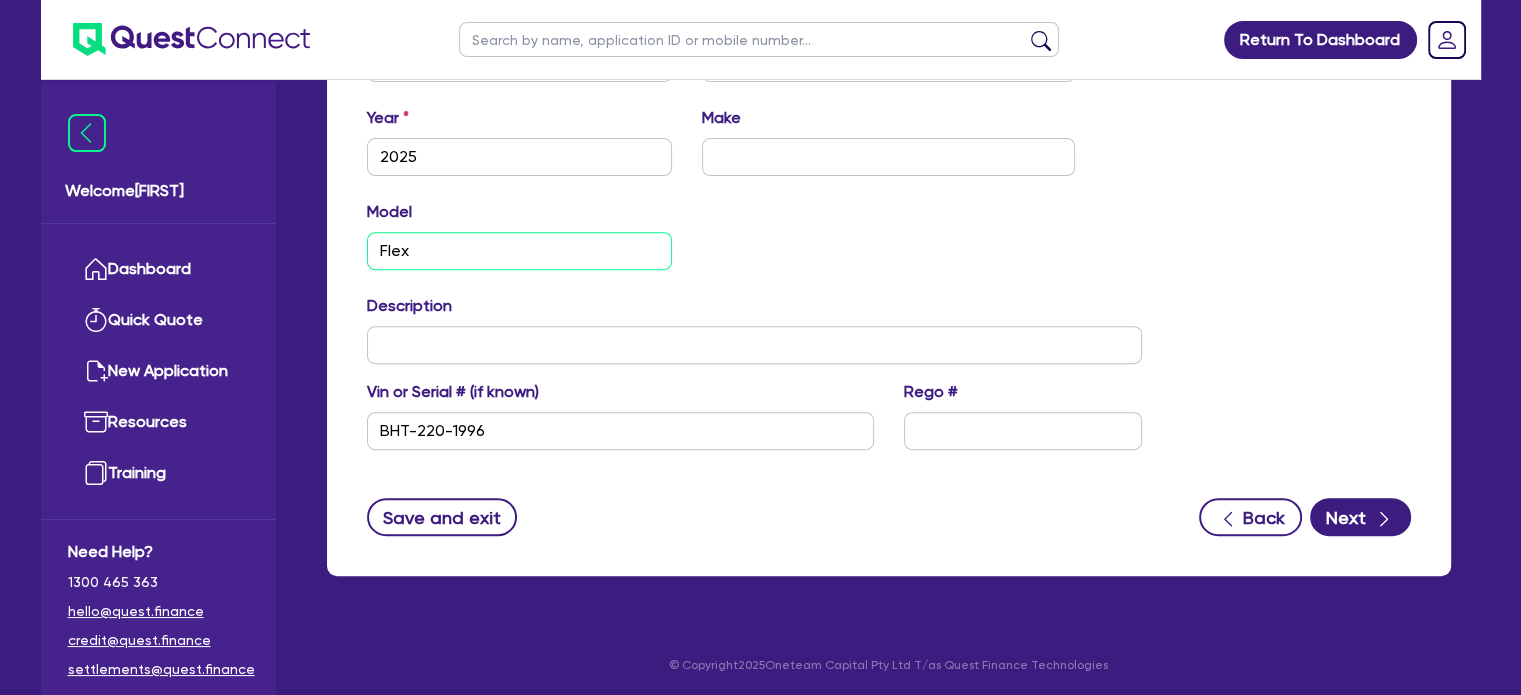 drag, startPoint x: 454, startPoint y: 257, endPoint x: 314, endPoint y: 232, distance: 142.21463 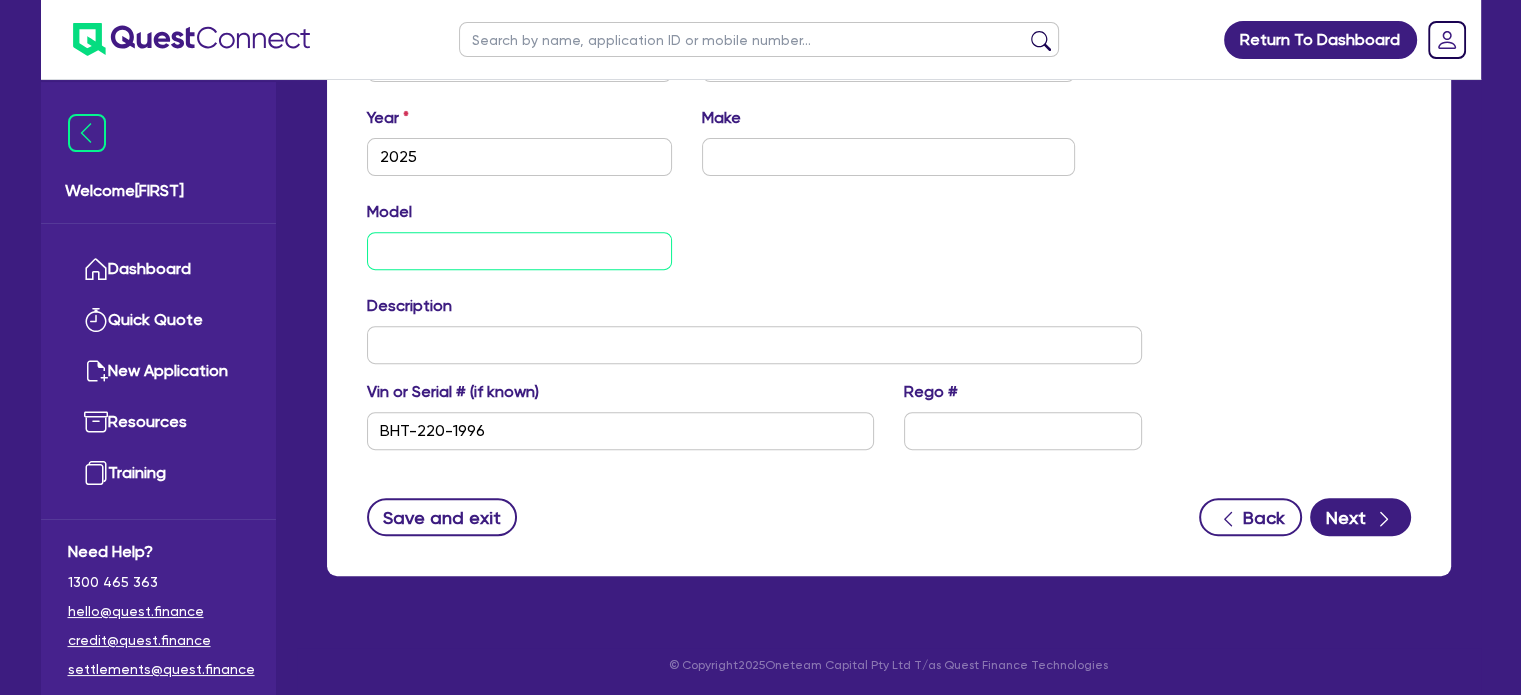 type 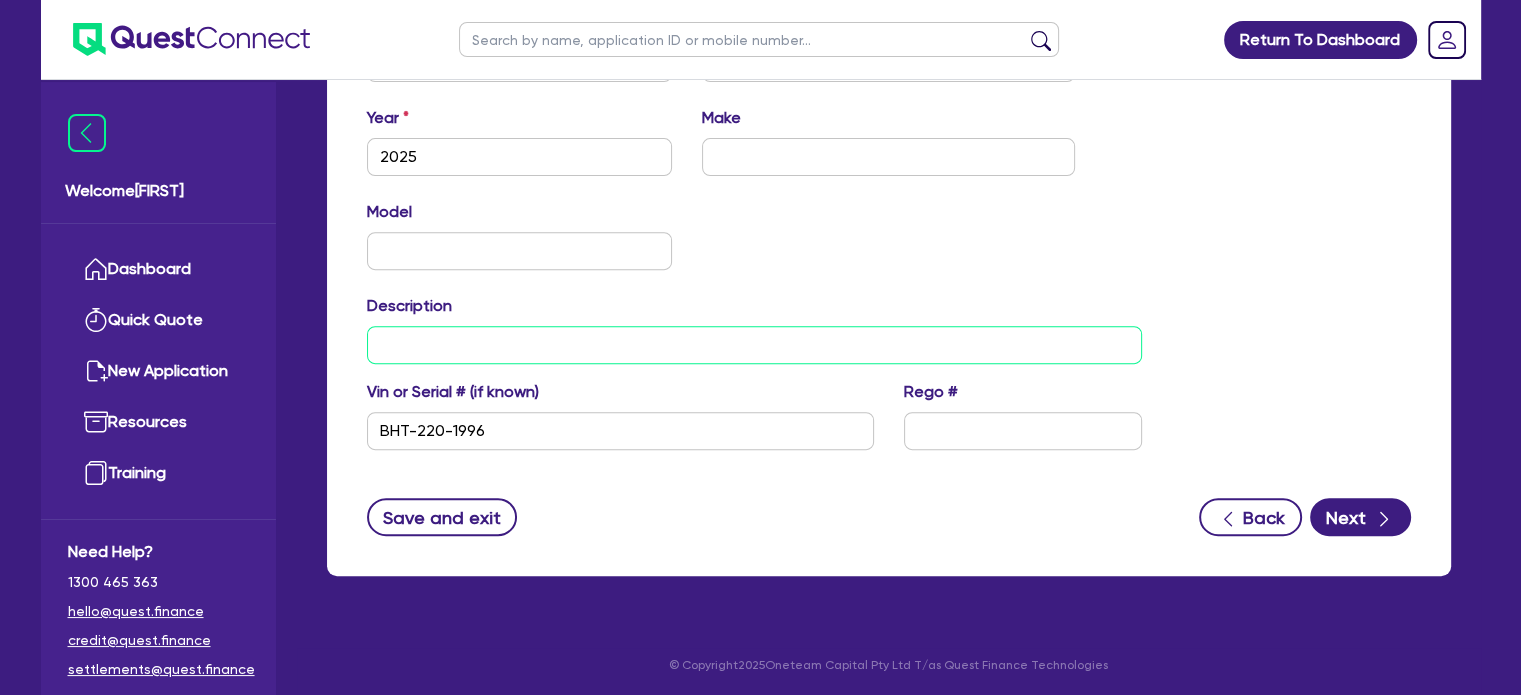 click at bounding box center [755, 345] 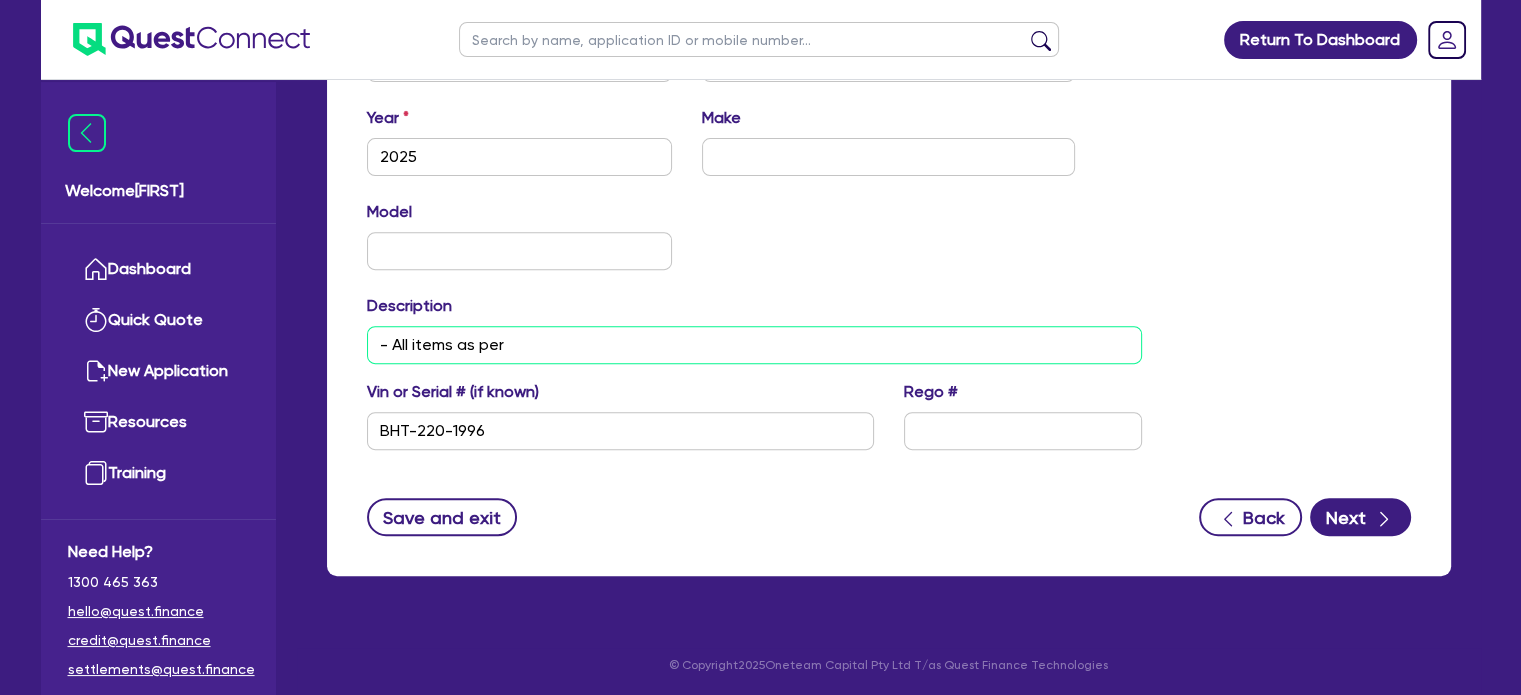 type on "- All items as per" 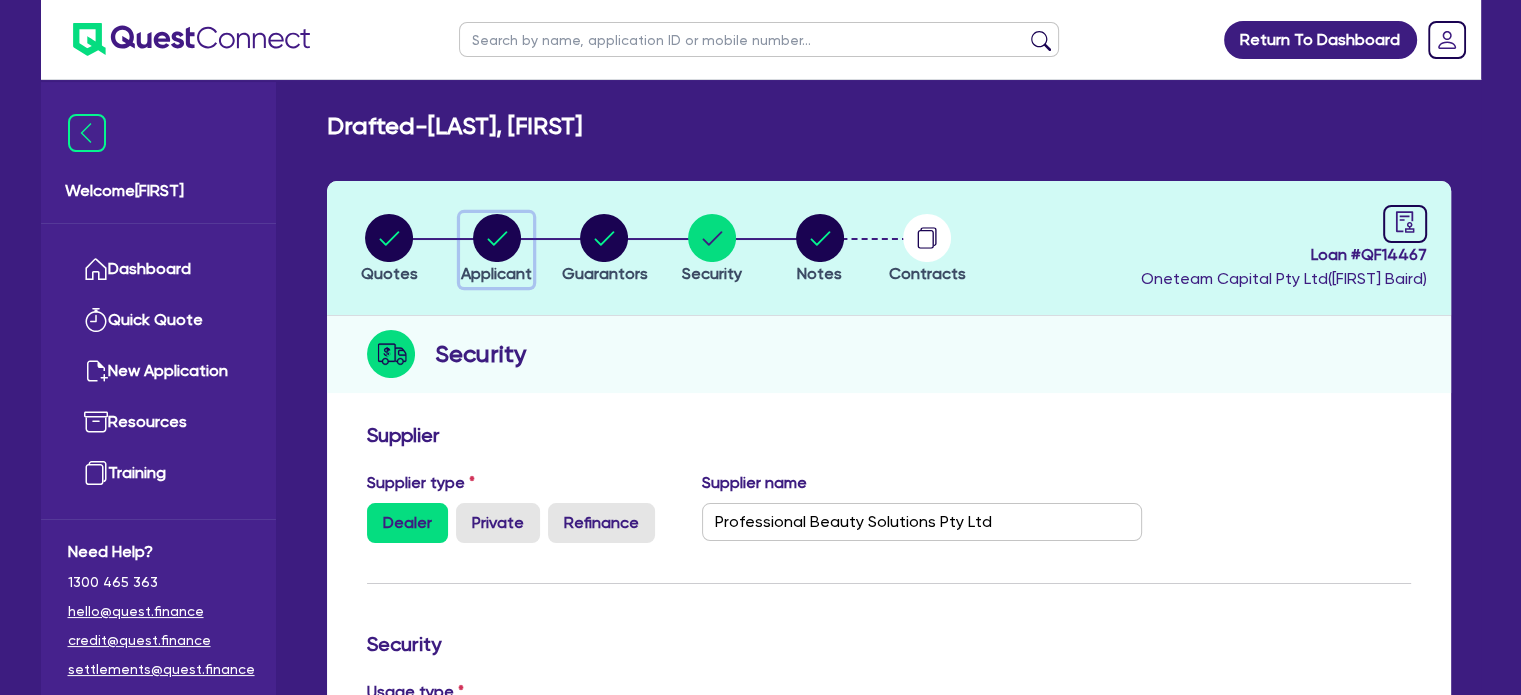 click at bounding box center [497, 238] 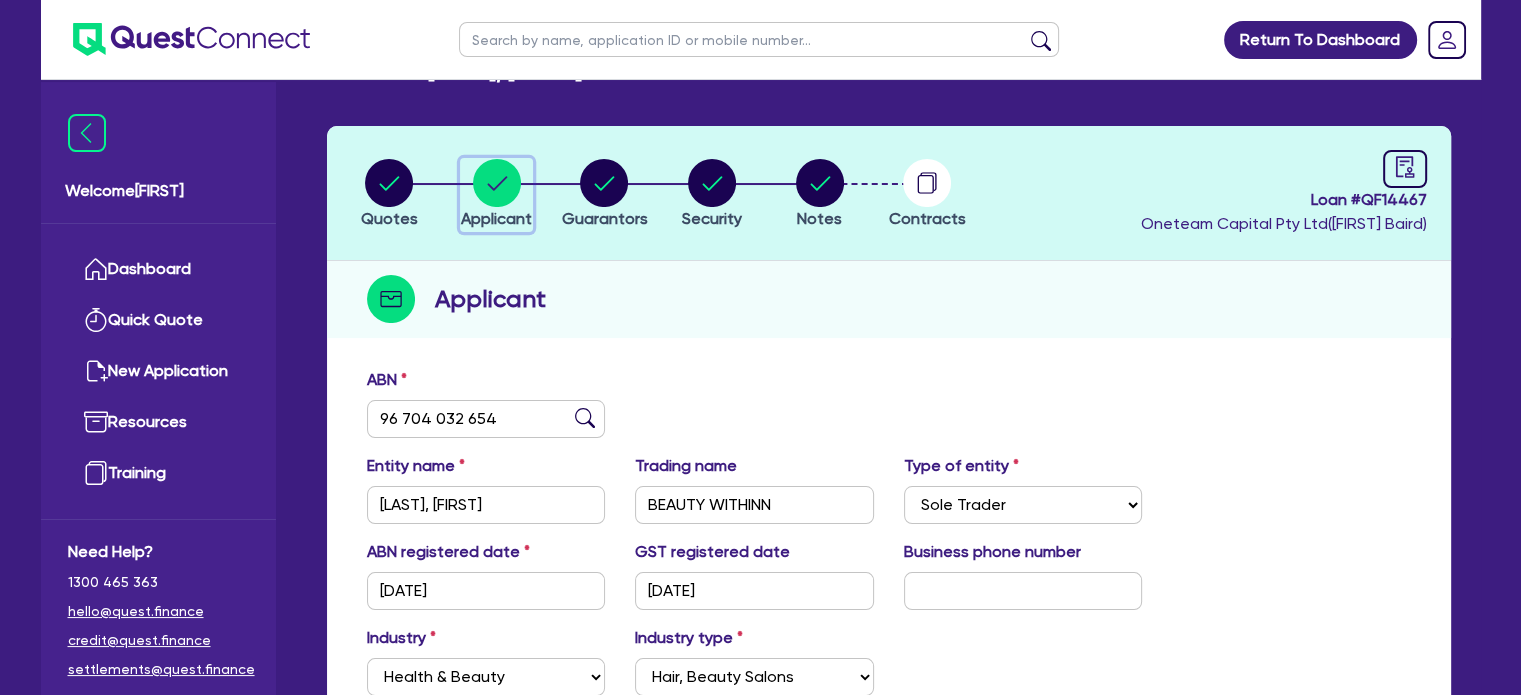 scroll, scrollTop: 0, scrollLeft: 0, axis: both 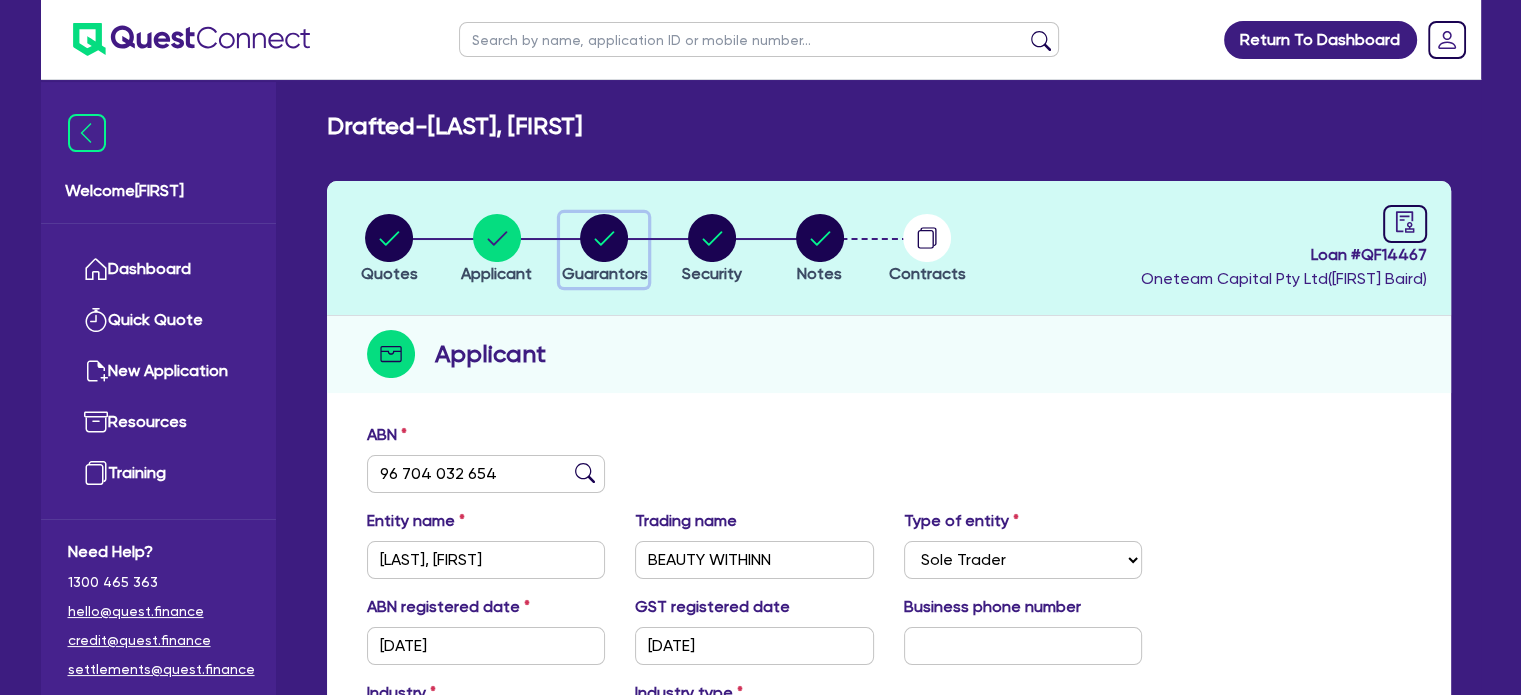 click at bounding box center (604, 238) 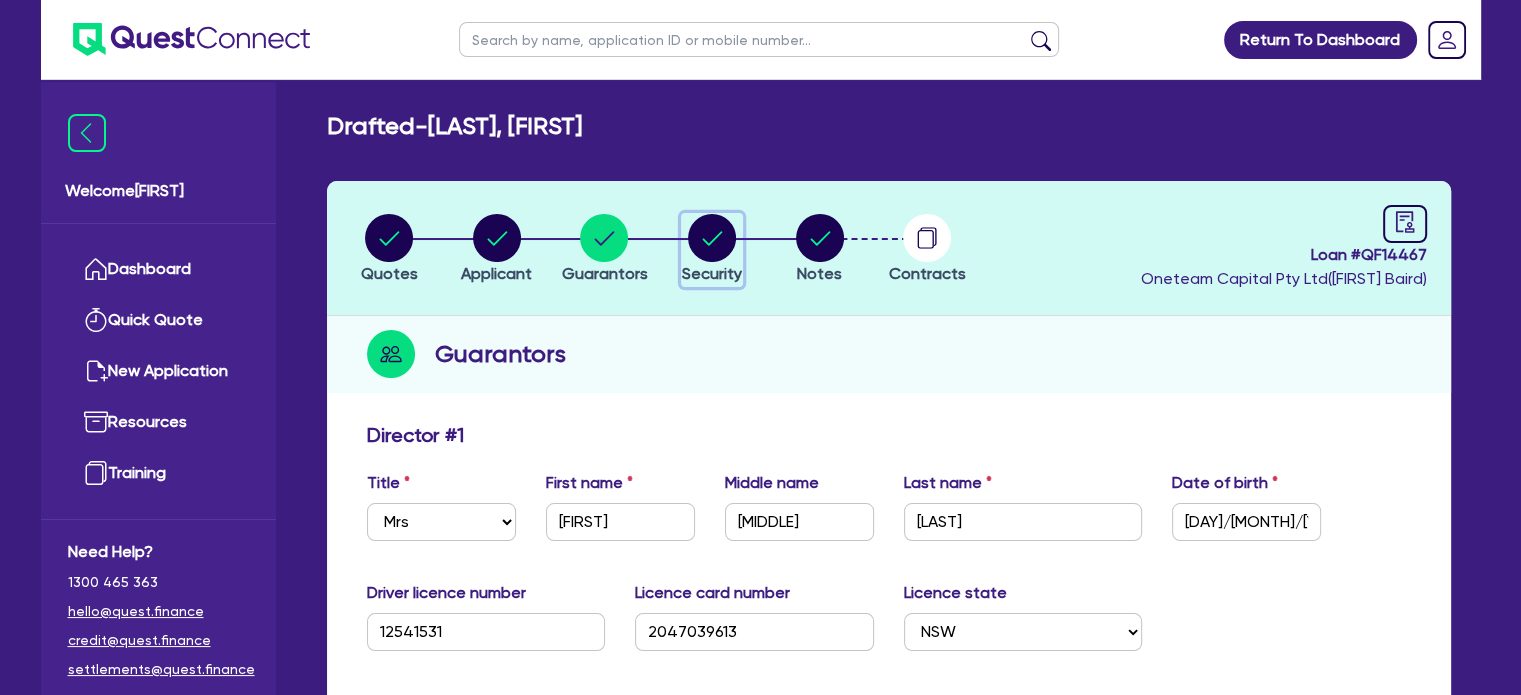 click at bounding box center (712, 238) 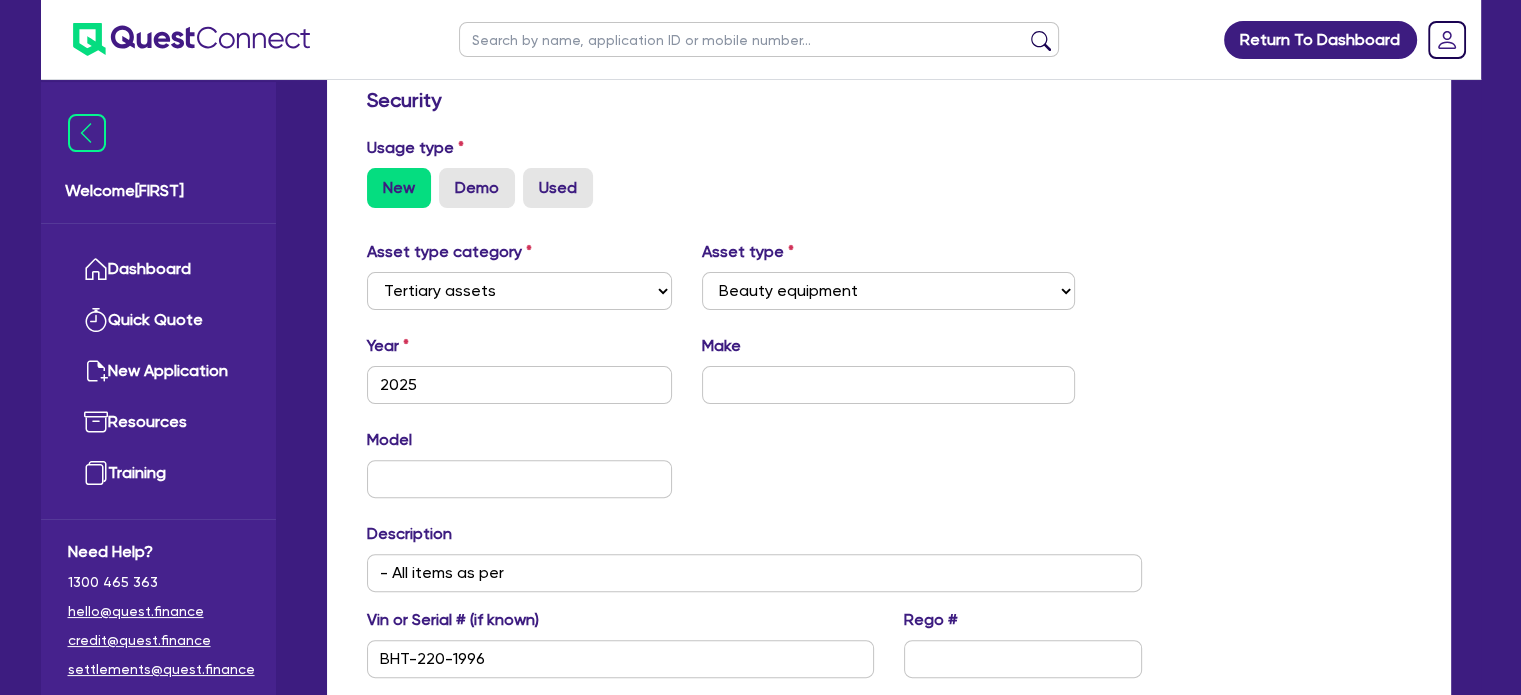 scroll, scrollTop: 558, scrollLeft: 0, axis: vertical 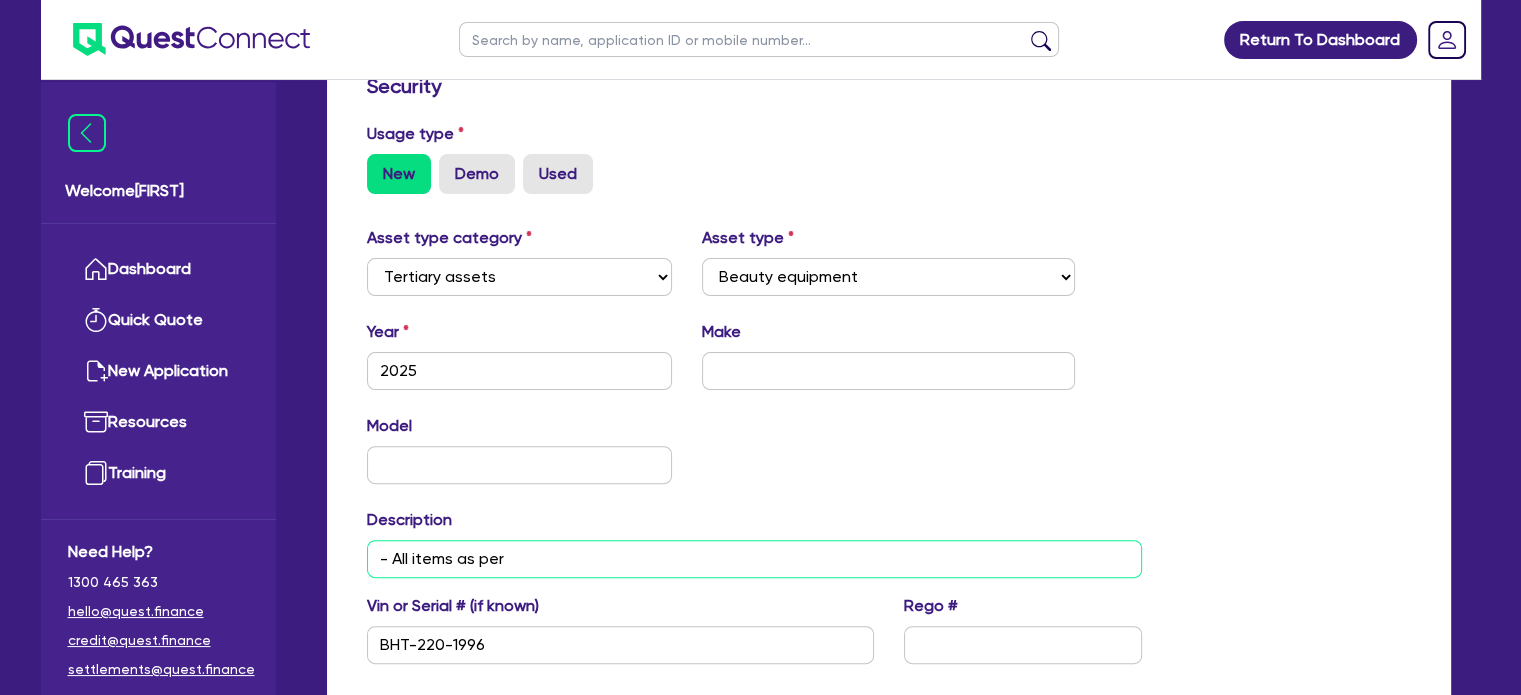 click on "- All items as per" at bounding box center (755, 559) 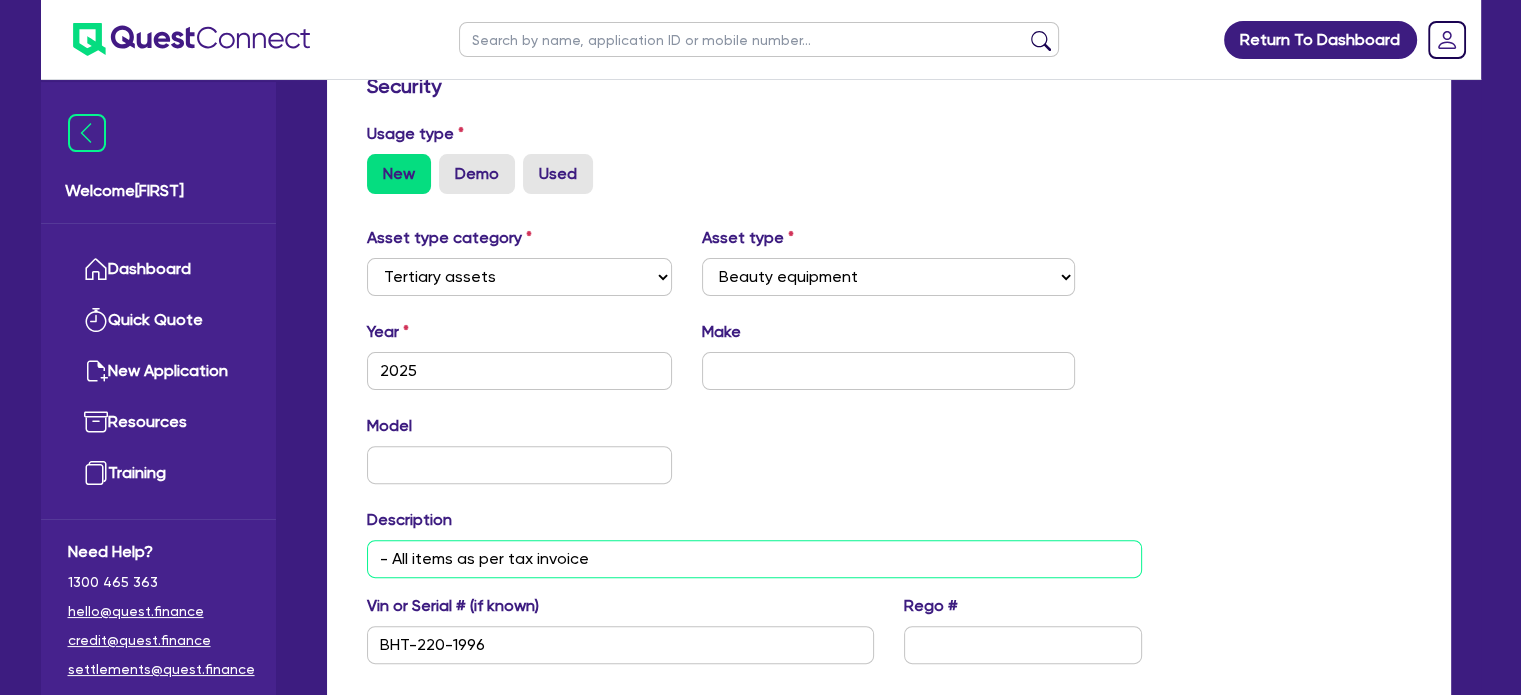 paste on "345905" 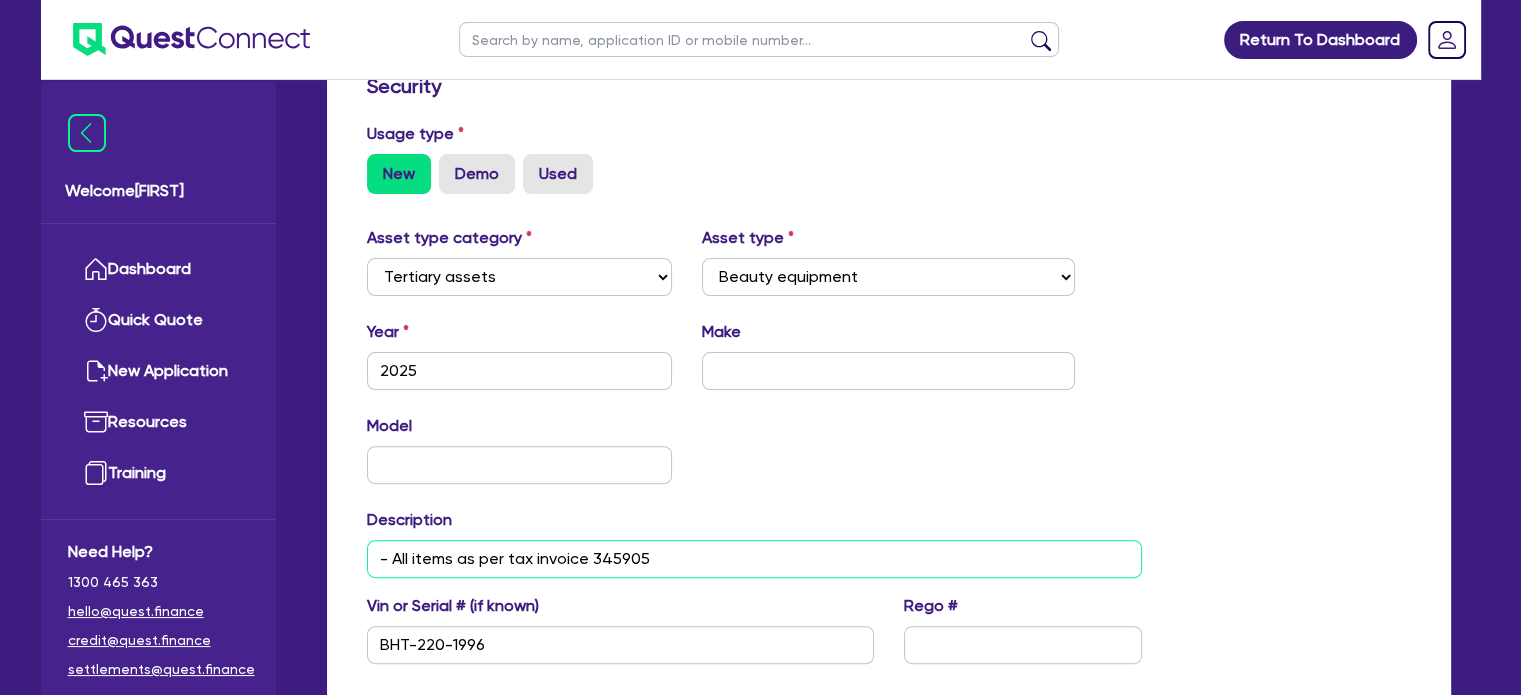 scroll, scrollTop: 615, scrollLeft: 0, axis: vertical 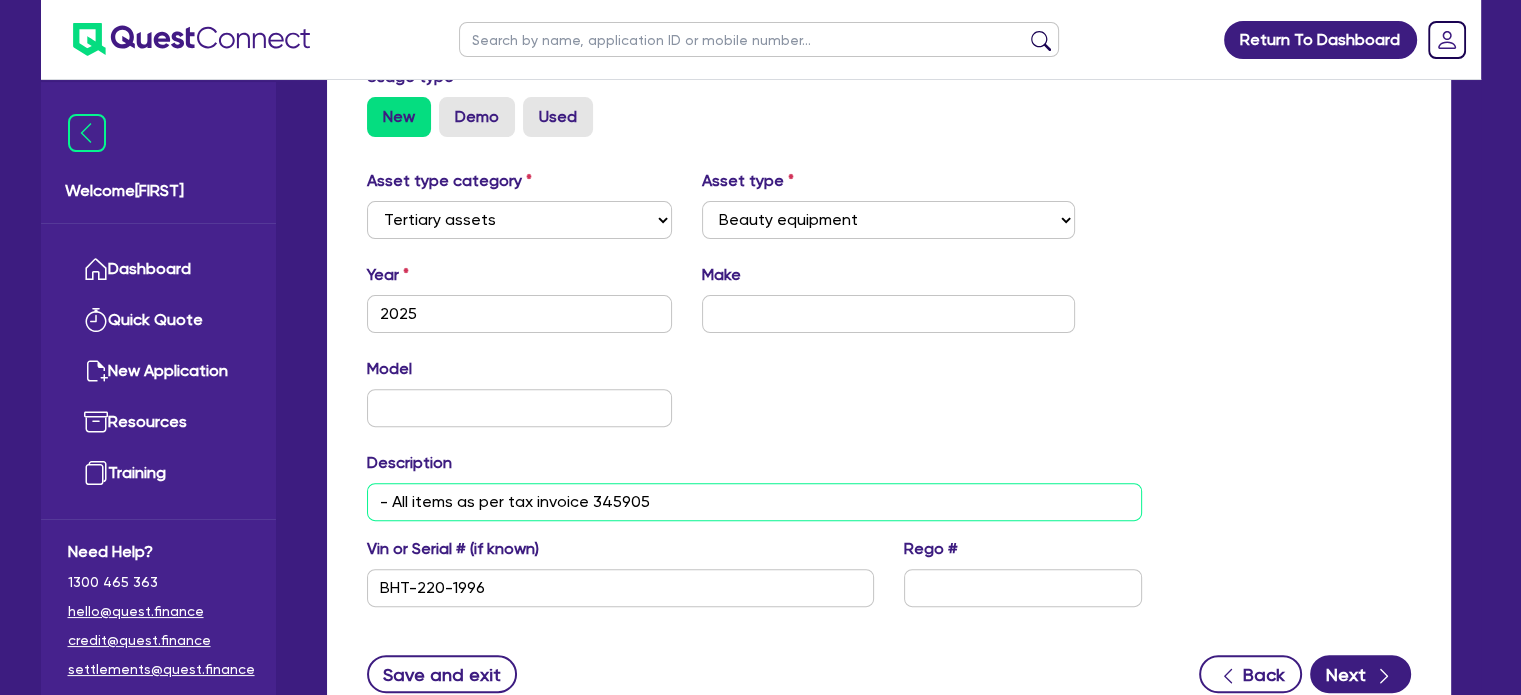 type on "- All items as per tax invoice 345905" 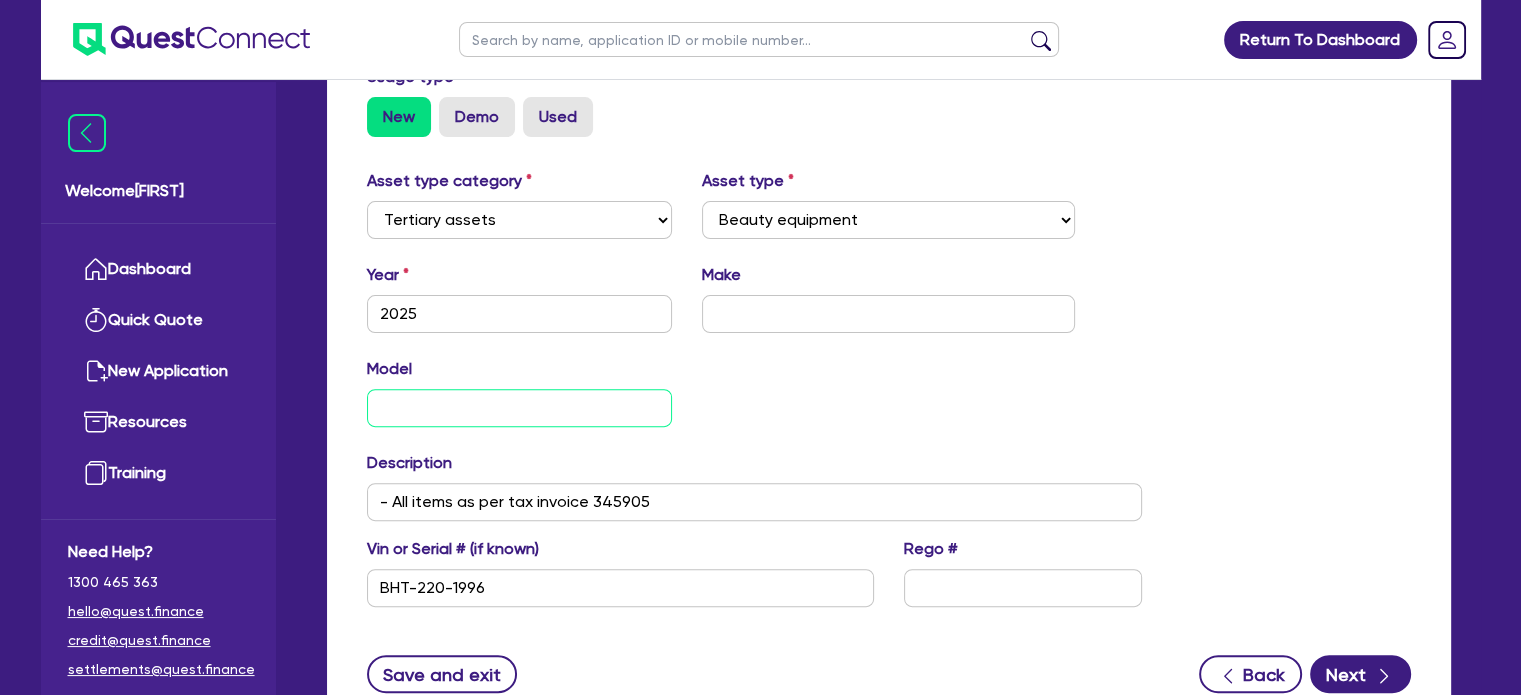 click at bounding box center (520, 408) 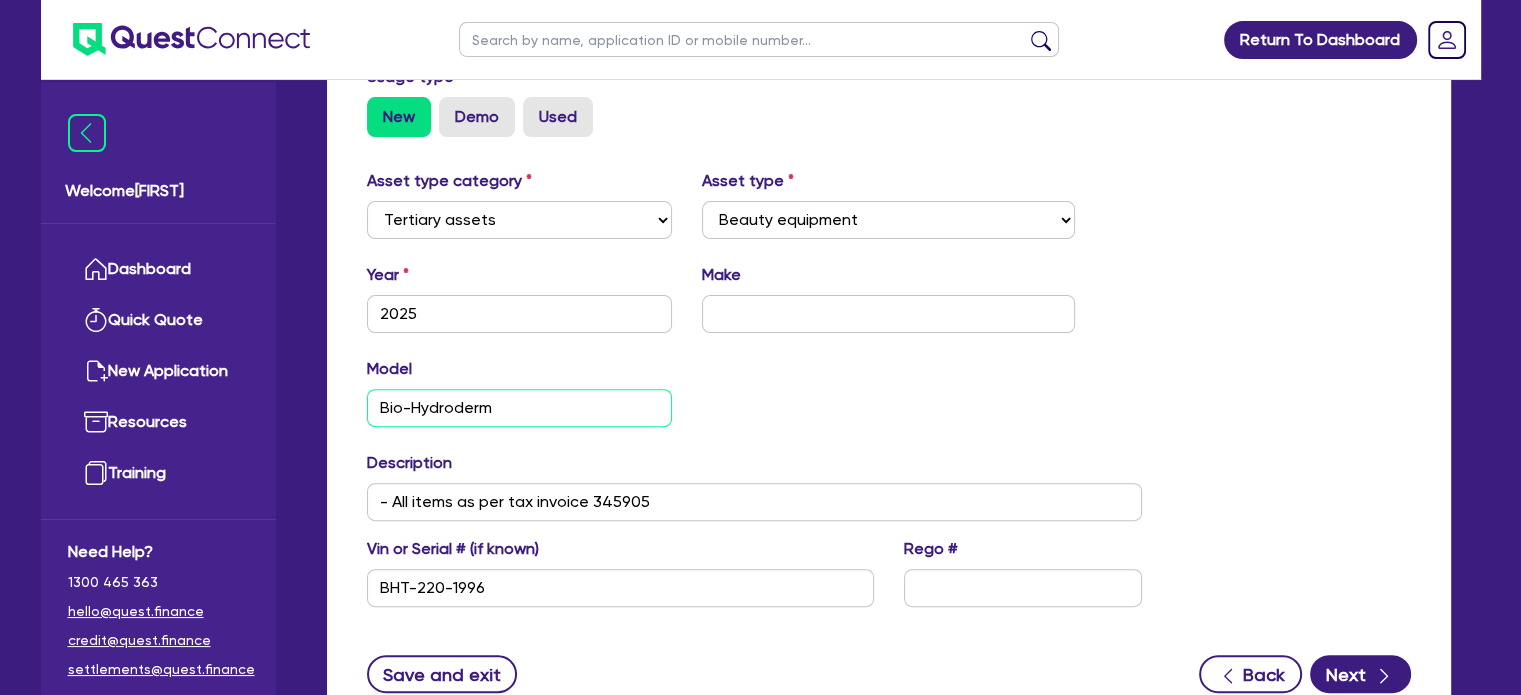 type on "Bio-Hydroderm" 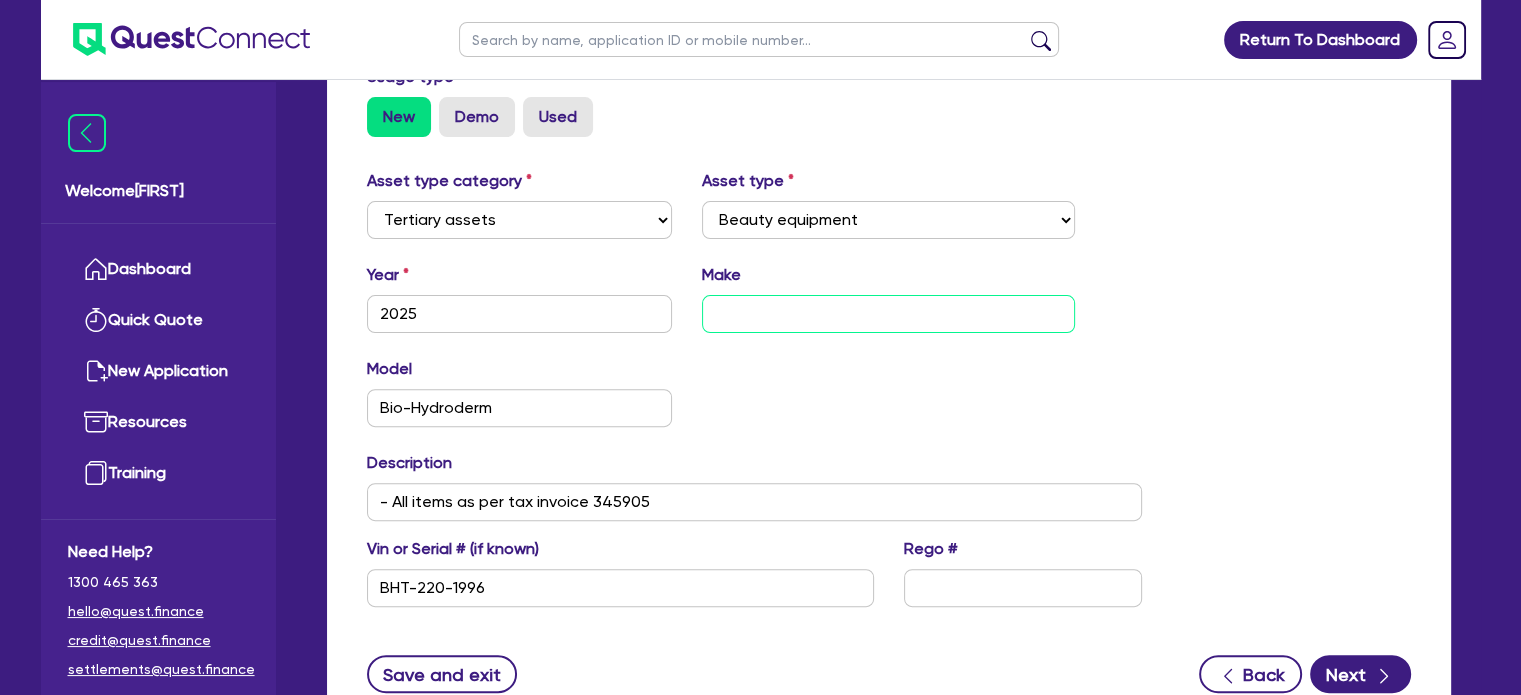 click at bounding box center [888, 314] 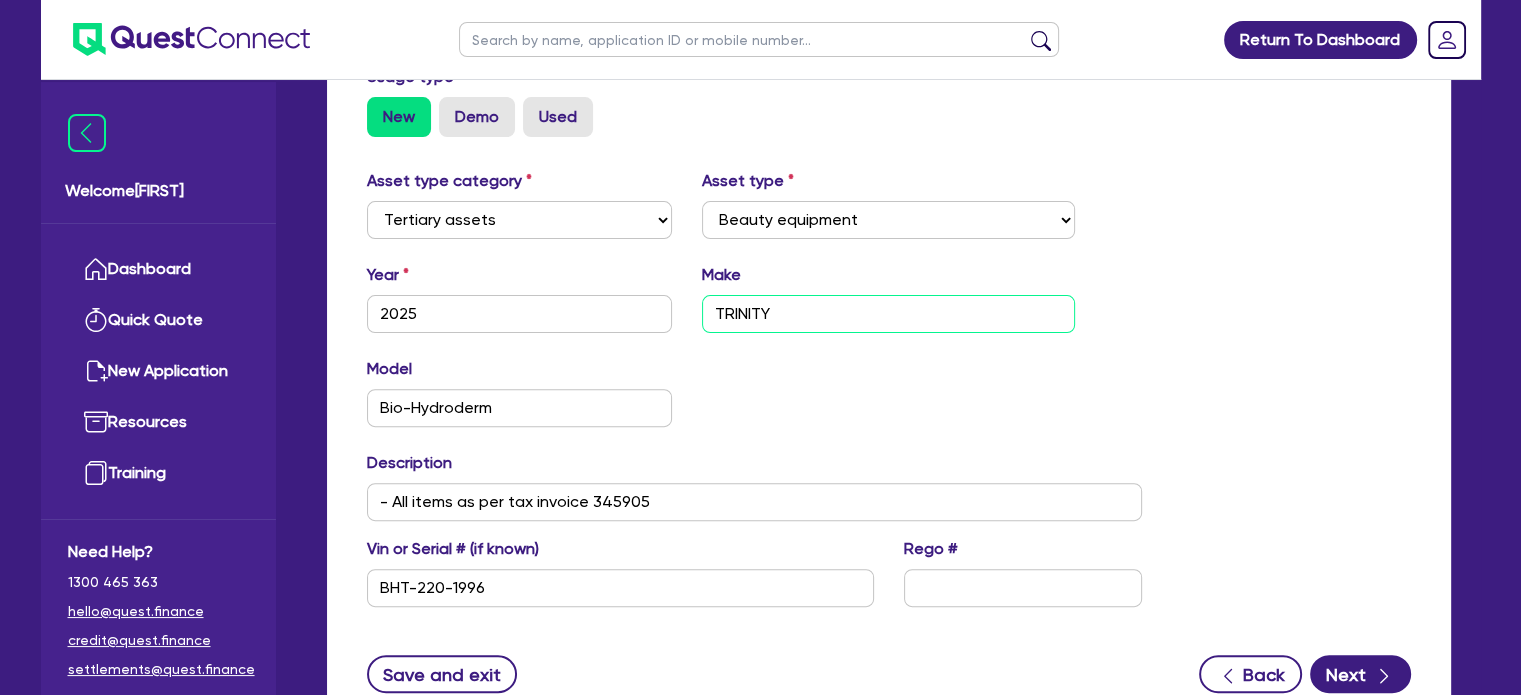 type on "TRINITY" 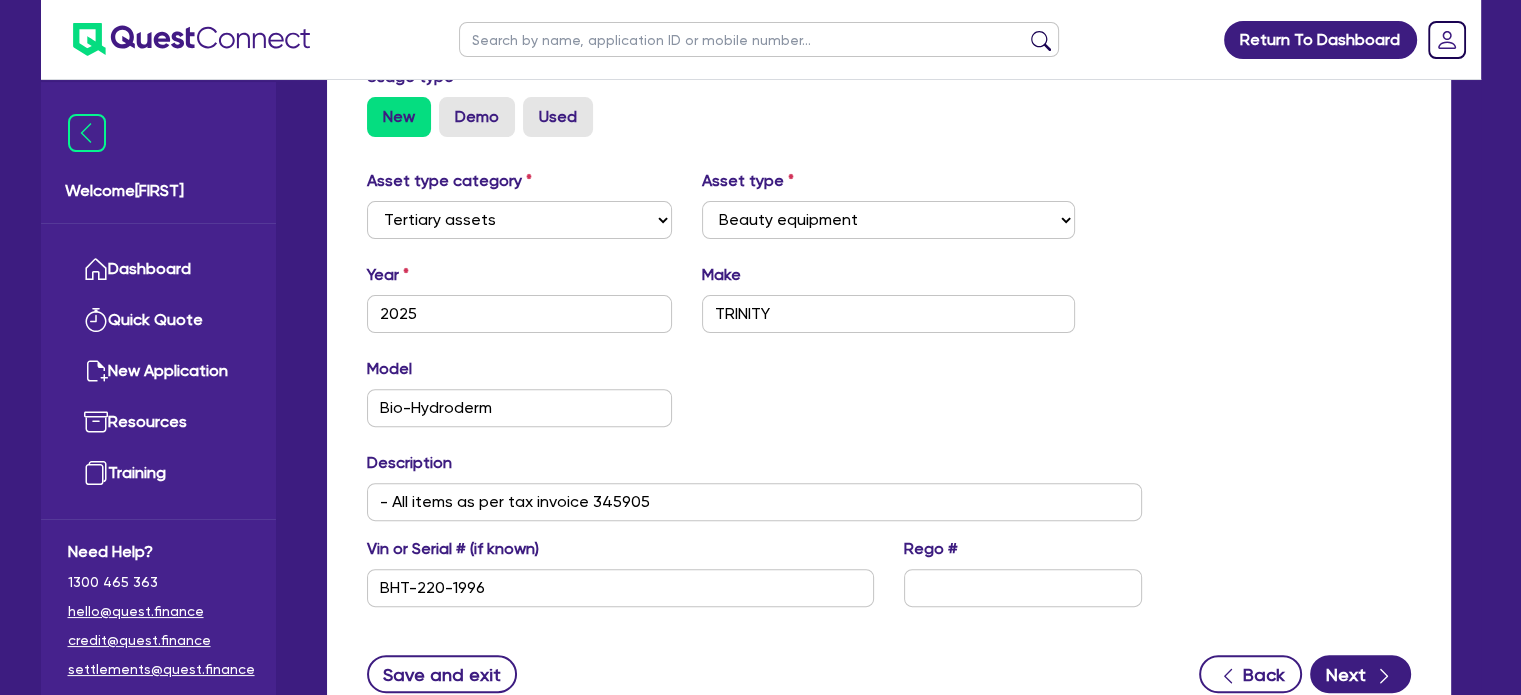 click on "Model Bio-Hydroderm KM" at bounding box center (755, 400) 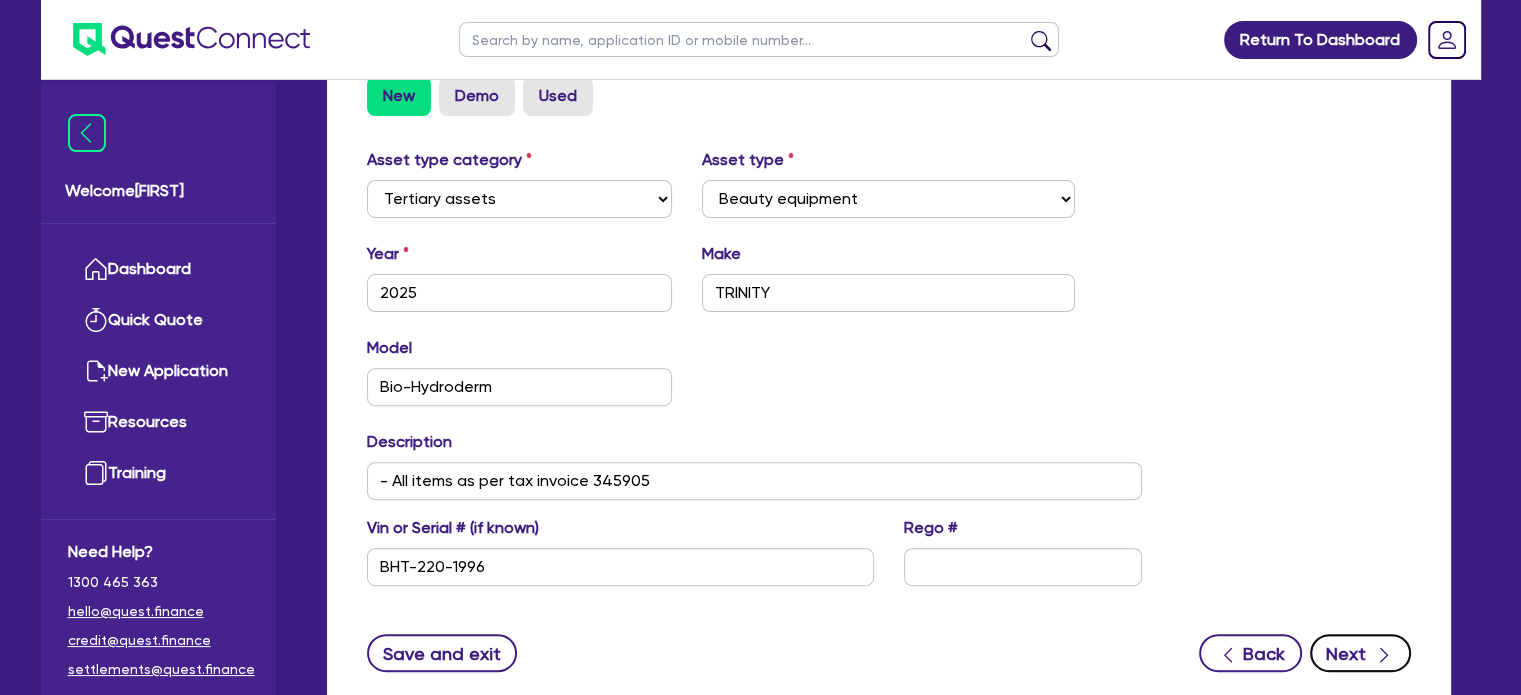 click on "Next" at bounding box center [1360, 653] 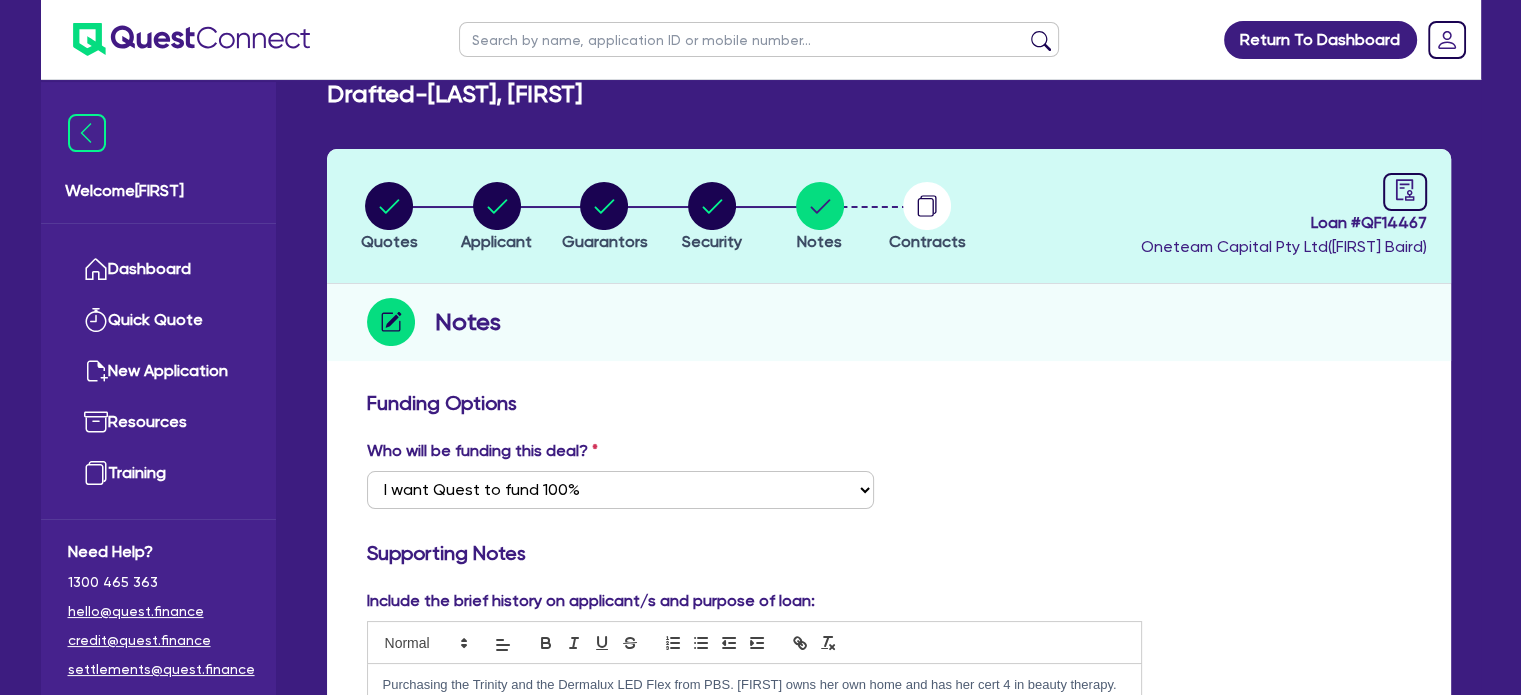scroll, scrollTop: 0, scrollLeft: 0, axis: both 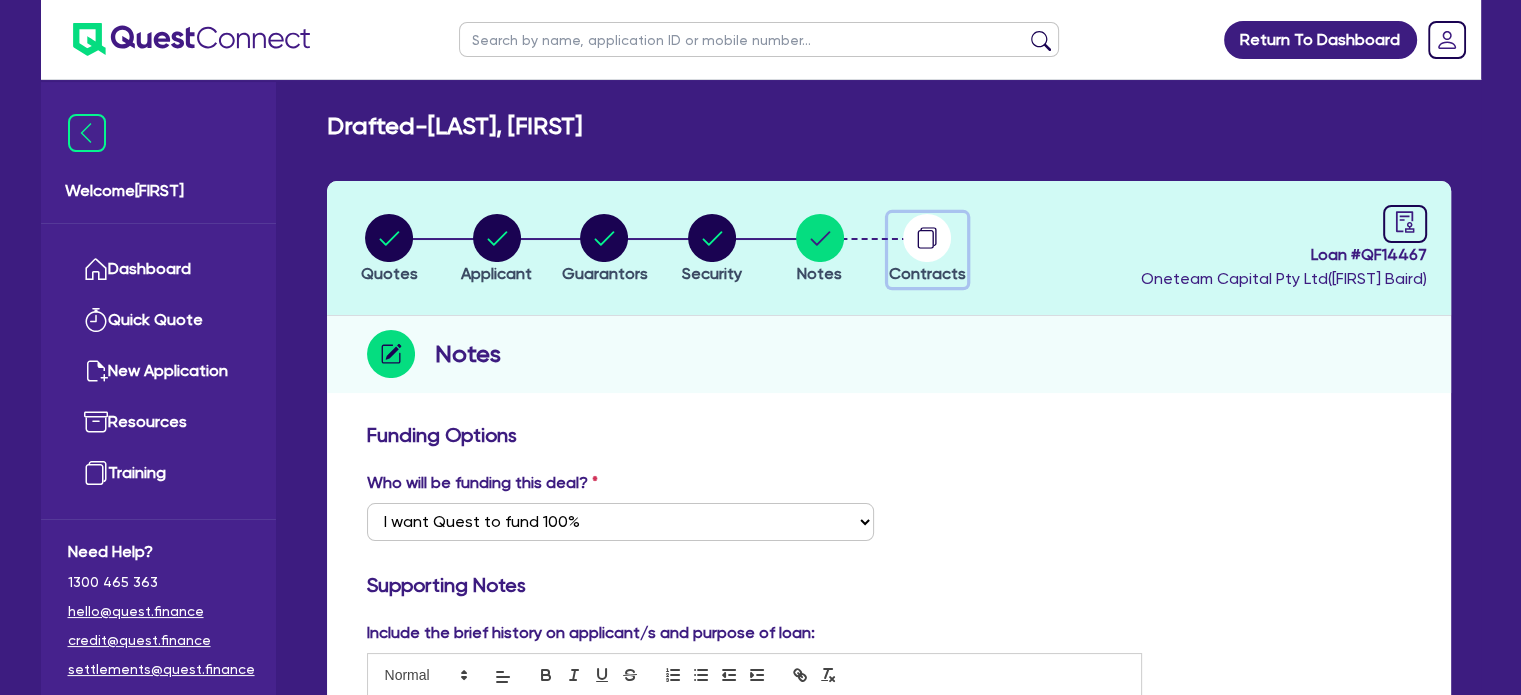click at bounding box center [927, 238] 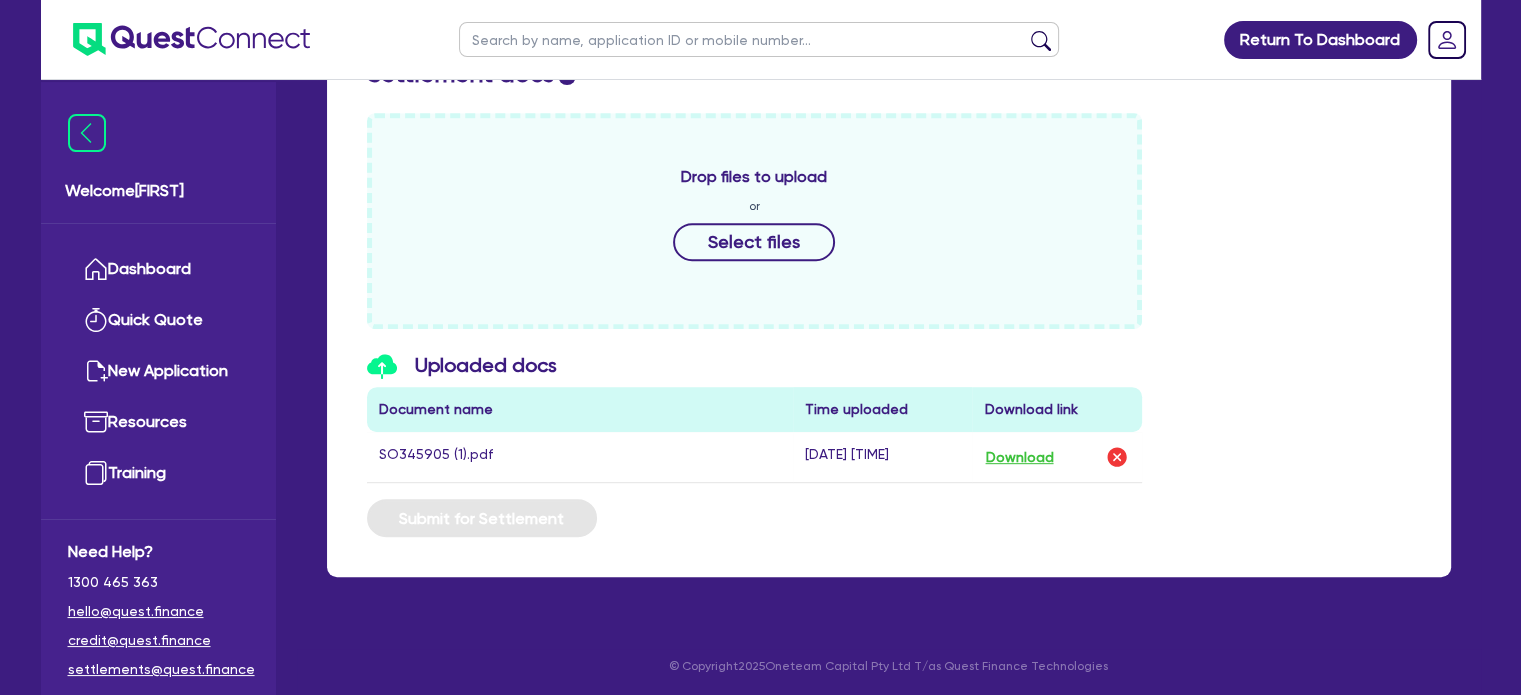scroll, scrollTop: 0, scrollLeft: 0, axis: both 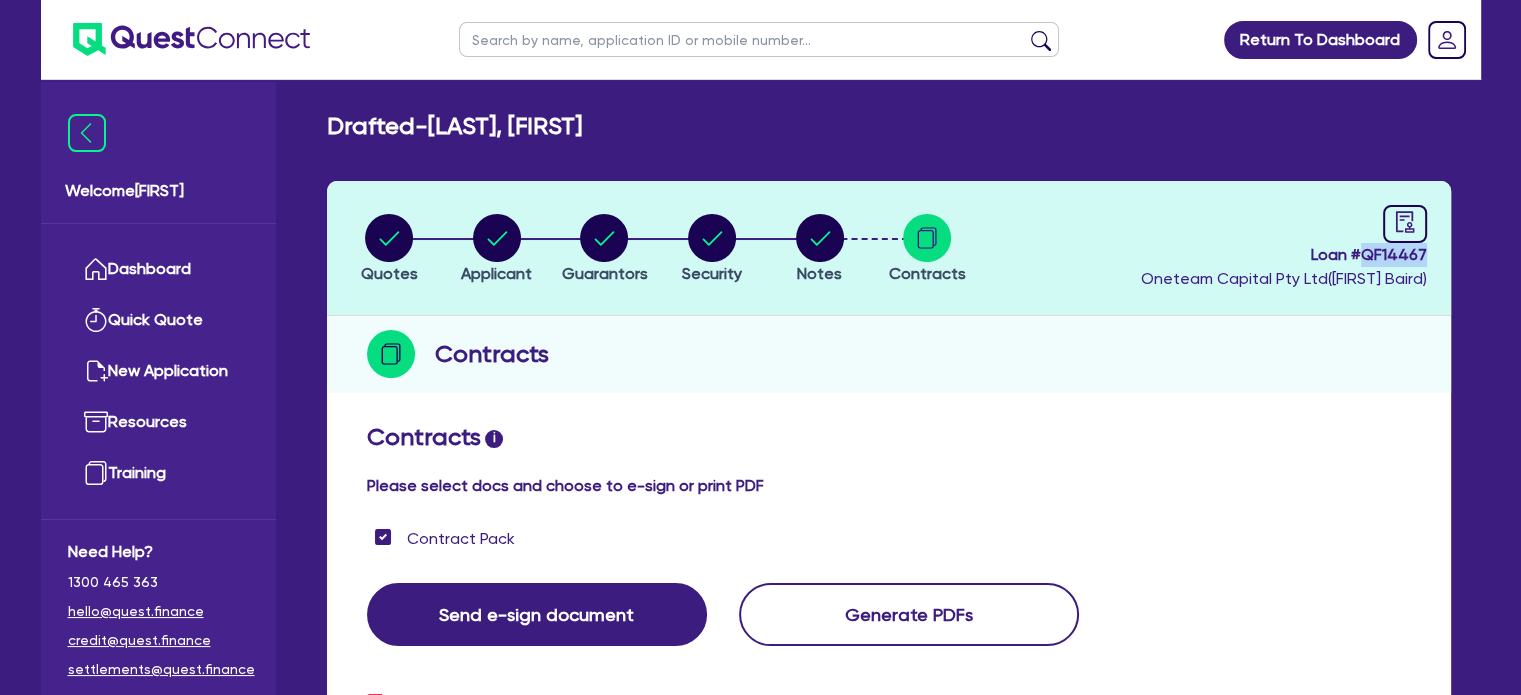 drag, startPoint x: 1433, startPoint y: 254, endPoint x: 1363, endPoint y: 255, distance: 70.00714 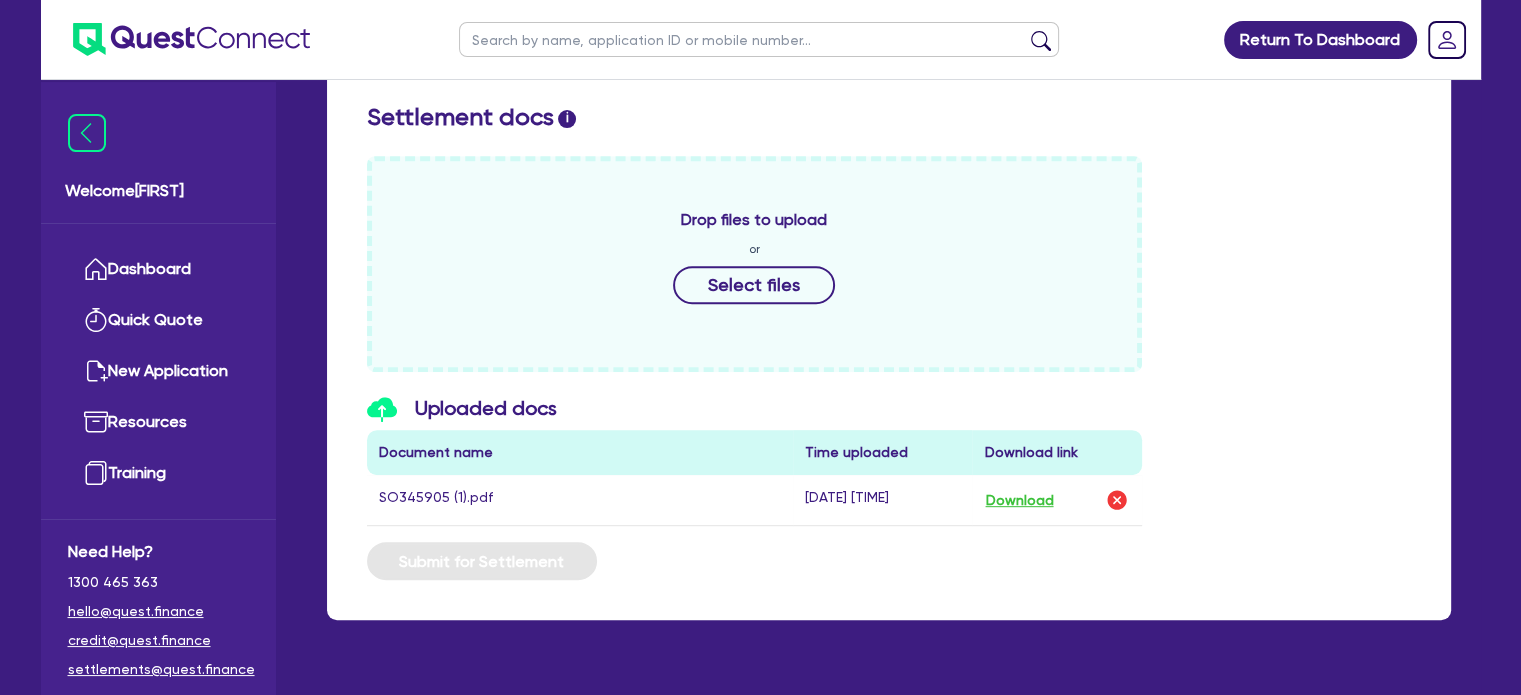 scroll, scrollTop: 815, scrollLeft: 0, axis: vertical 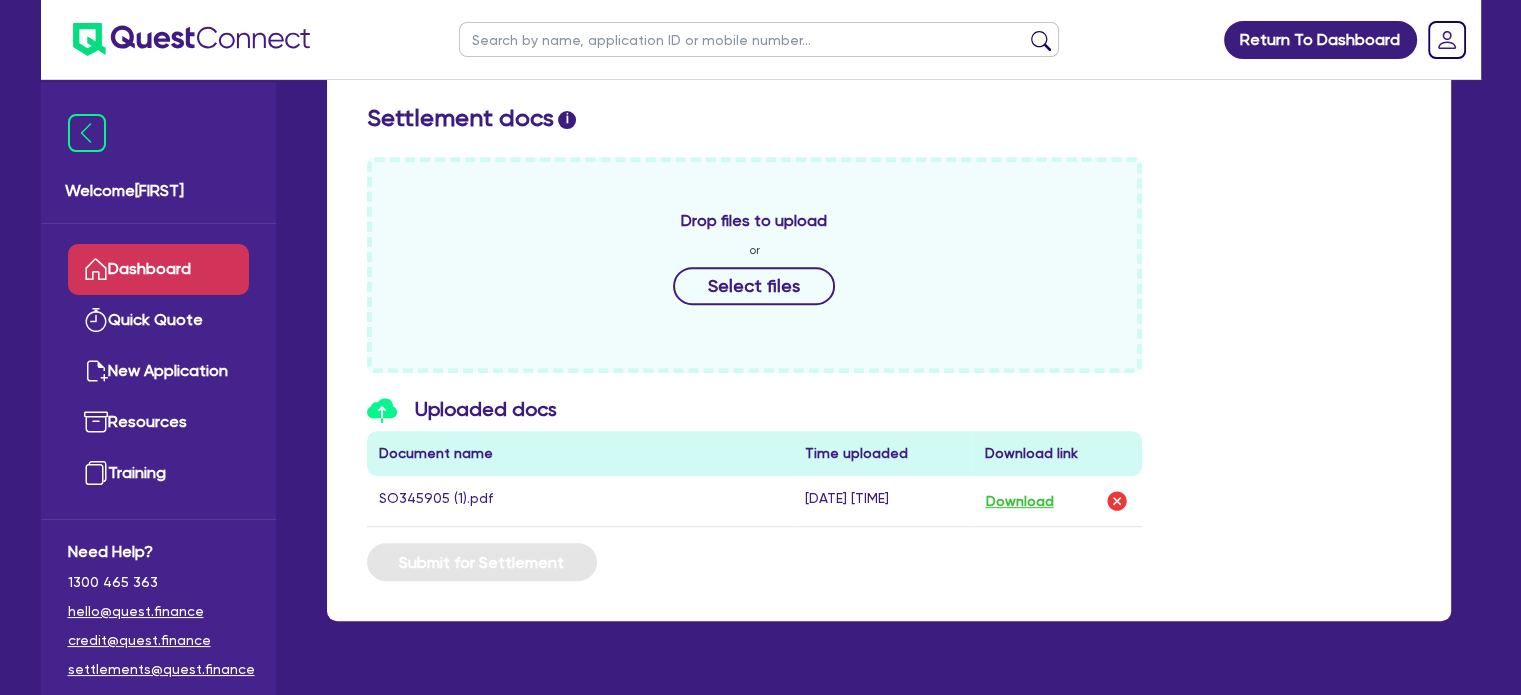 click on "Dashboard" at bounding box center [158, 269] 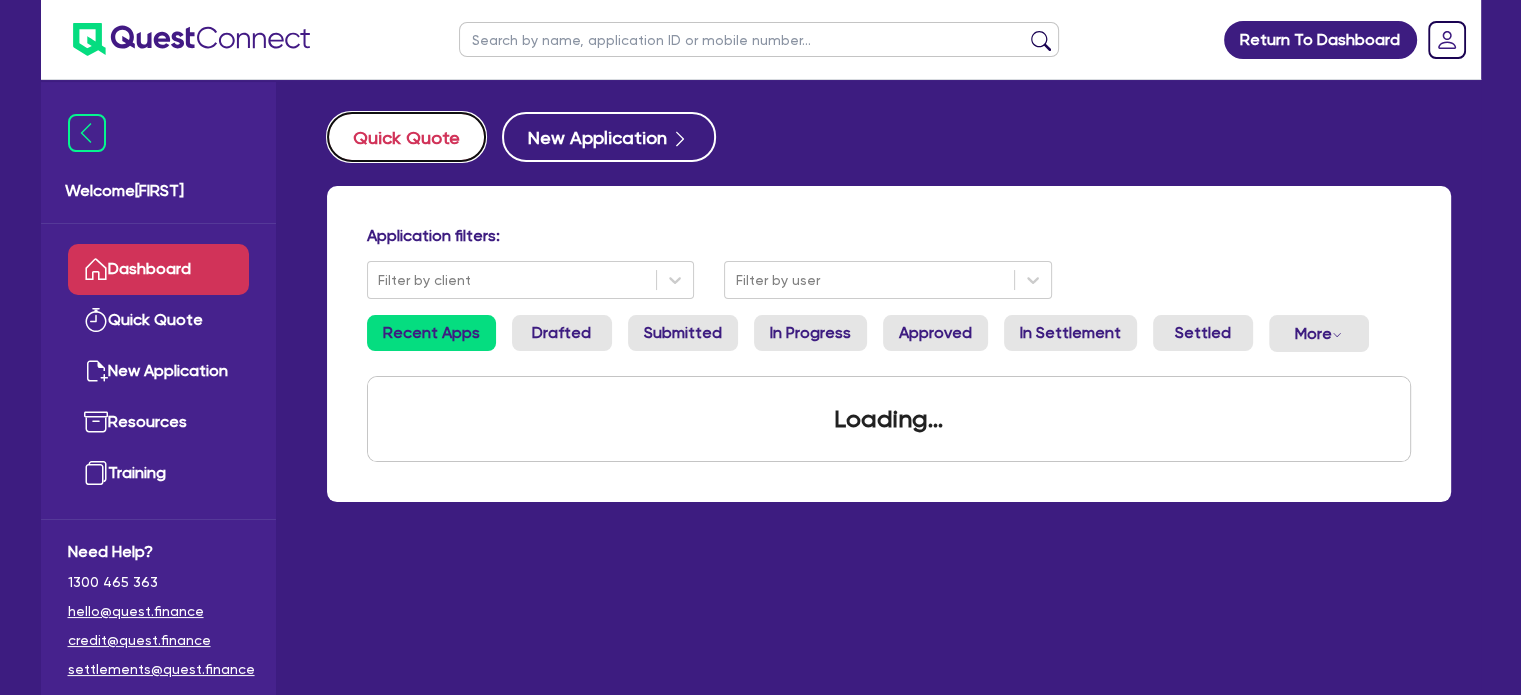 click on "Quick Quote" at bounding box center [406, 137] 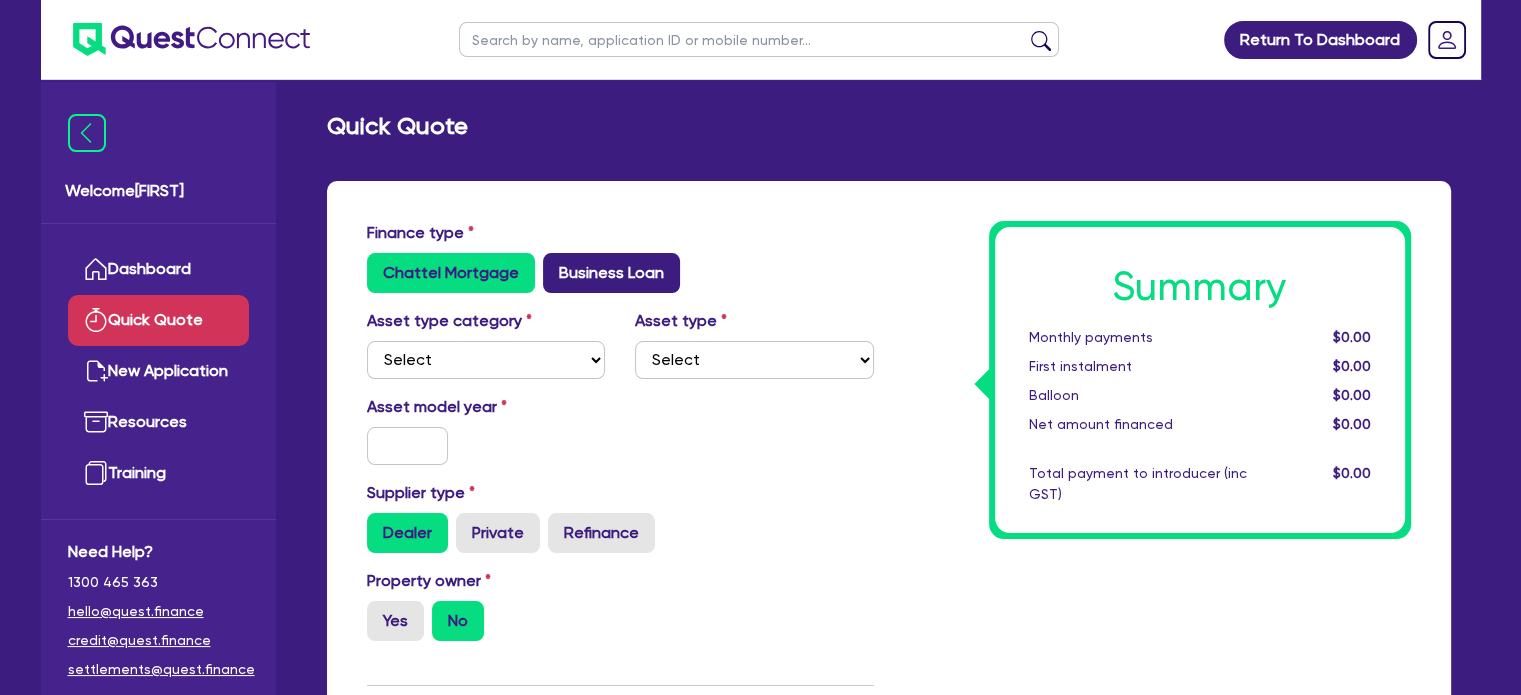click on "Business Loan" at bounding box center (611, 273) 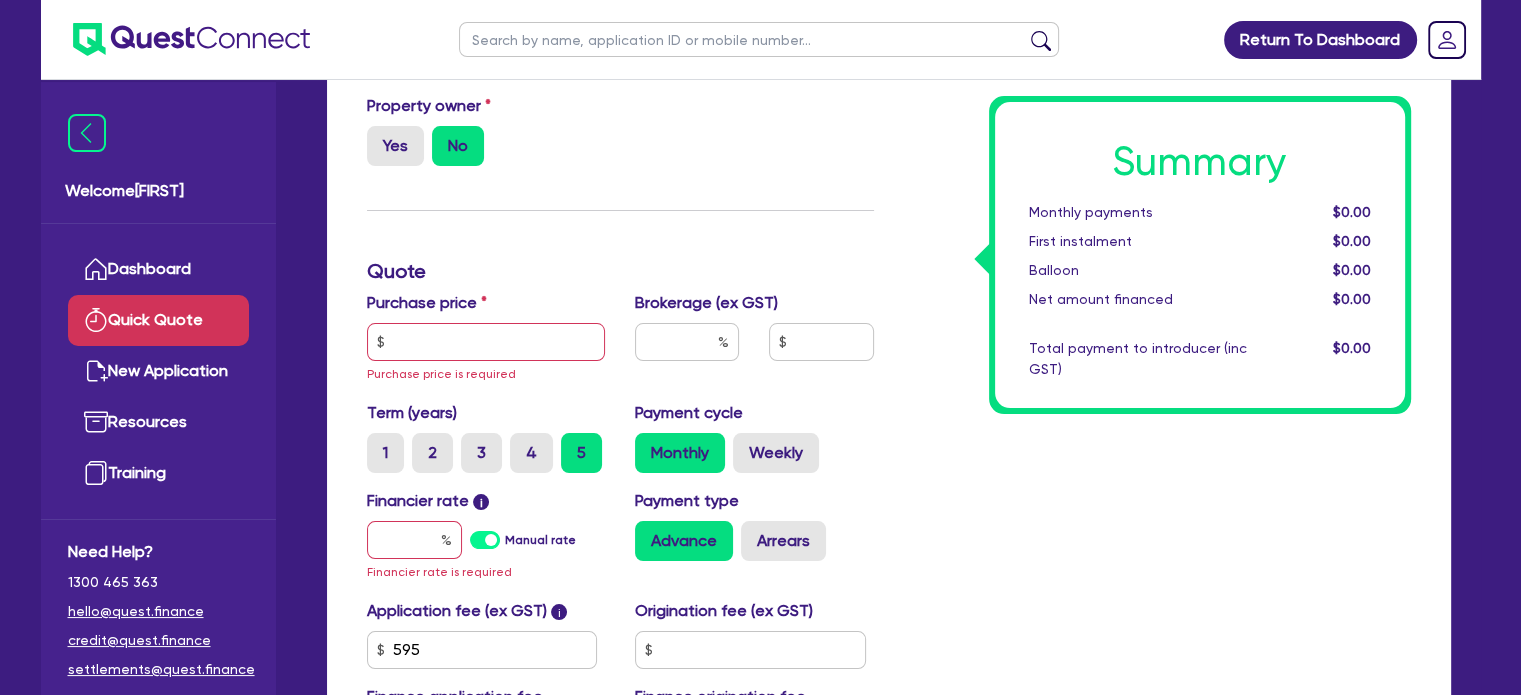 scroll, scrollTop: 216, scrollLeft: 0, axis: vertical 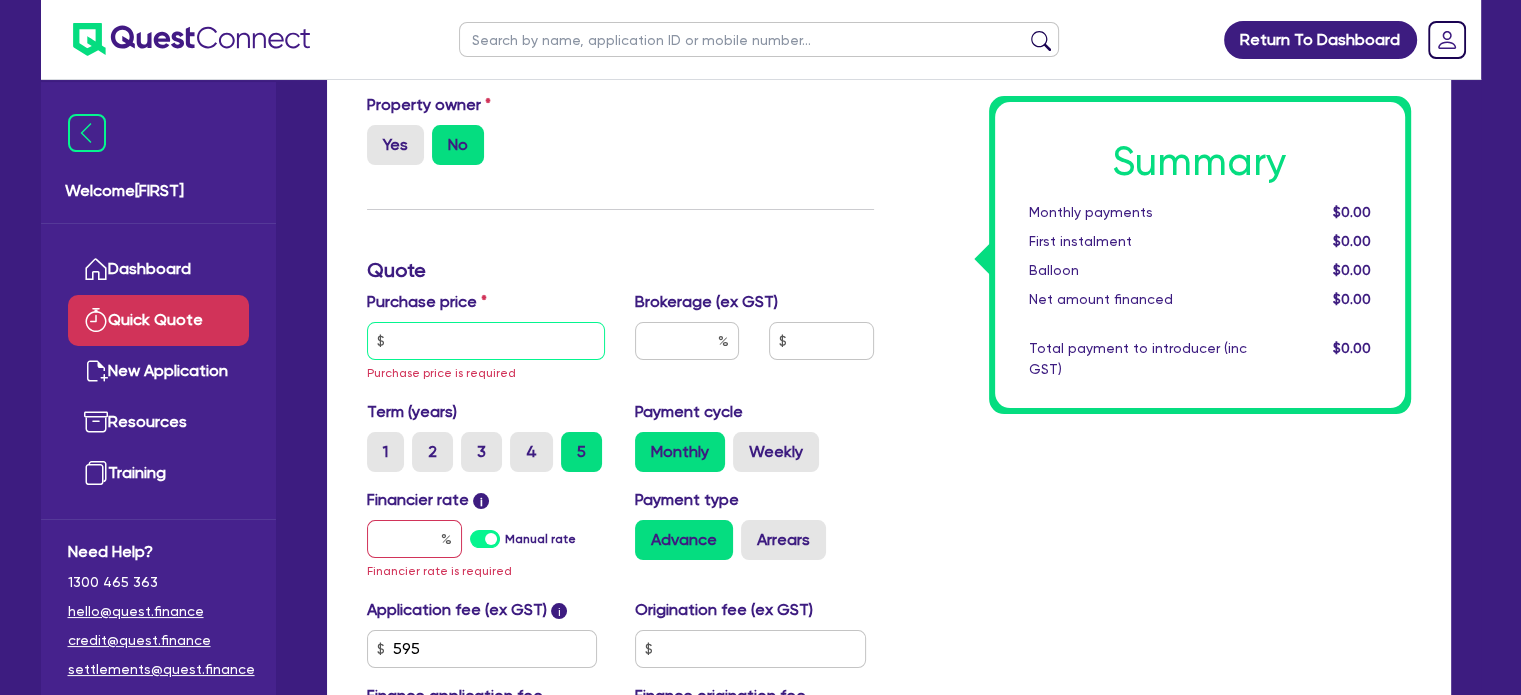 click at bounding box center (486, 341) 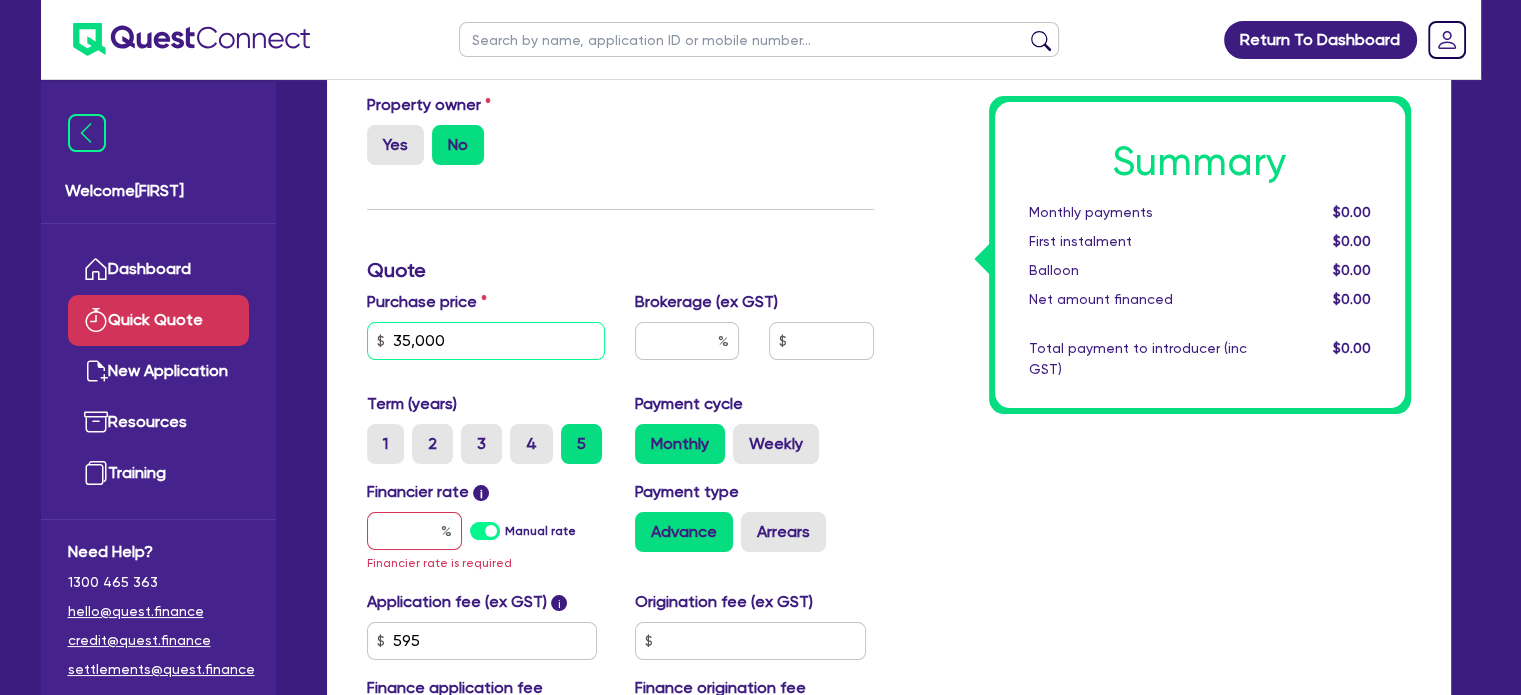 type on "35,000" 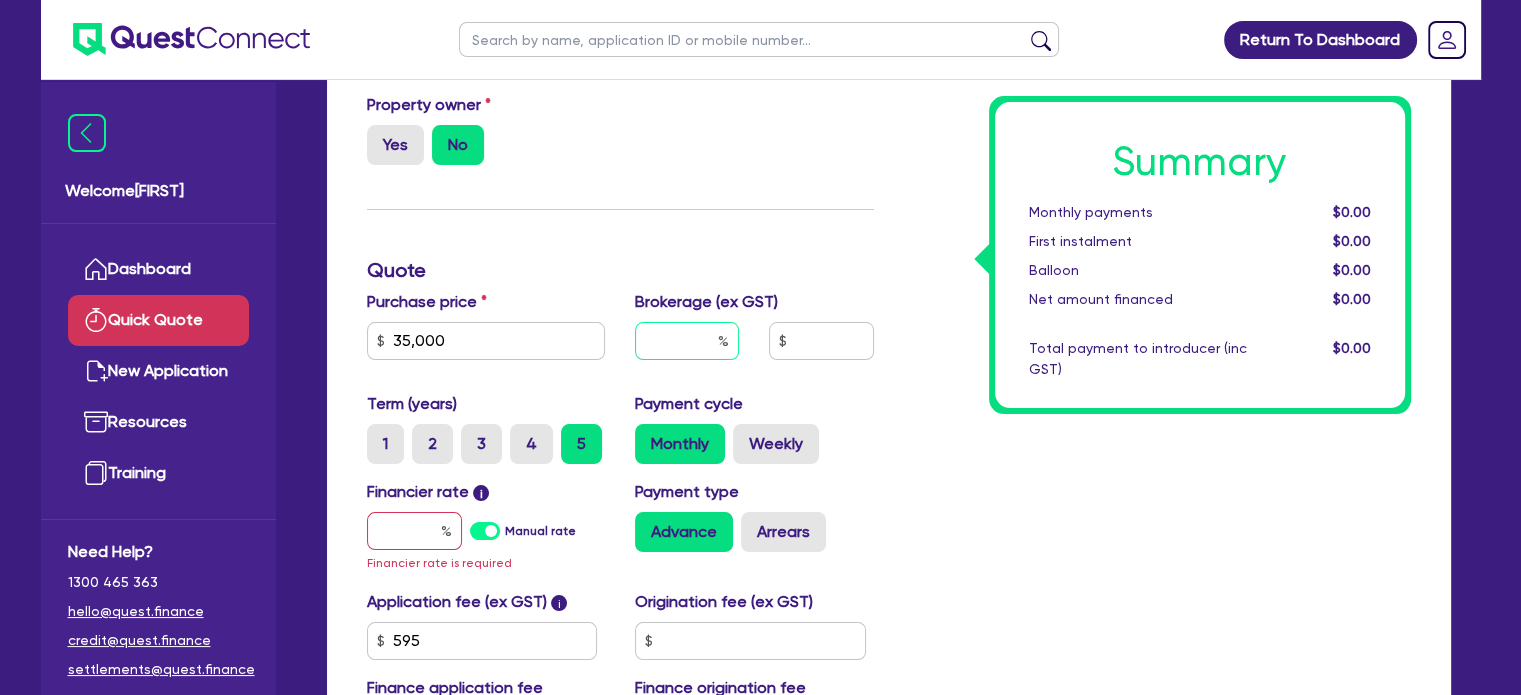 click at bounding box center [687, 341] 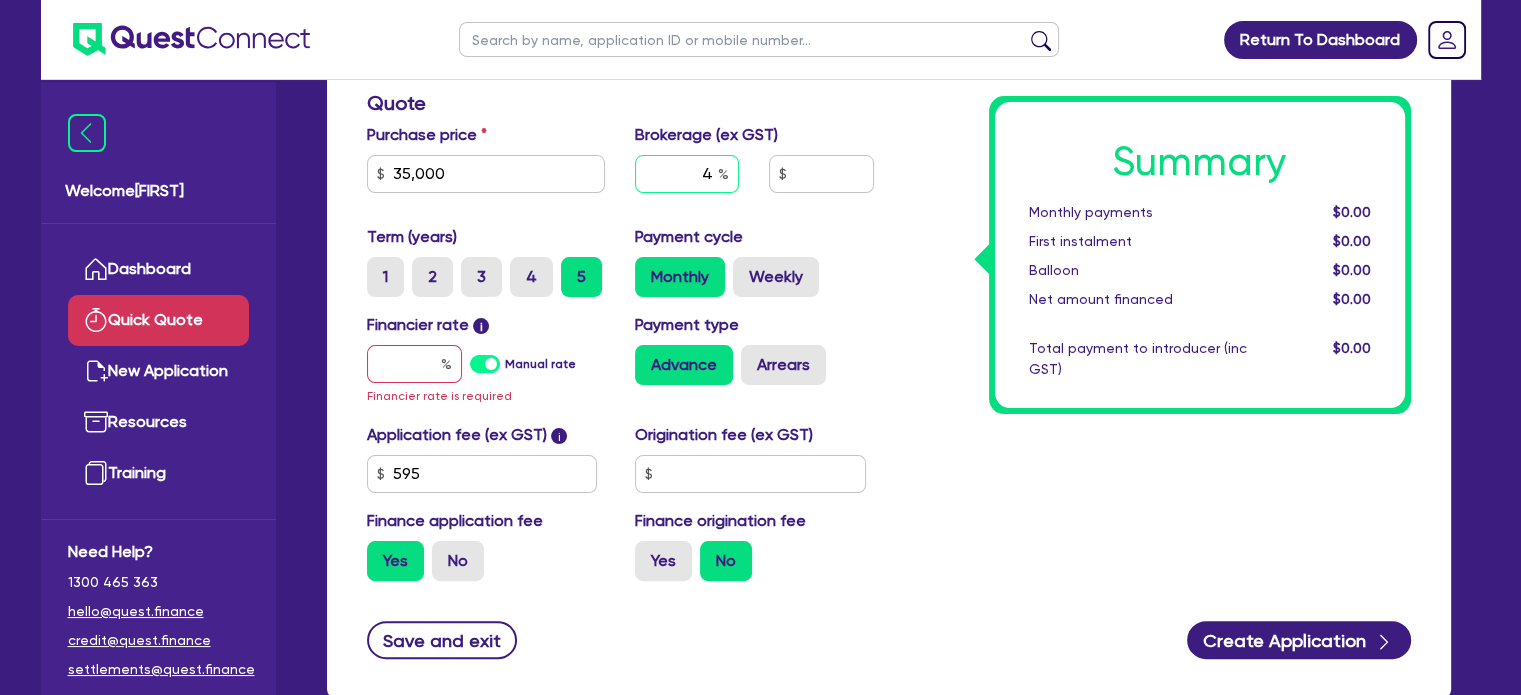 scroll, scrollTop: 384, scrollLeft: 0, axis: vertical 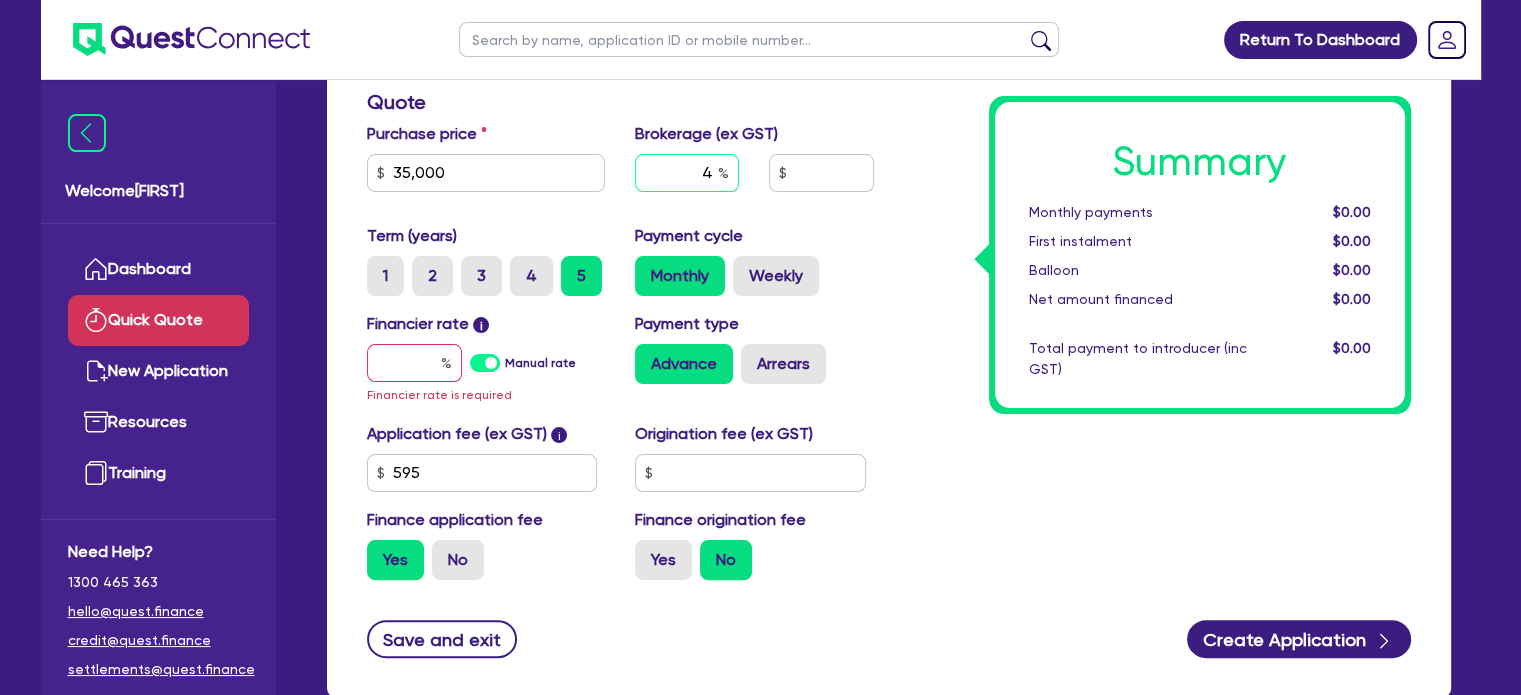 type on "4" 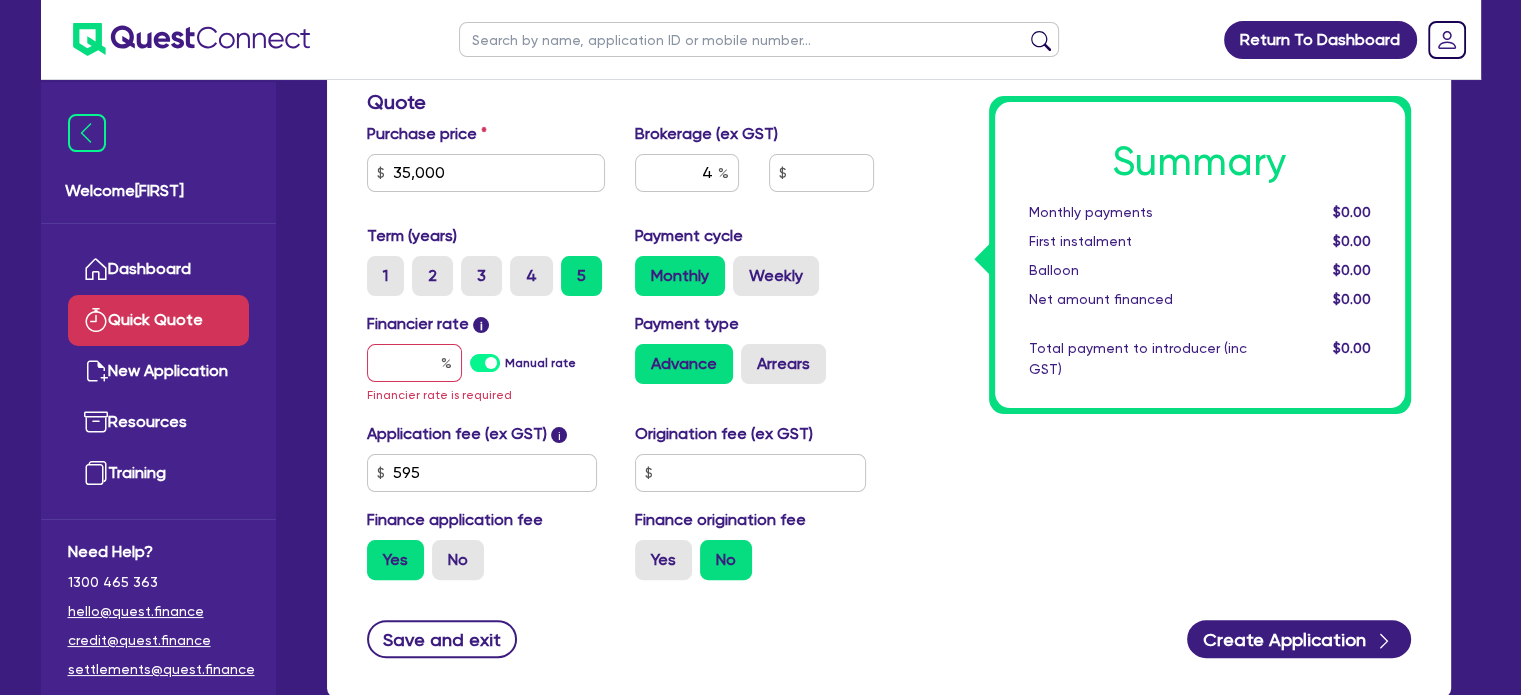 click on "Financier rate i   Manual rate Financier rate is required" at bounding box center (486, 359) 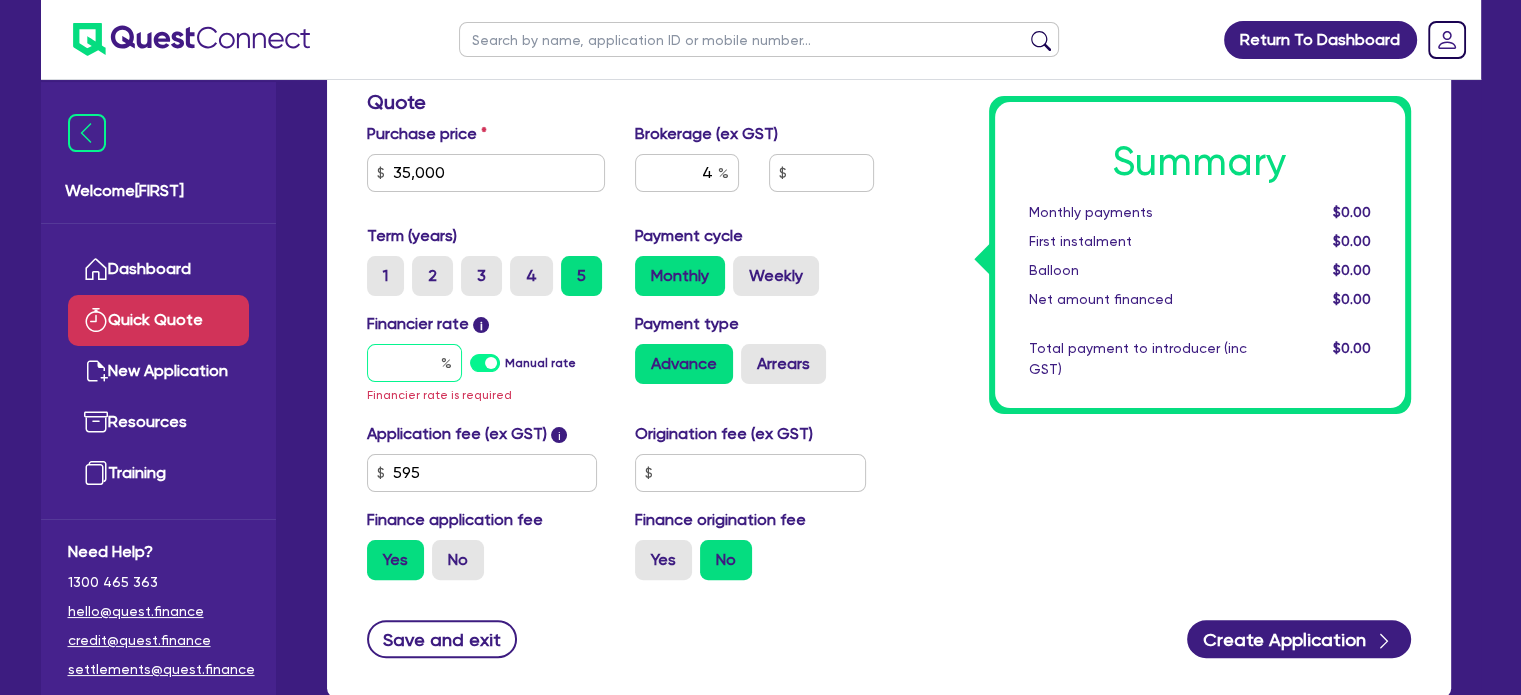 click at bounding box center (414, 363) 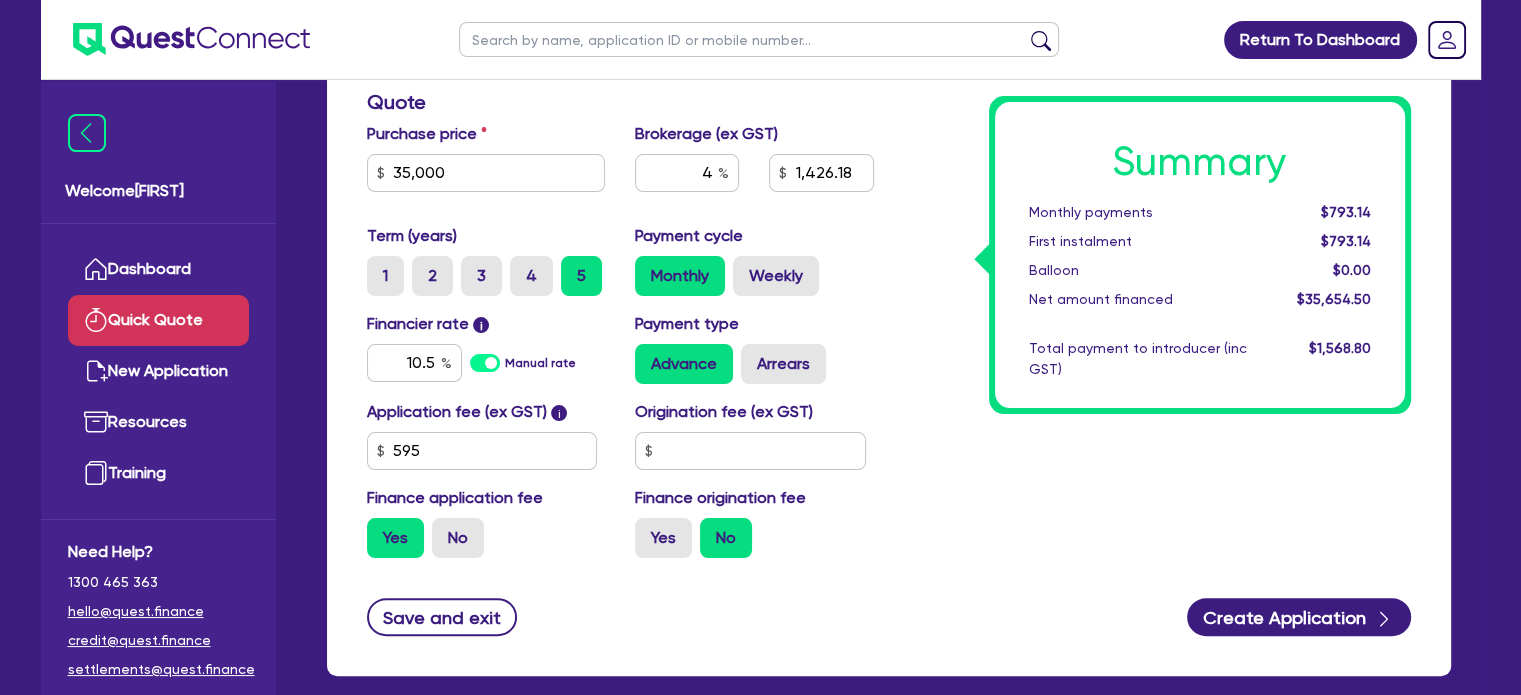 click on "10.5" at bounding box center [414, 363] 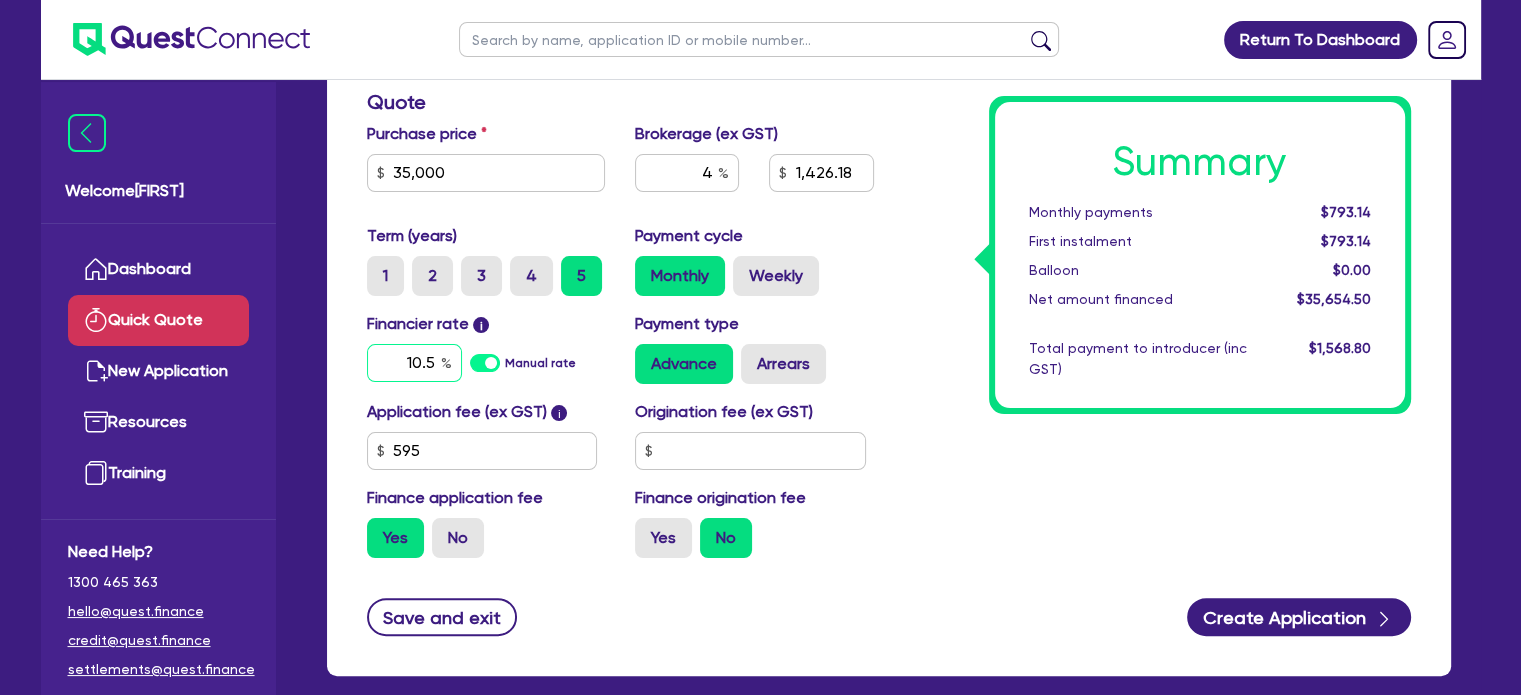 click on "10.5" at bounding box center (414, 363) 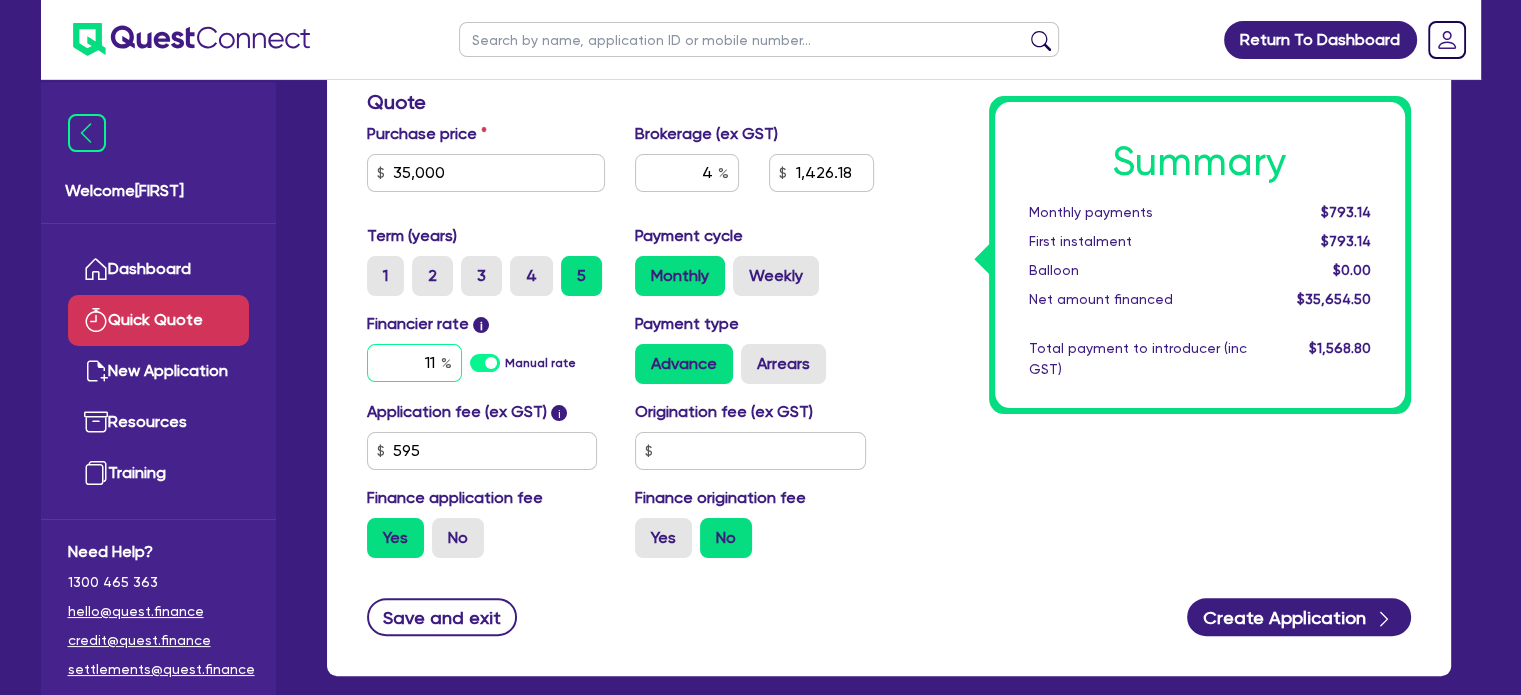type on "11" 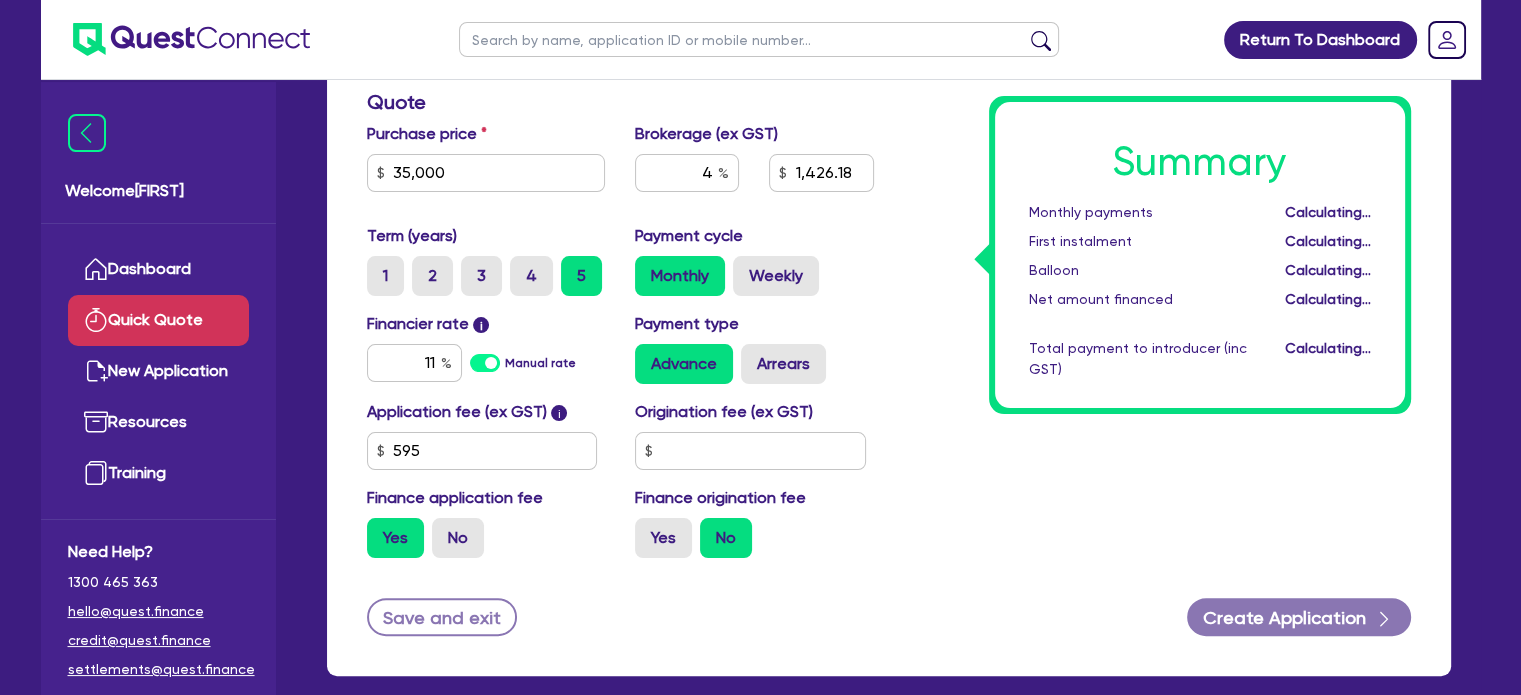 click on "Finance application fee Yes No" at bounding box center [0, 0] 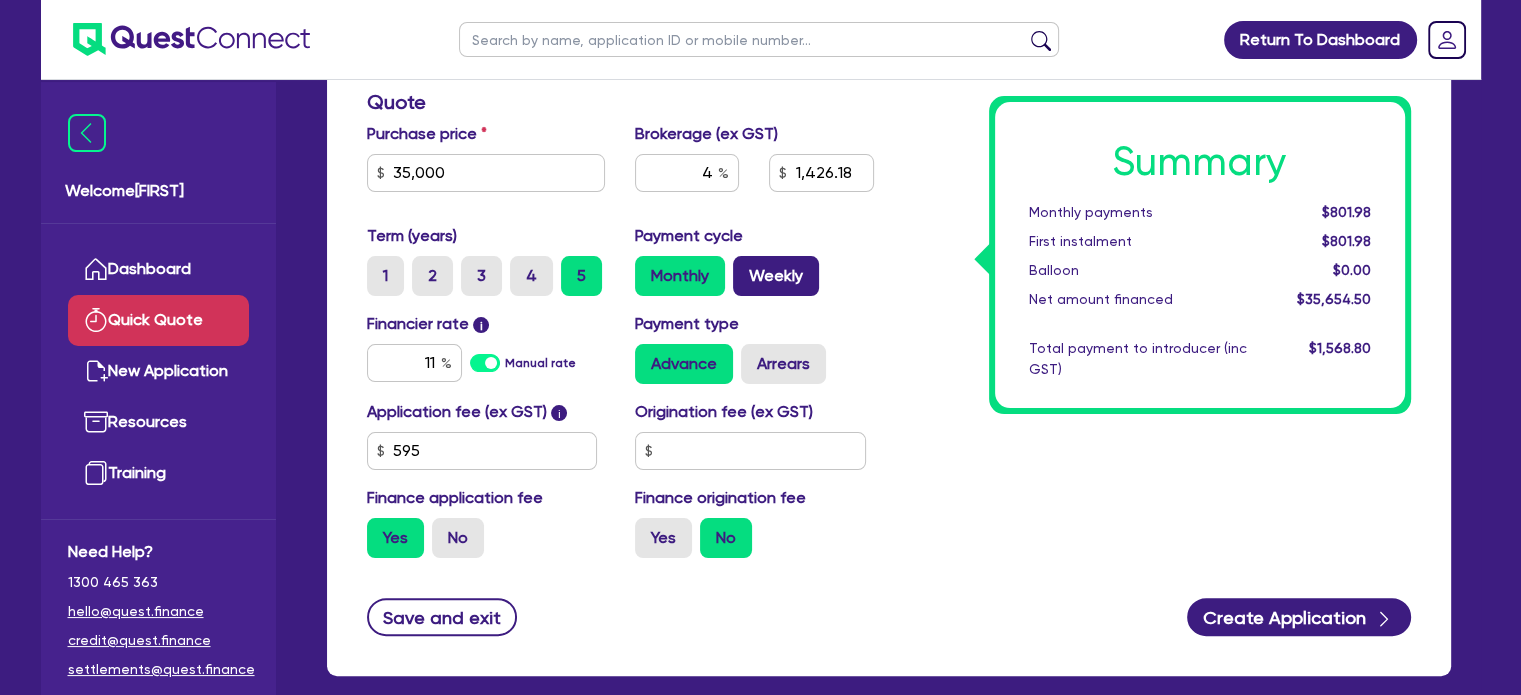 click on "Weekly" at bounding box center (776, 276) 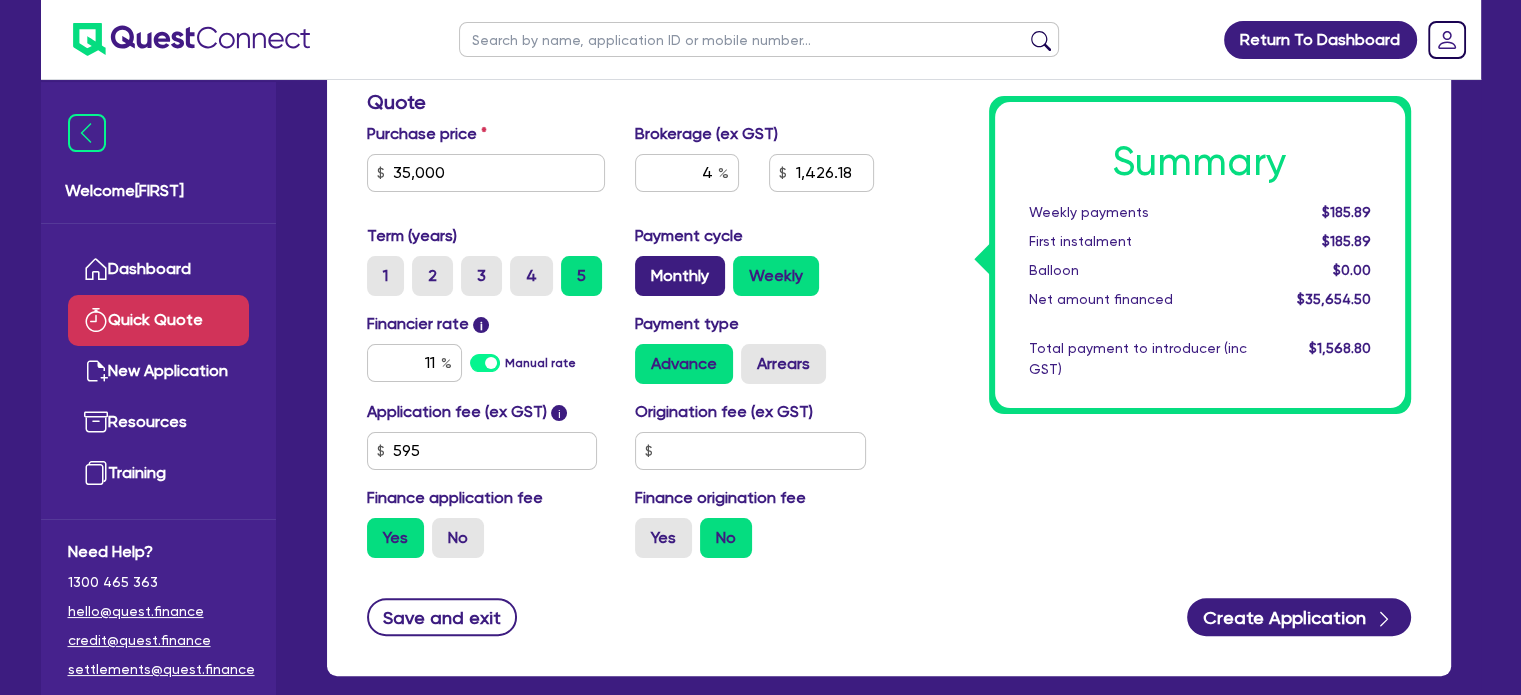 click on "Monthly" at bounding box center (680, 276) 